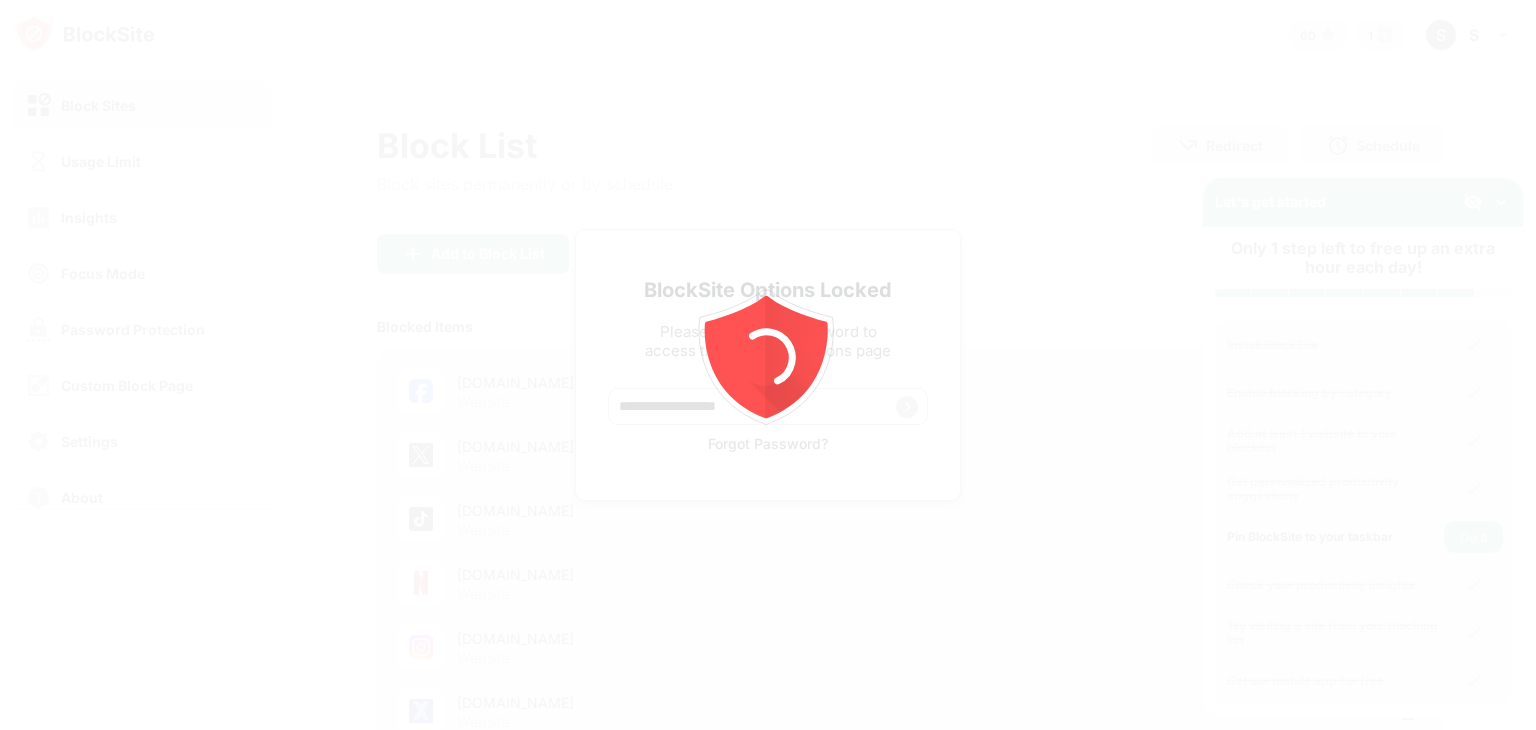 scroll, scrollTop: 0, scrollLeft: 0, axis: both 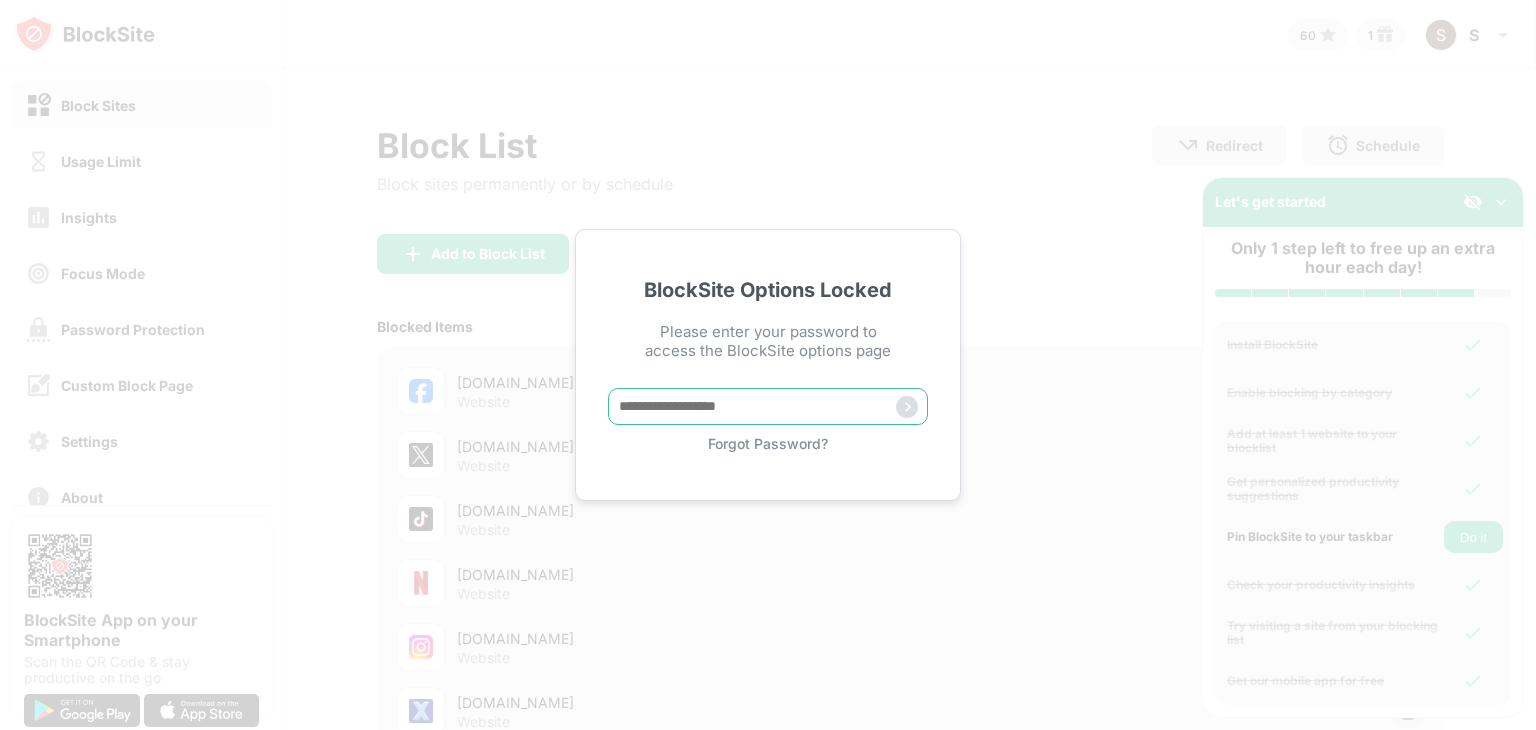 click at bounding box center (768, 406) 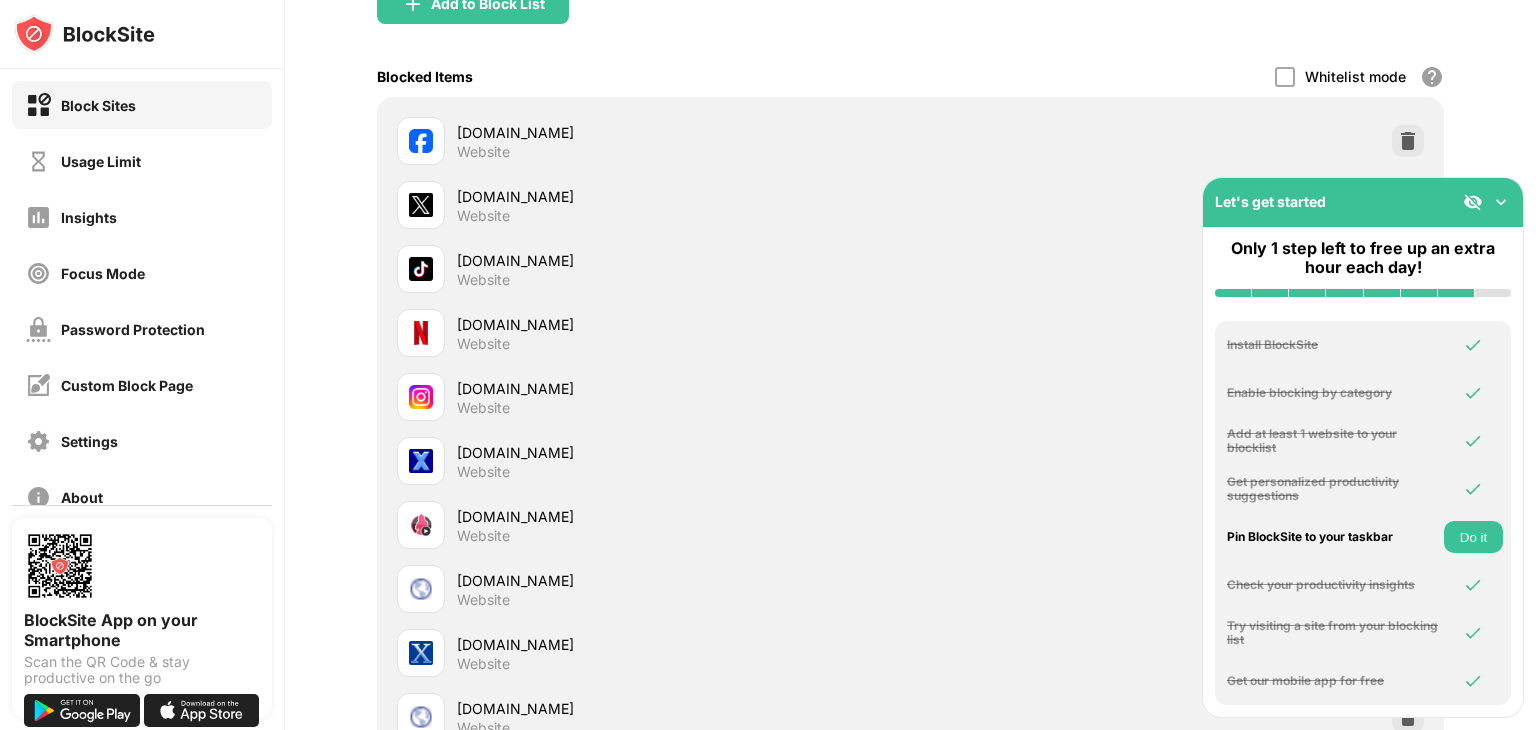 scroll, scrollTop: 252, scrollLeft: 15, axis: both 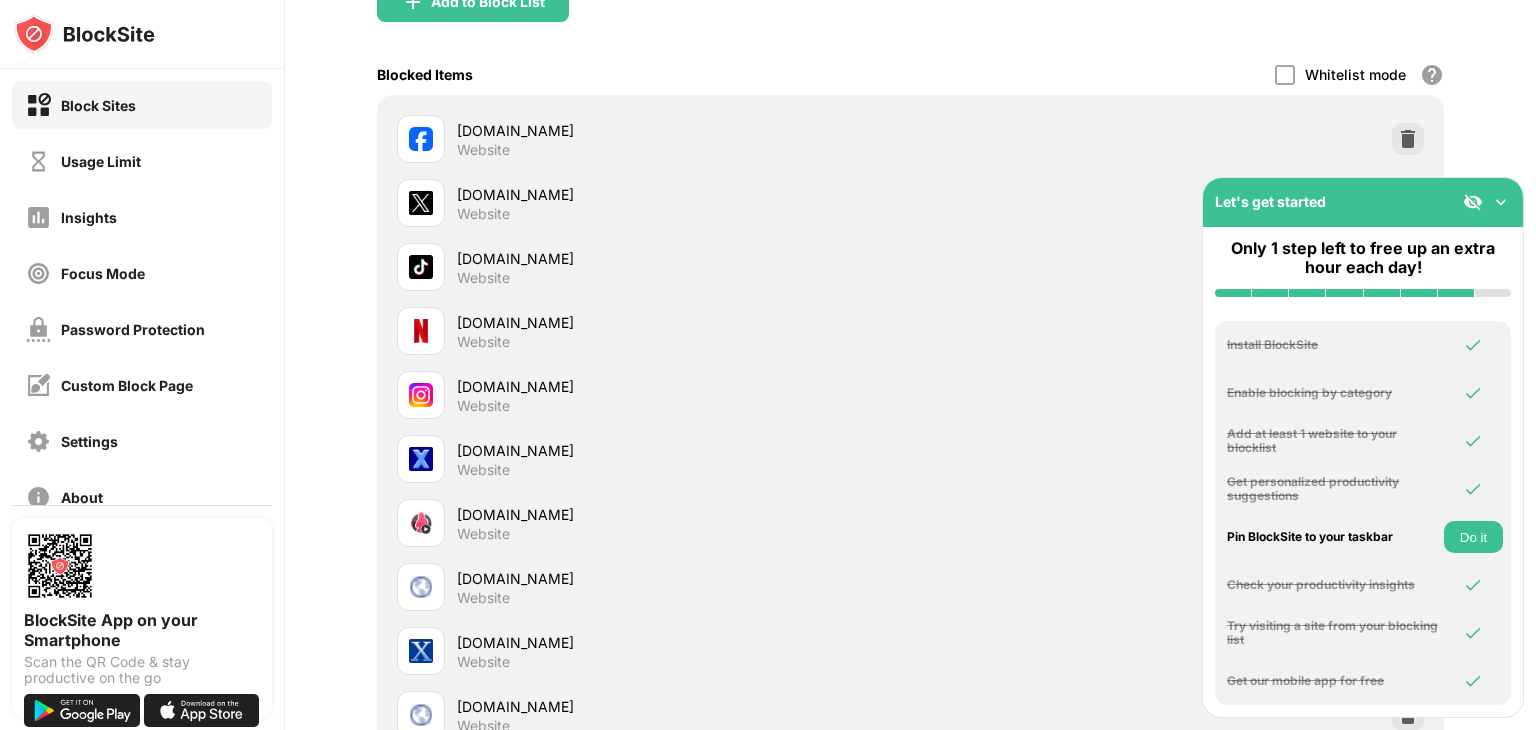 click on "Do it" at bounding box center [1473, 537] 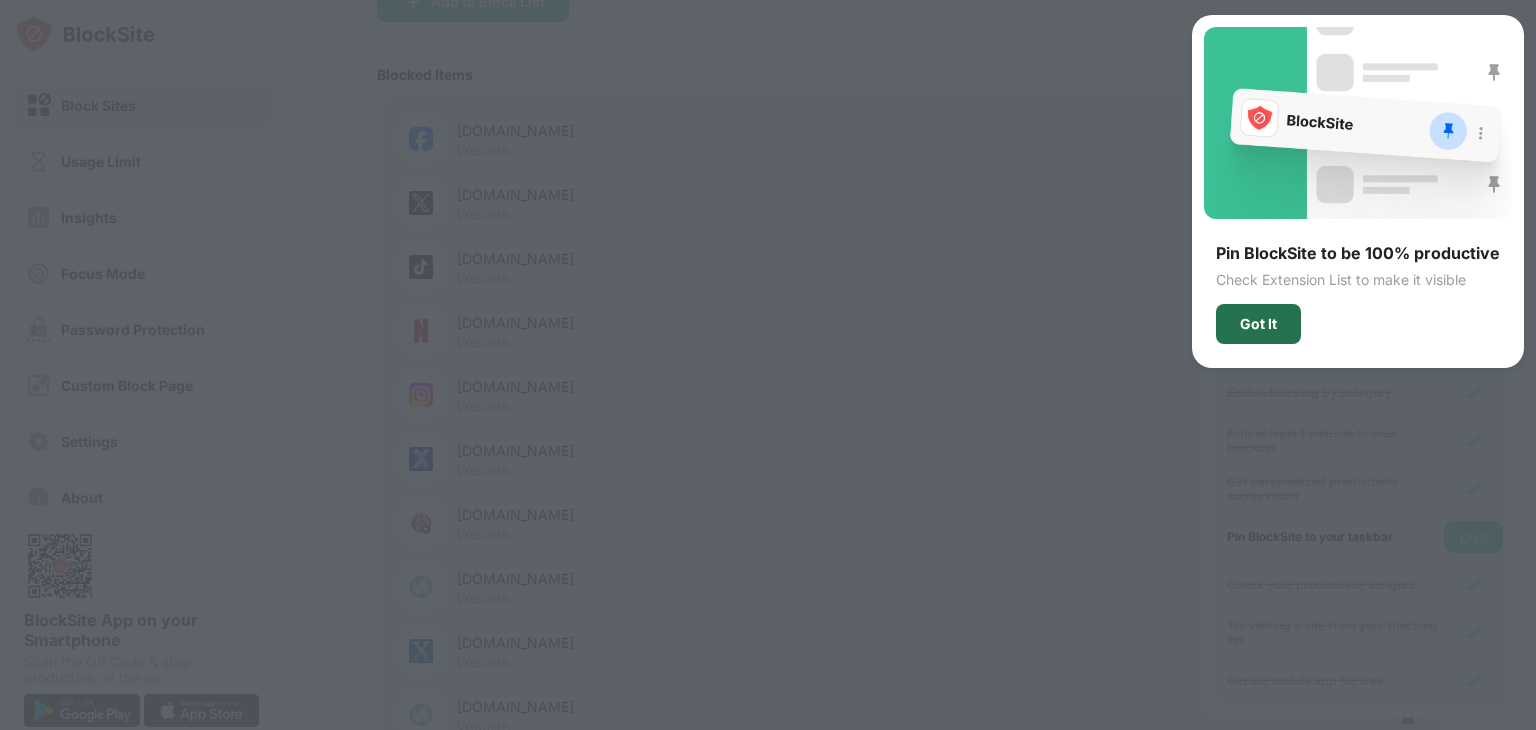 click on "Got It" at bounding box center (1258, 324) 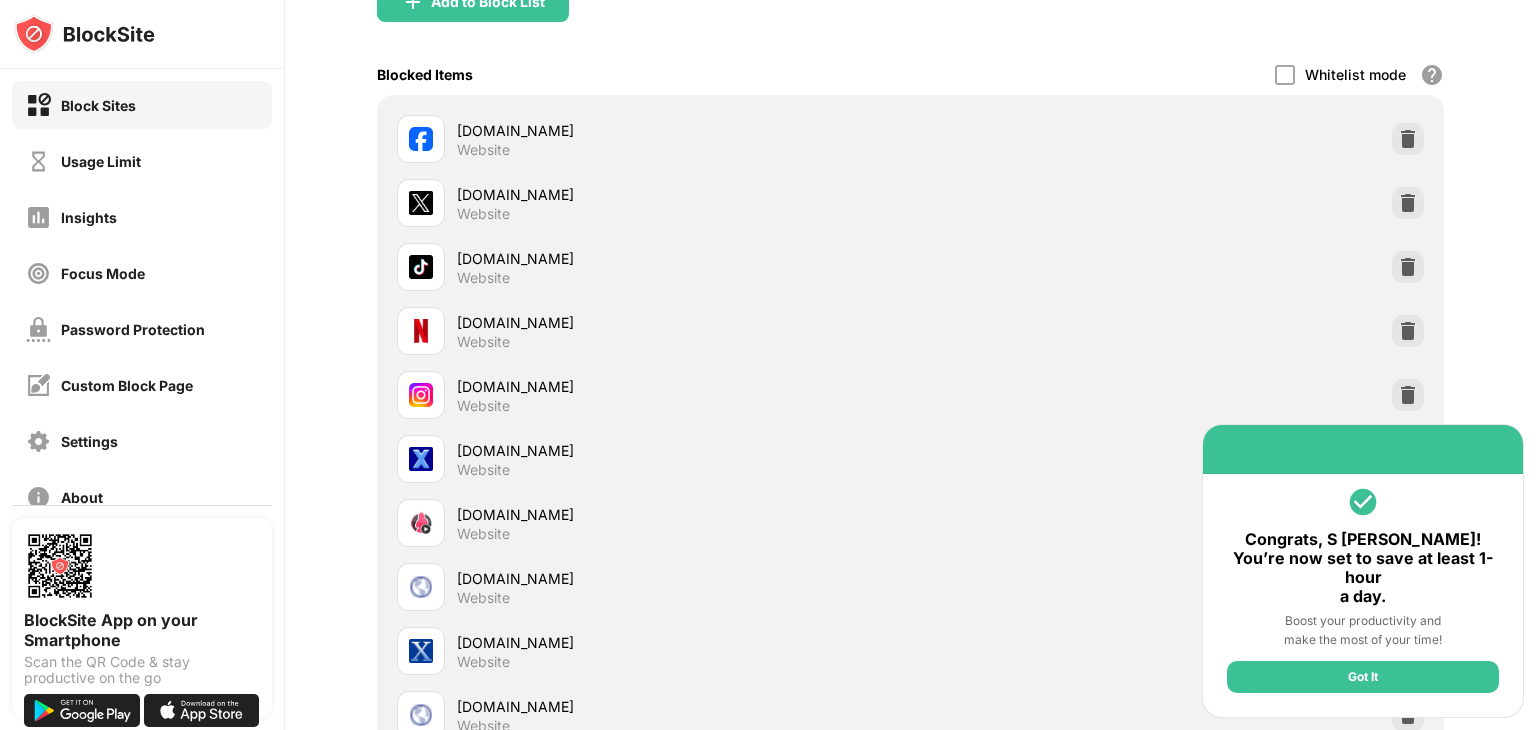 click on "Add to Block List" at bounding box center (910, 18) 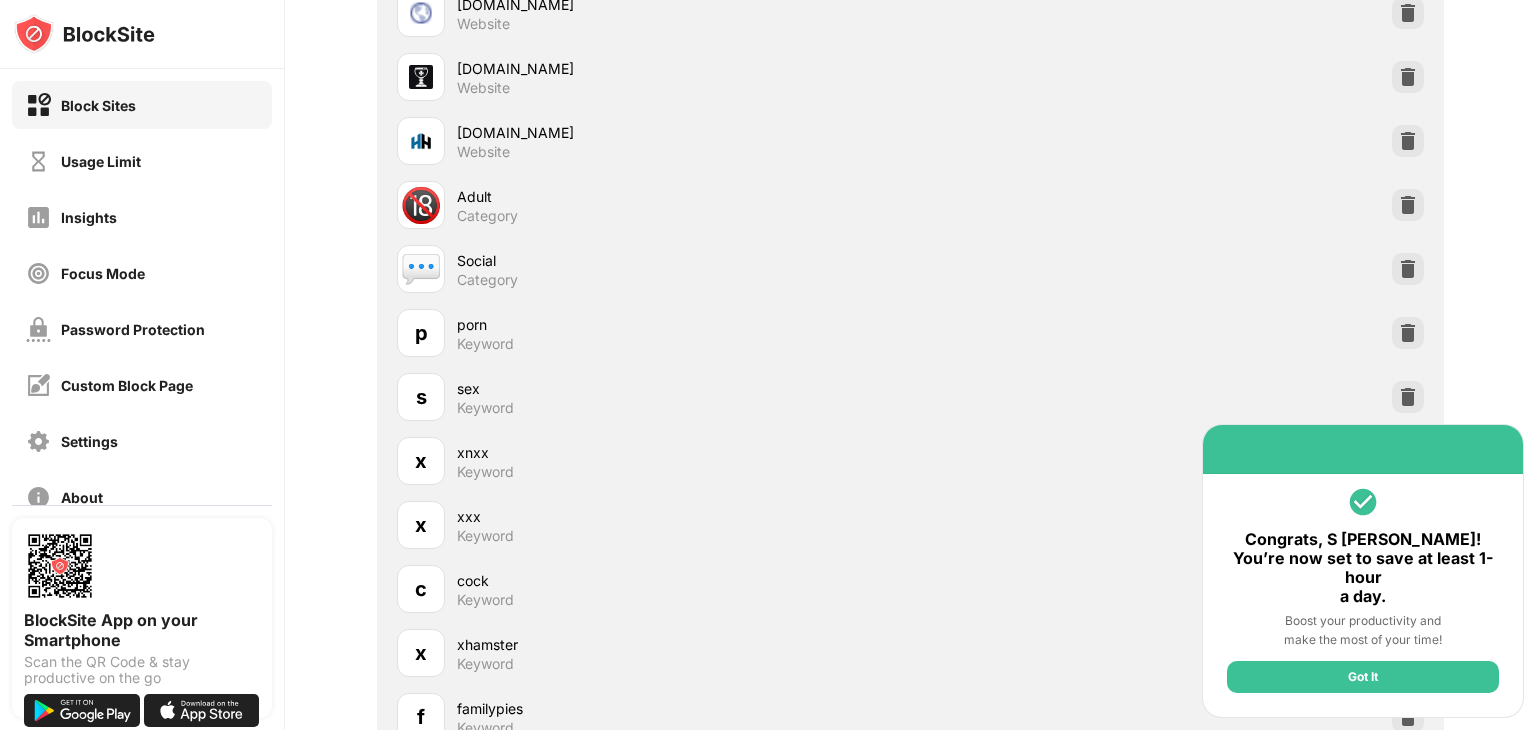 scroll, scrollTop: 2236, scrollLeft: 15, axis: both 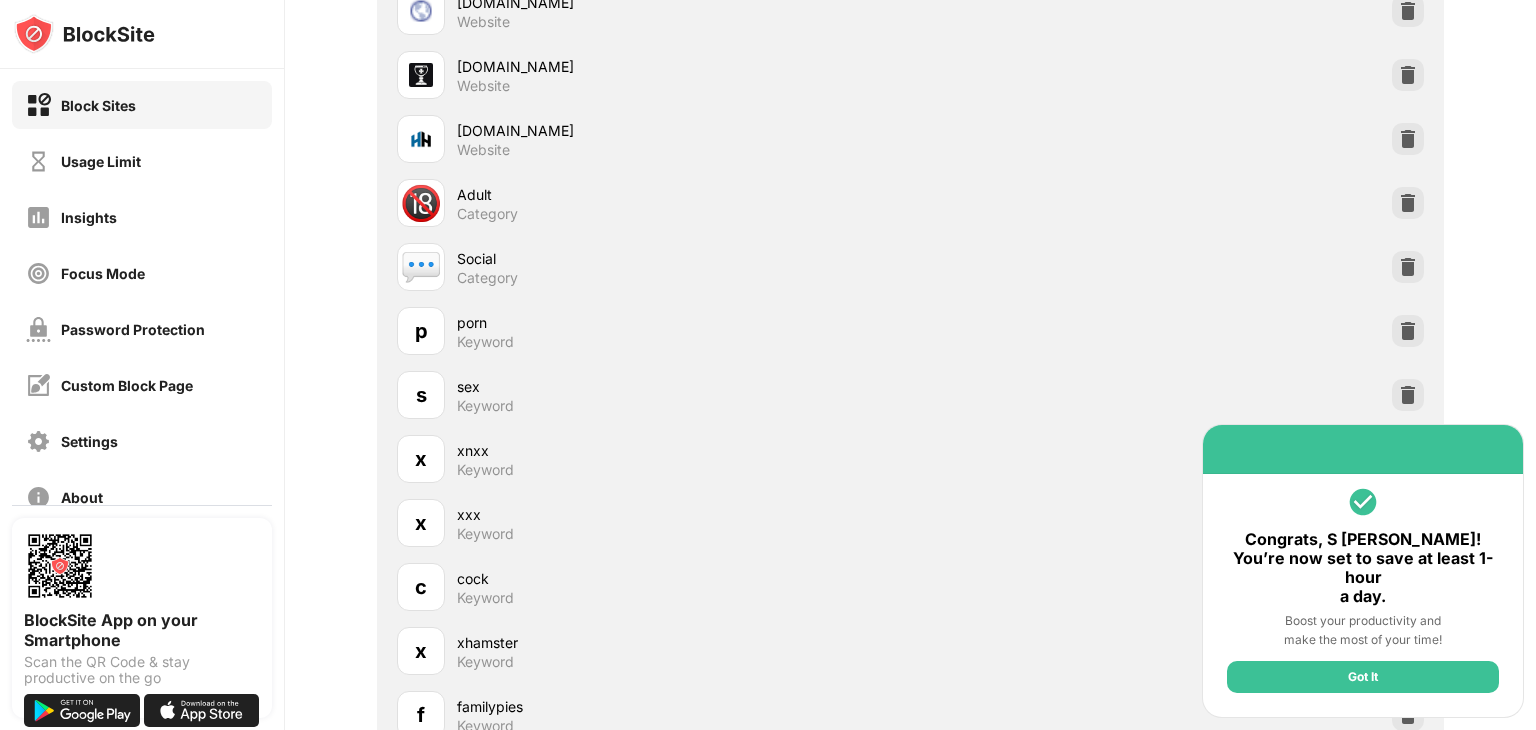 click on "Category" at bounding box center (487, 278) 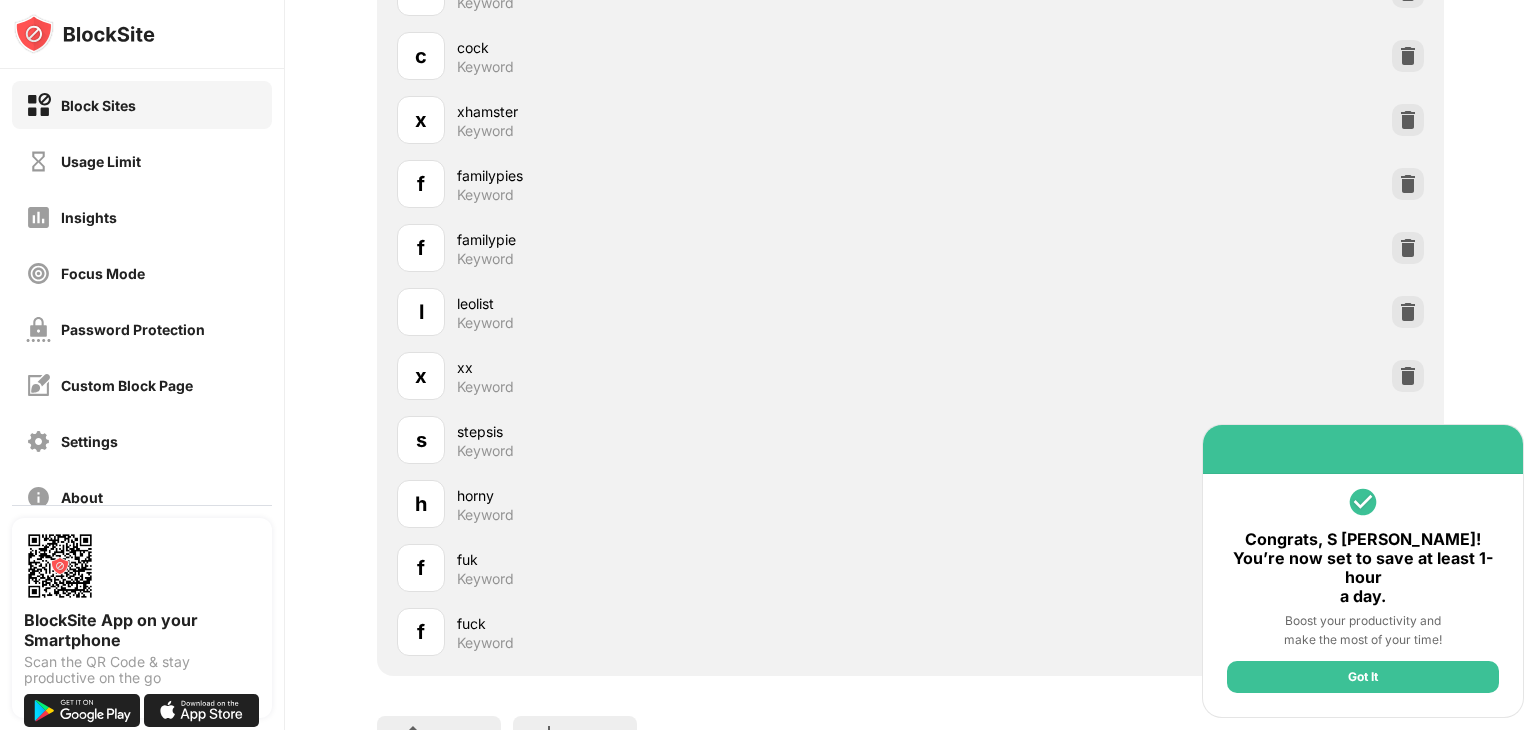 scroll, scrollTop: 2883, scrollLeft: 15, axis: both 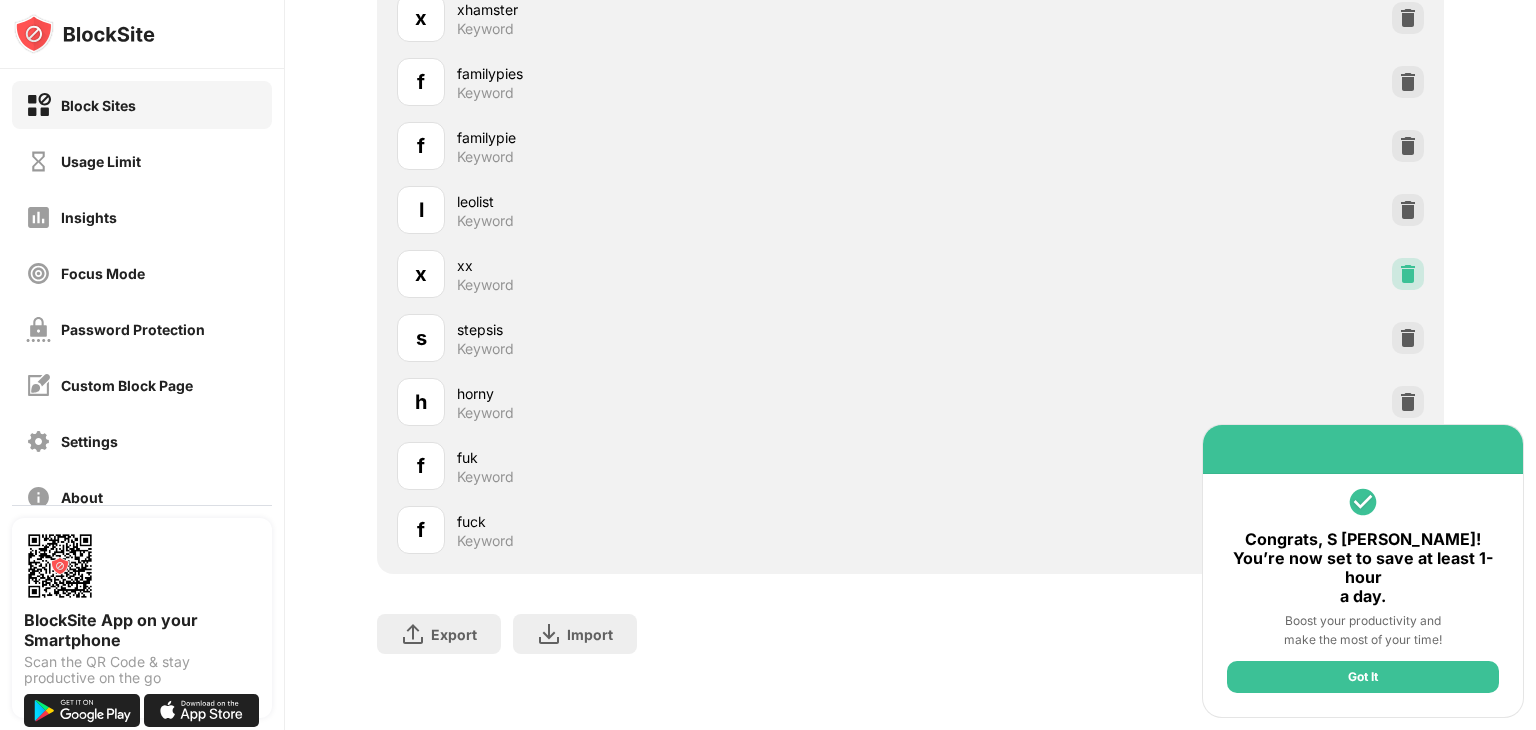 click at bounding box center (1408, 274) 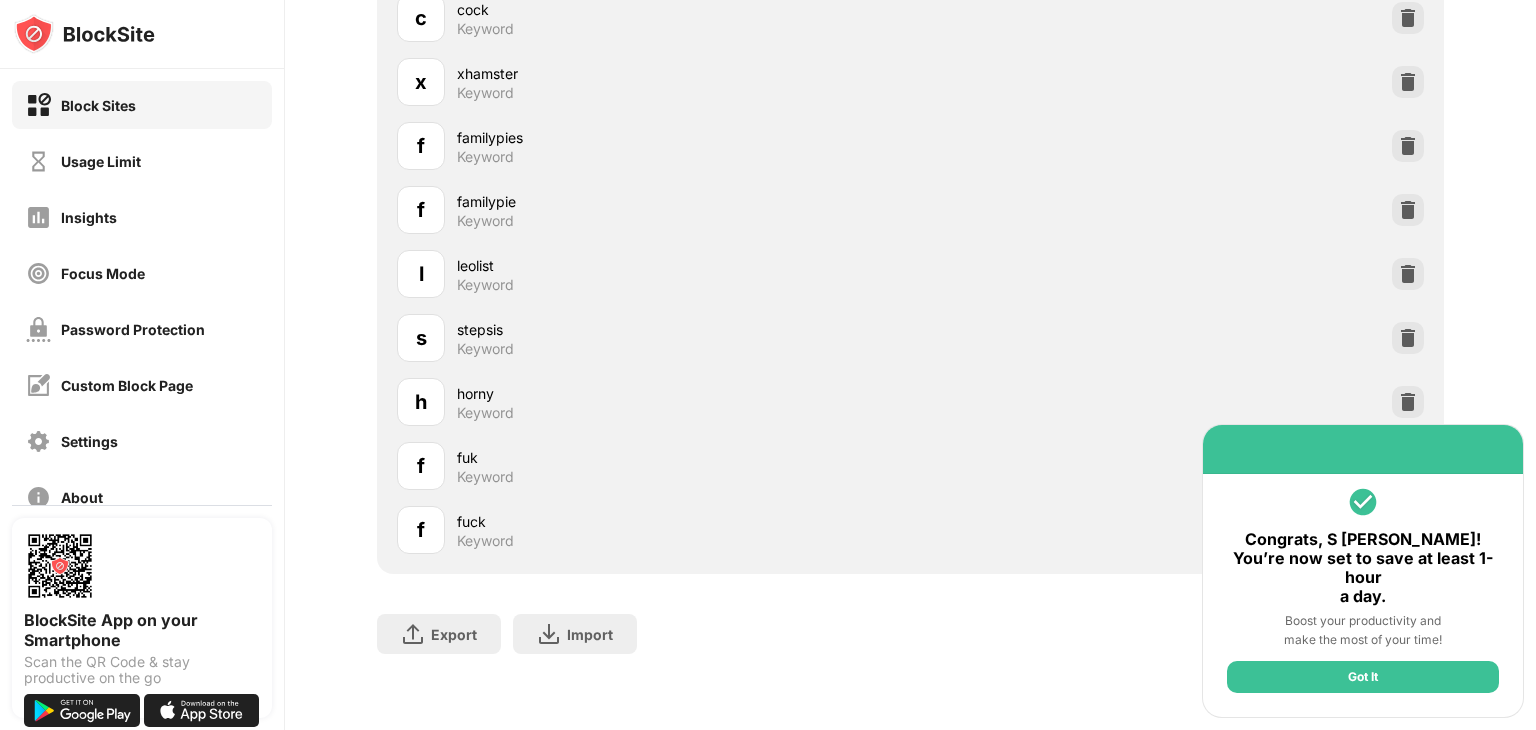drag, startPoint x: 1284, startPoint y: 474, endPoint x: 1350, endPoint y: 708, distance: 243.1296 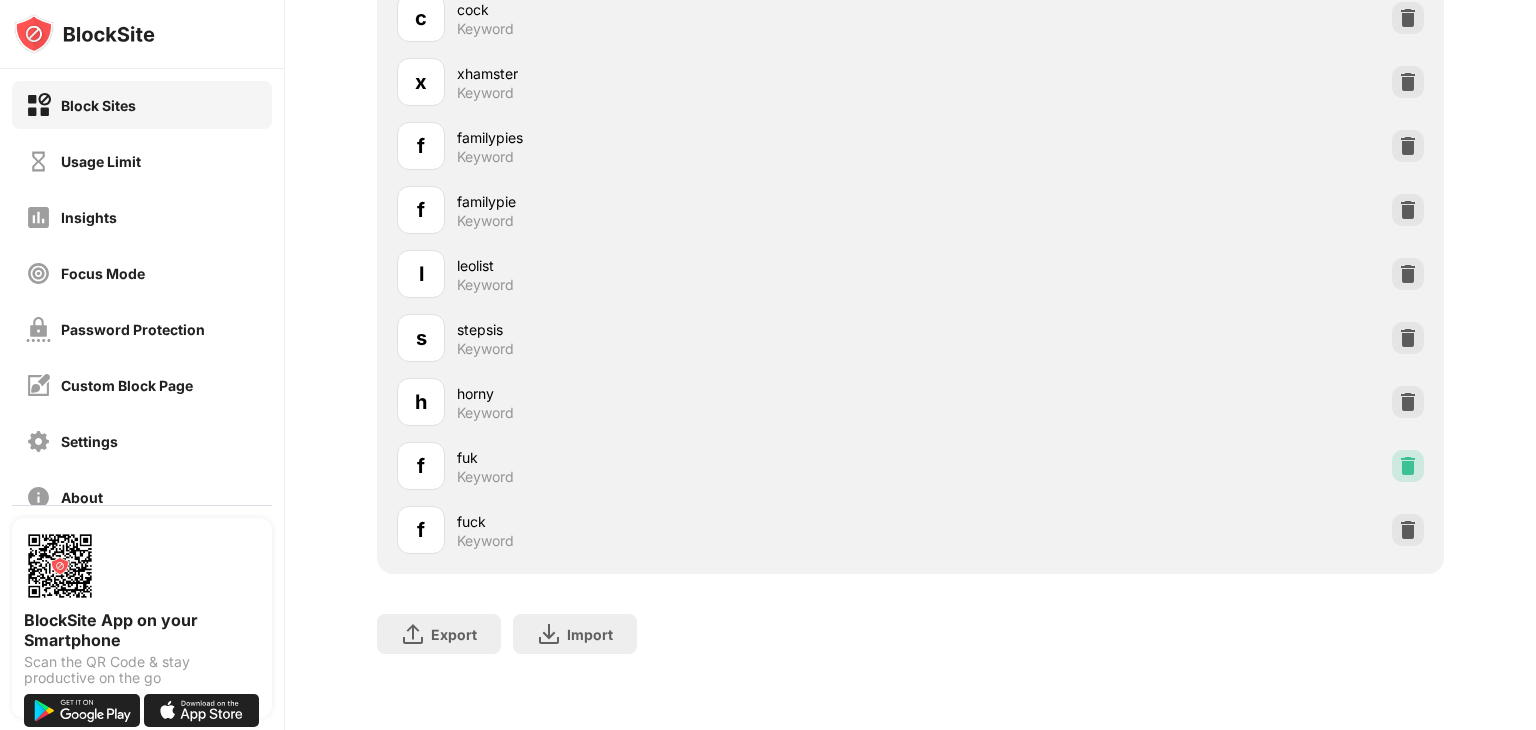 click at bounding box center (1408, 466) 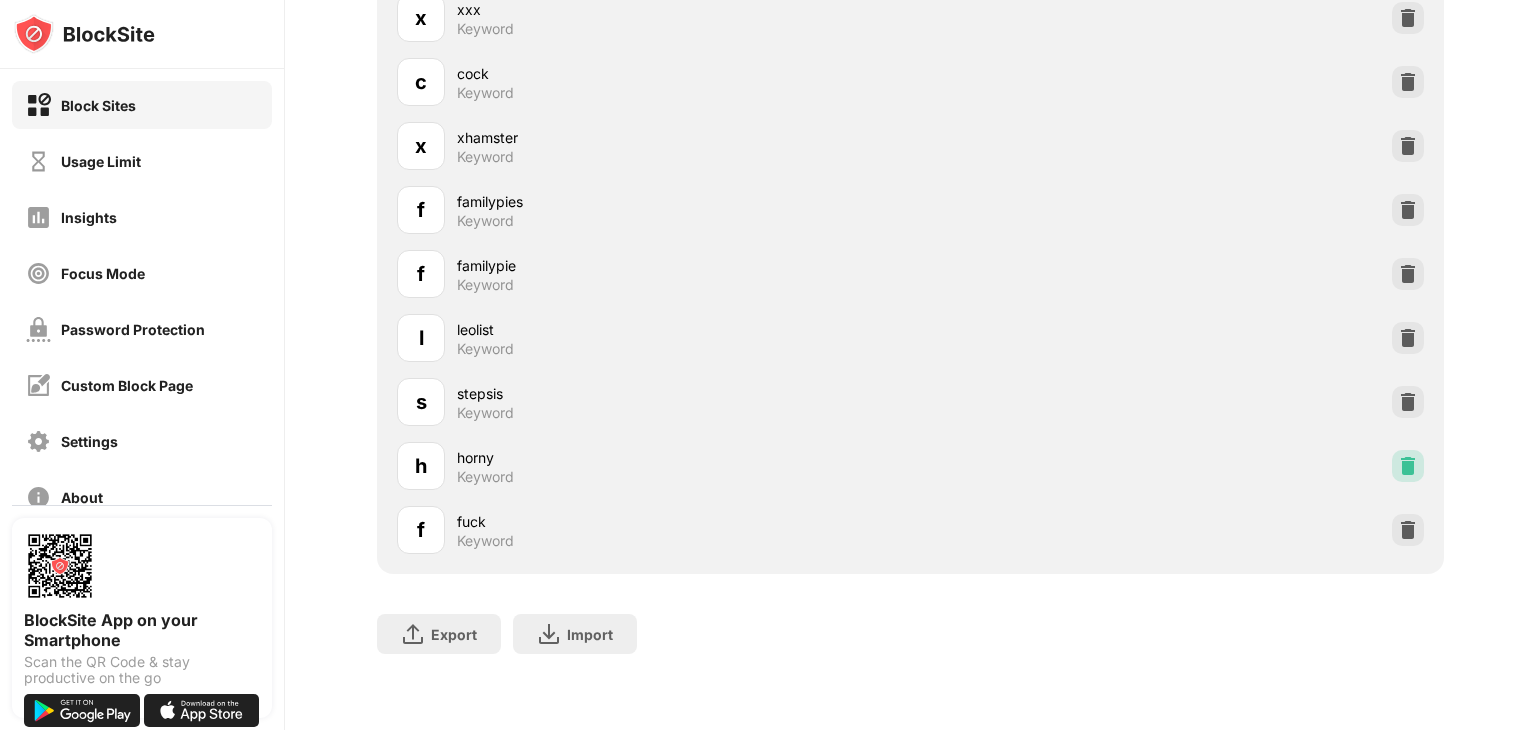 click at bounding box center (1408, 466) 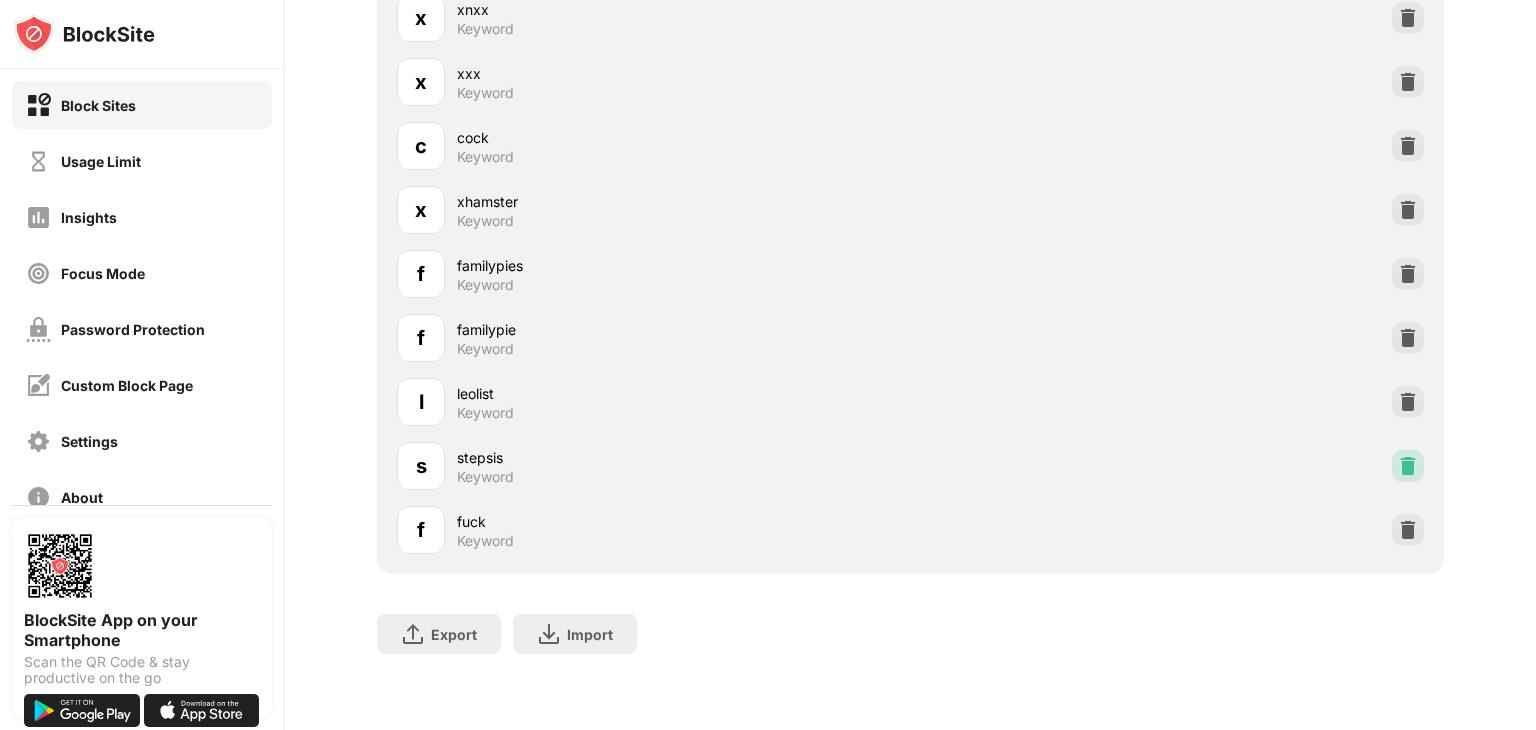click at bounding box center (1408, 466) 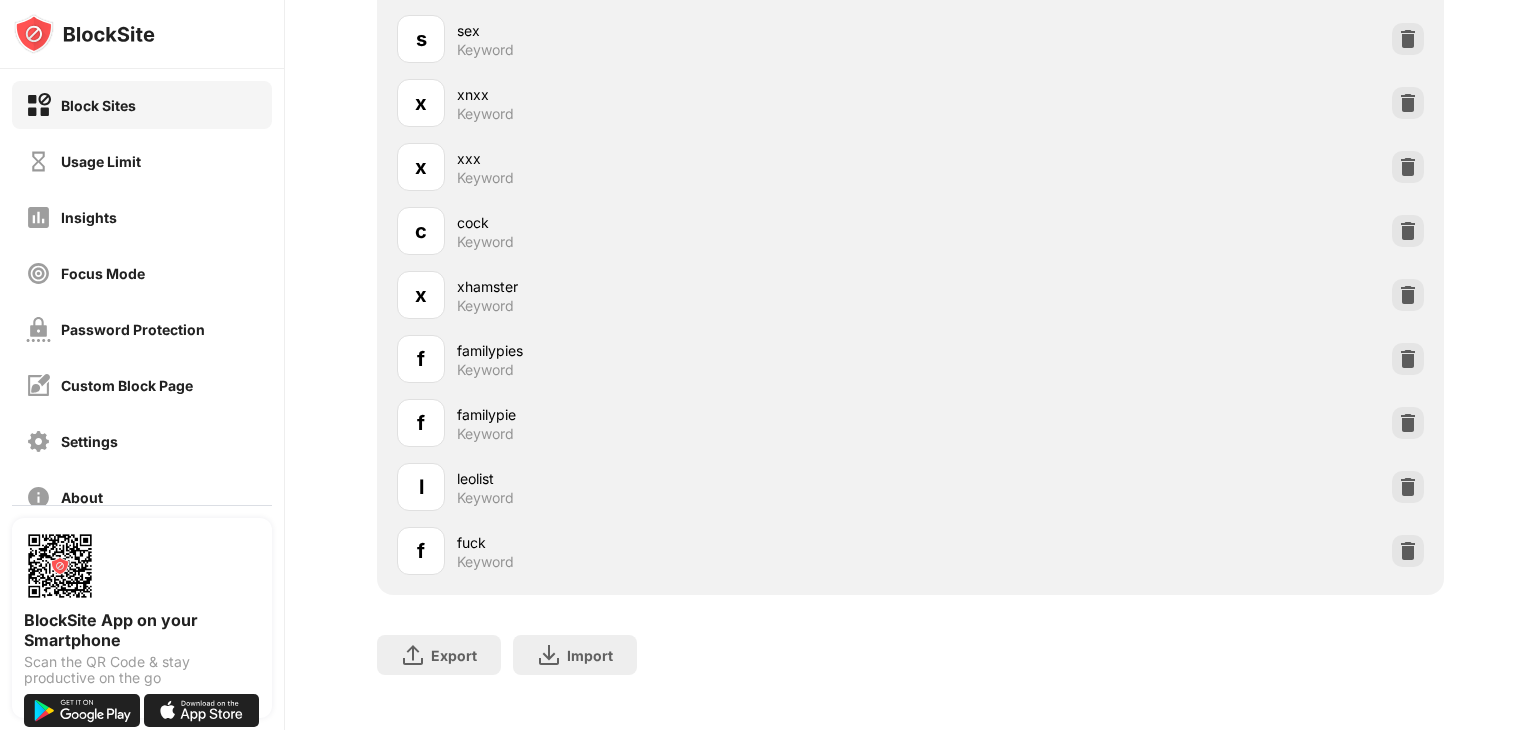 scroll, scrollTop: 2627, scrollLeft: 15, axis: both 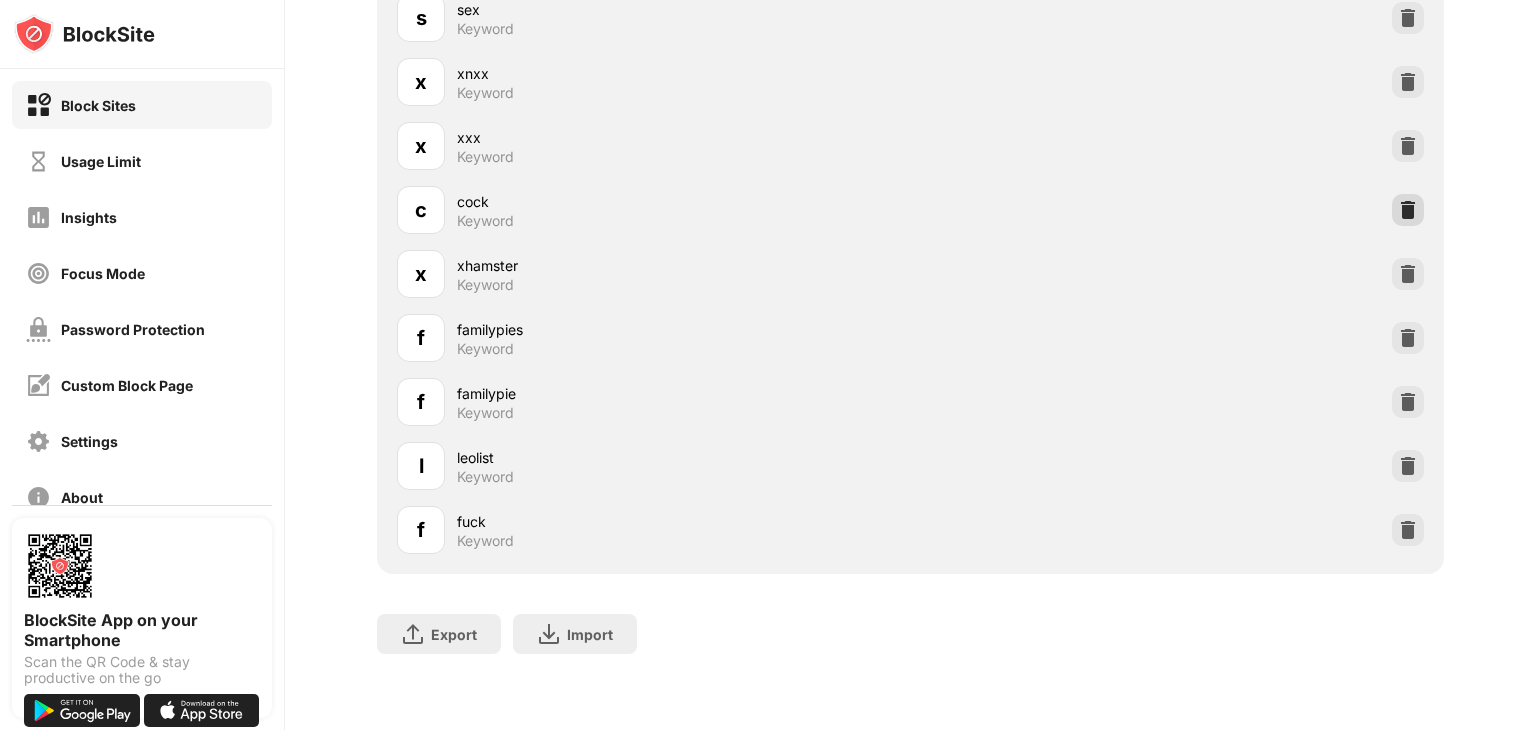 click at bounding box center [1408, 210] 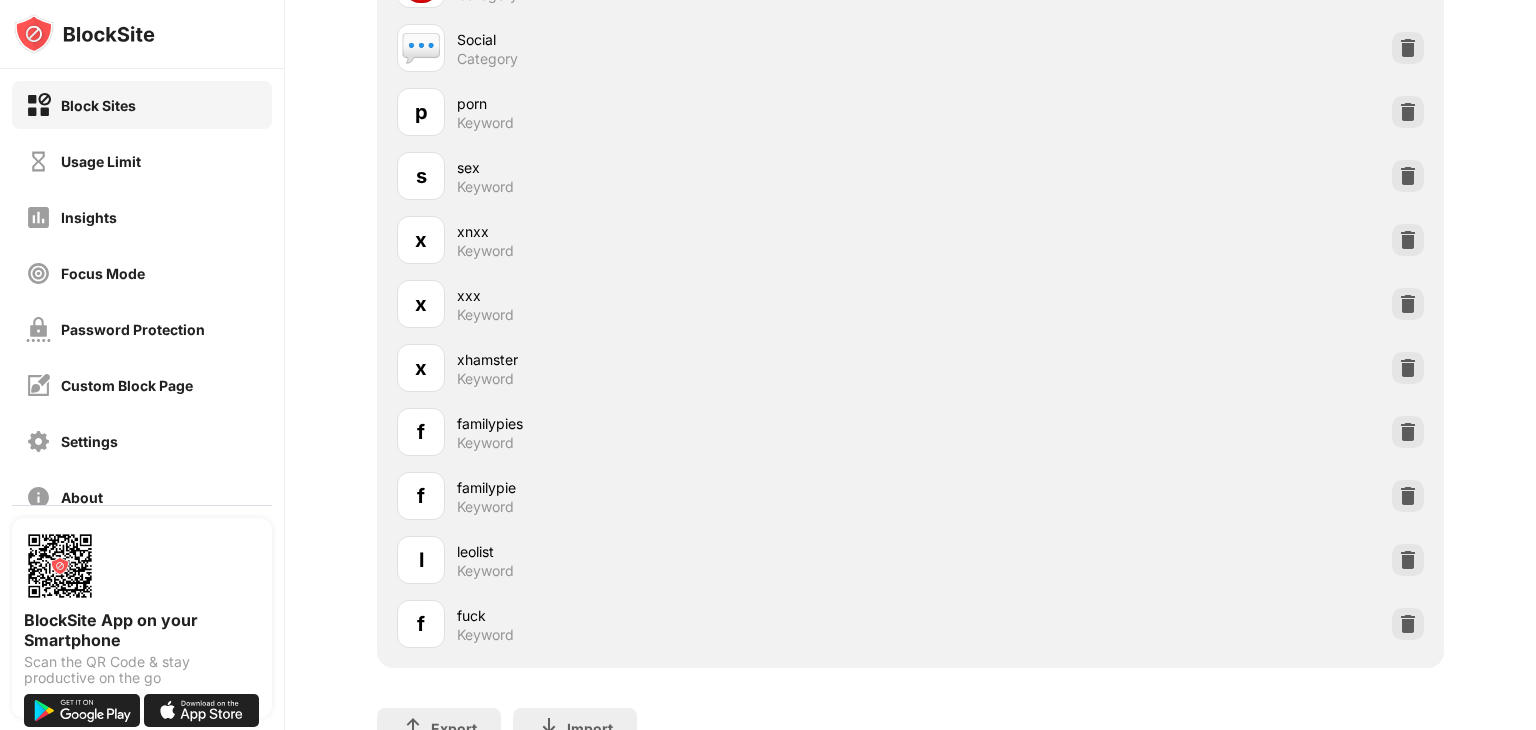 scroll, scrollTop: 2563, scrollLeft: 15, axis: both 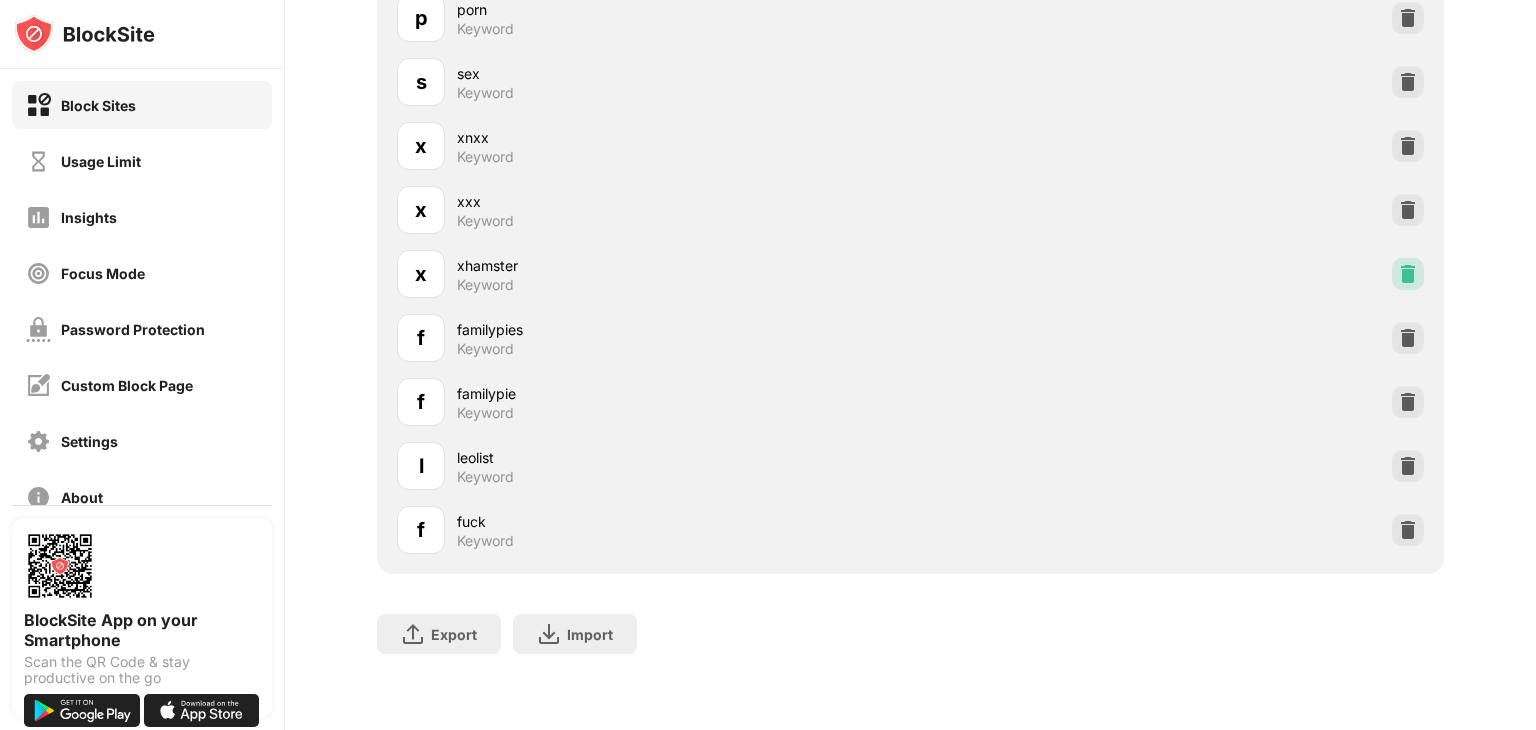 click at bounding box center (1408, 274) 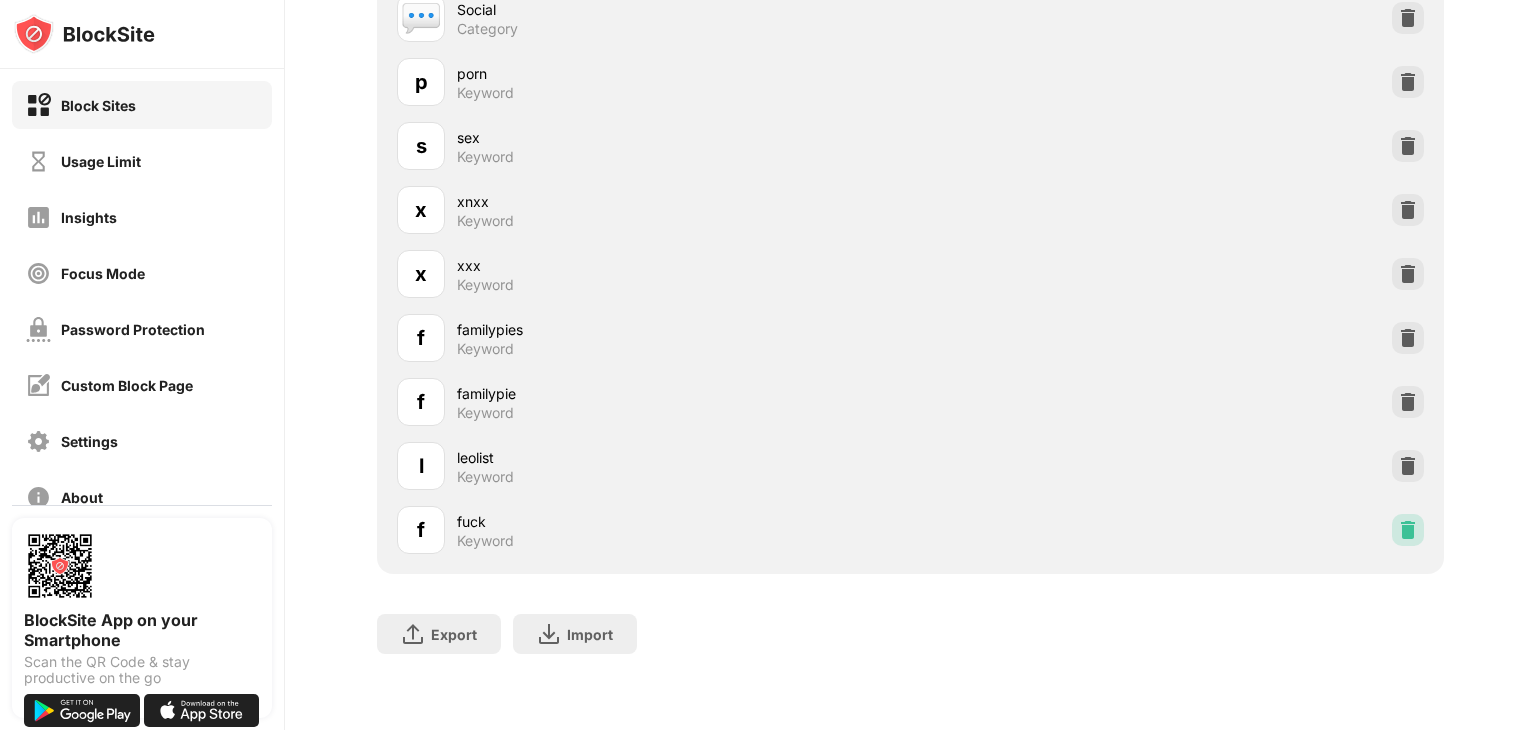 click at bounding box center (1408, 530) 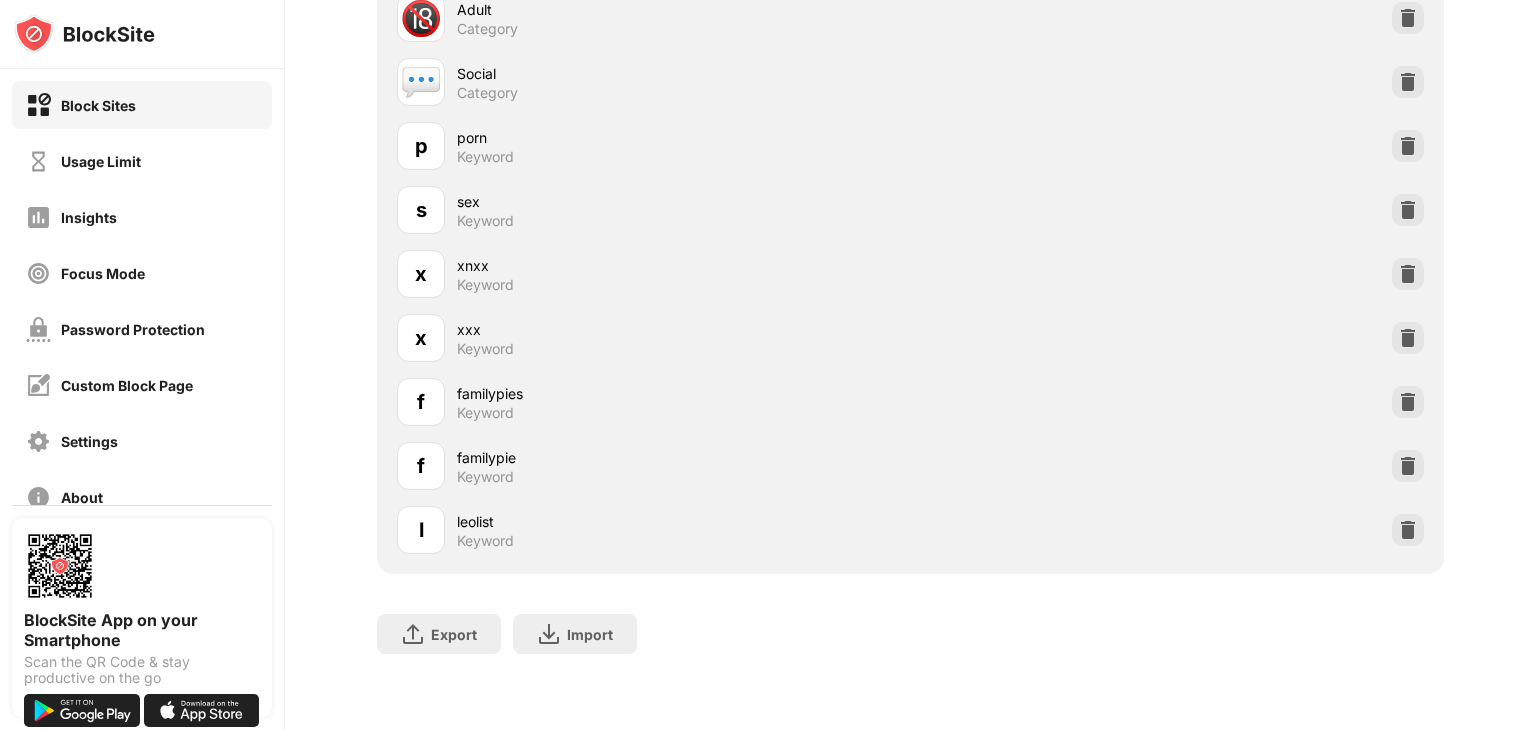 scroll, scrollTop: 2435, scrollLeft: 15, axis: both 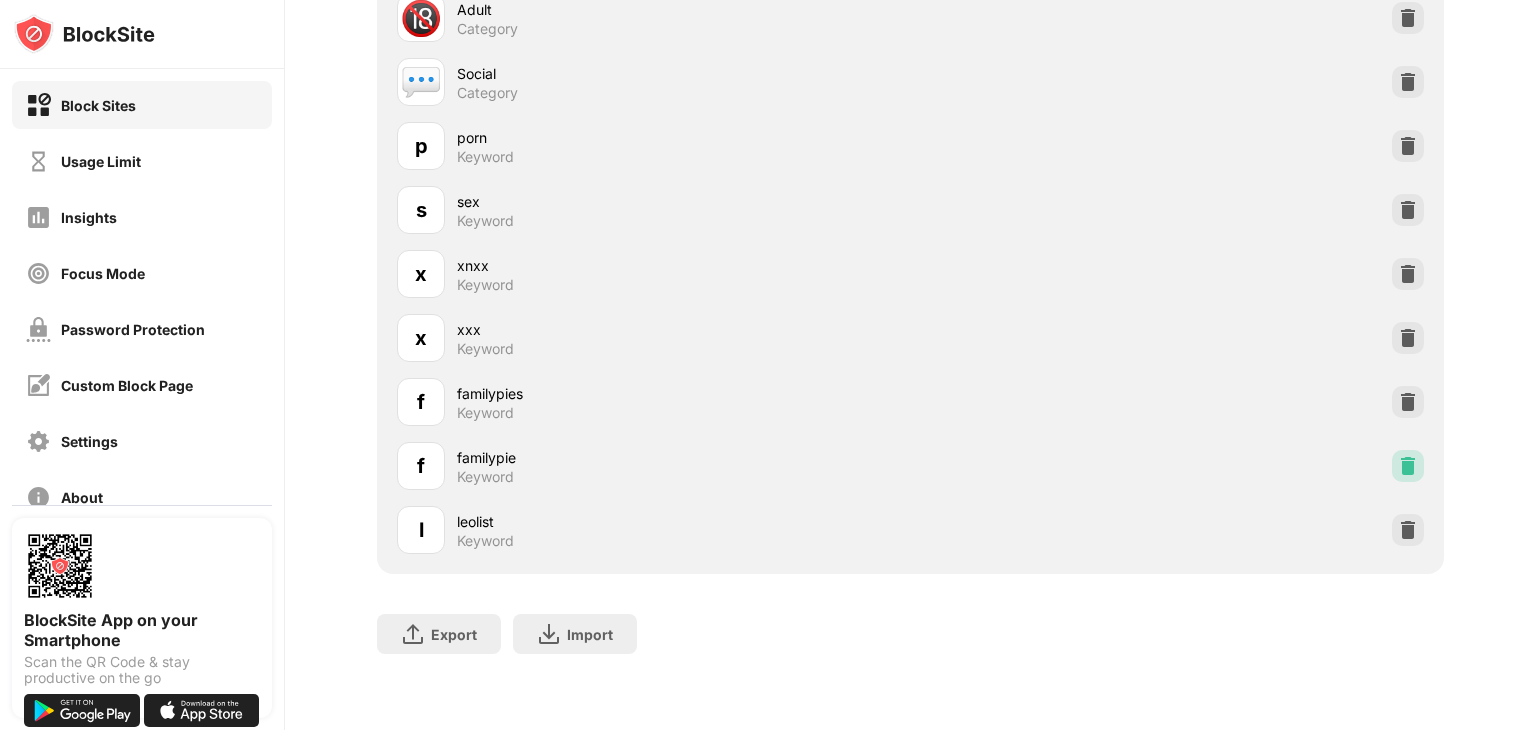 click at bounding box center (1408, 466) 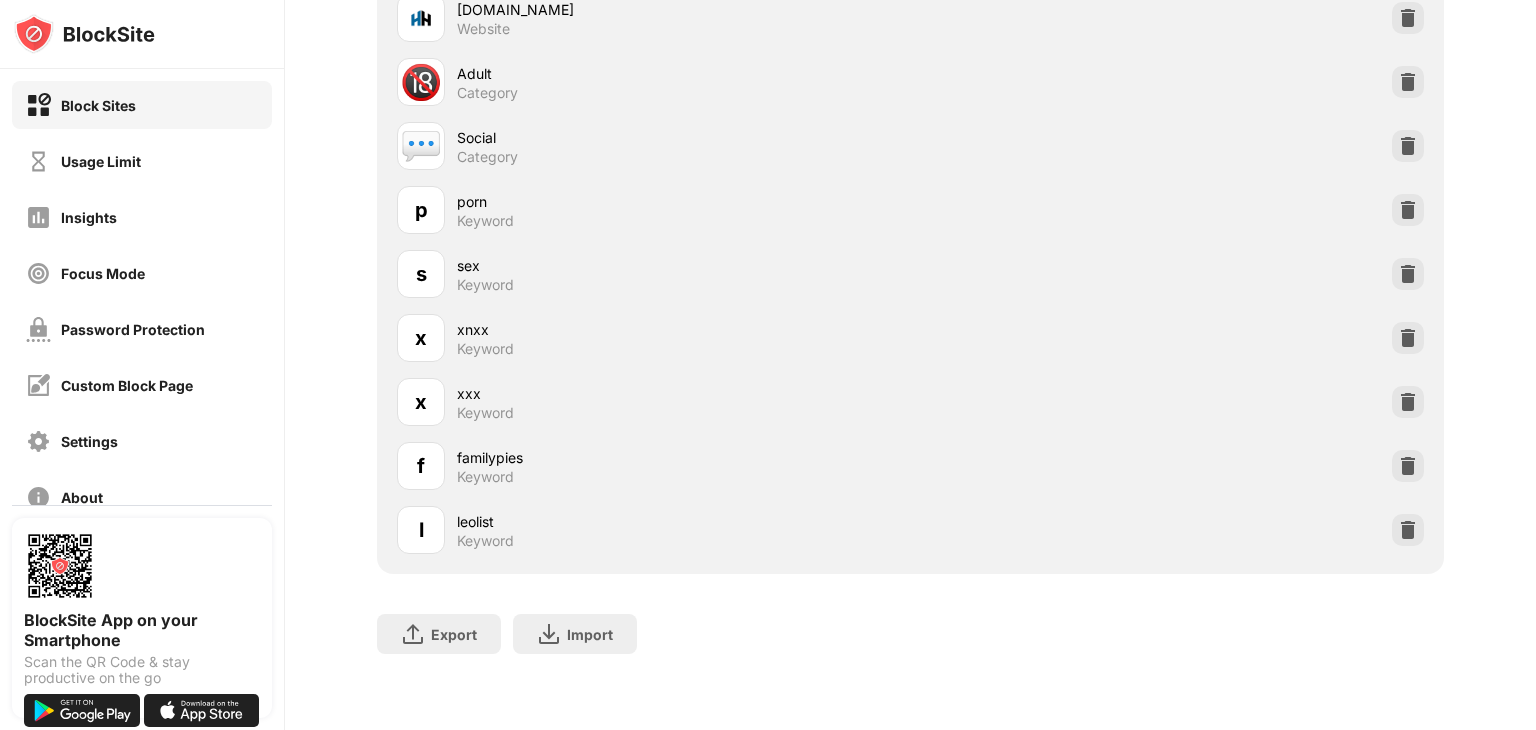 scroll, scrollTop: 2371, scrollLeft: 15, axis: both 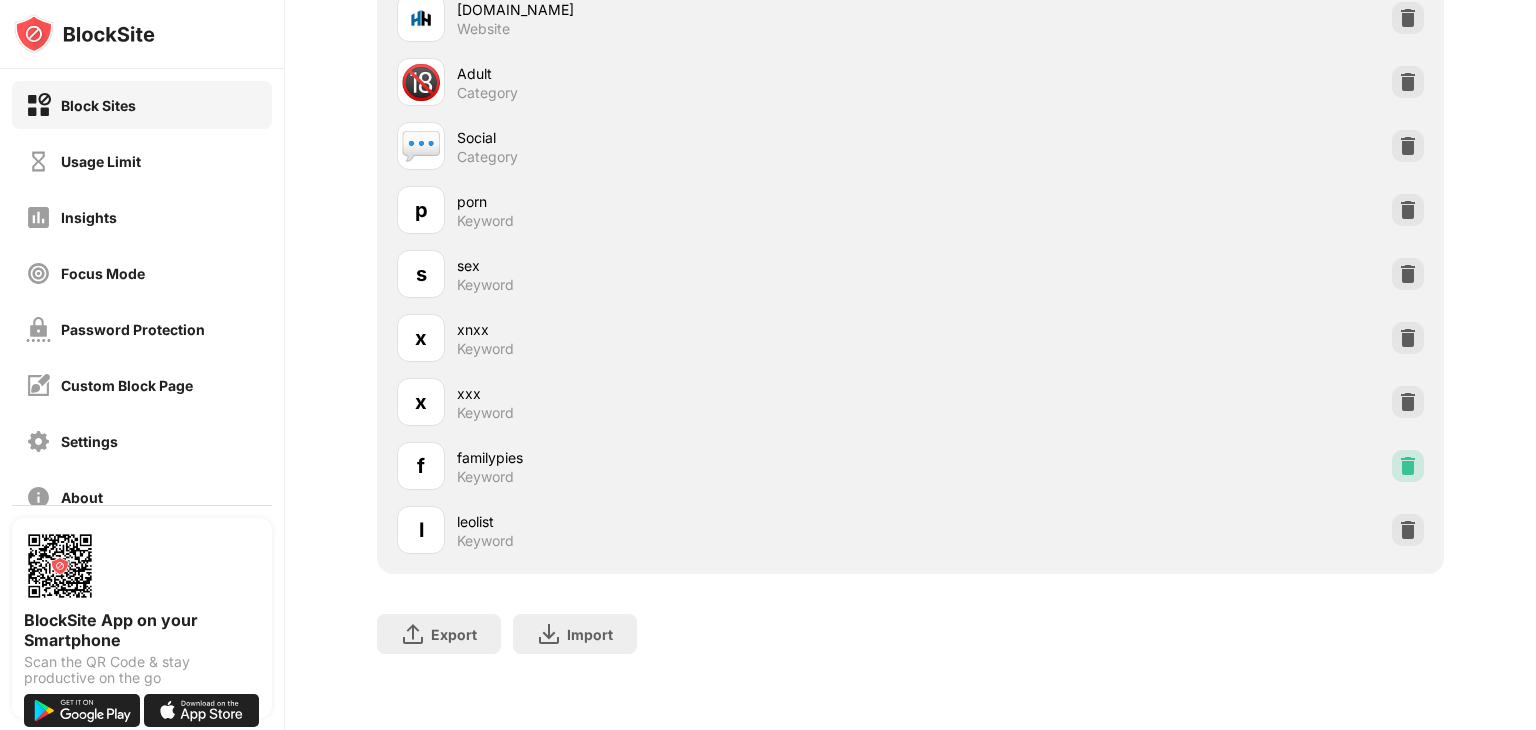 click at bounding box center [1408, 466] 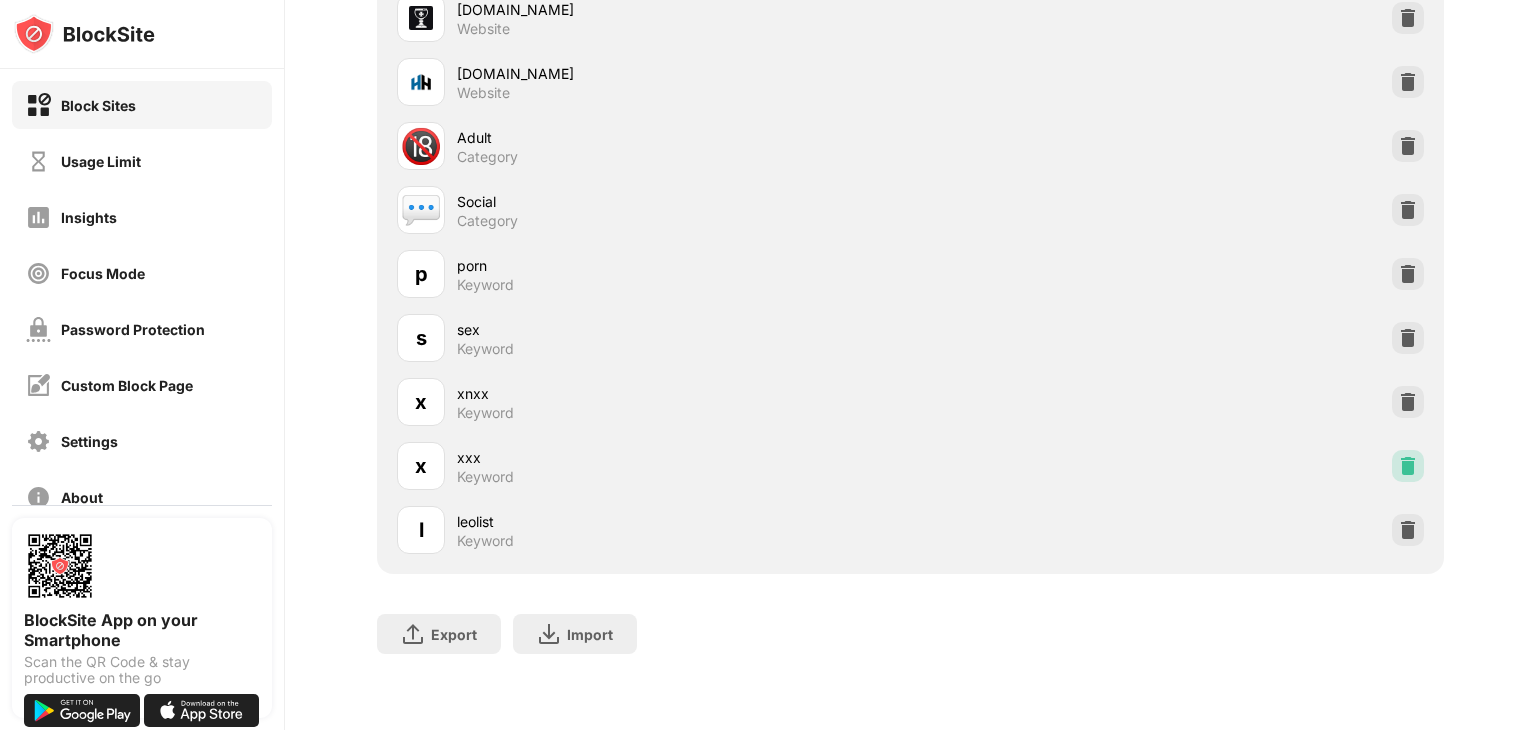 click at bounding box center (1408, 466) 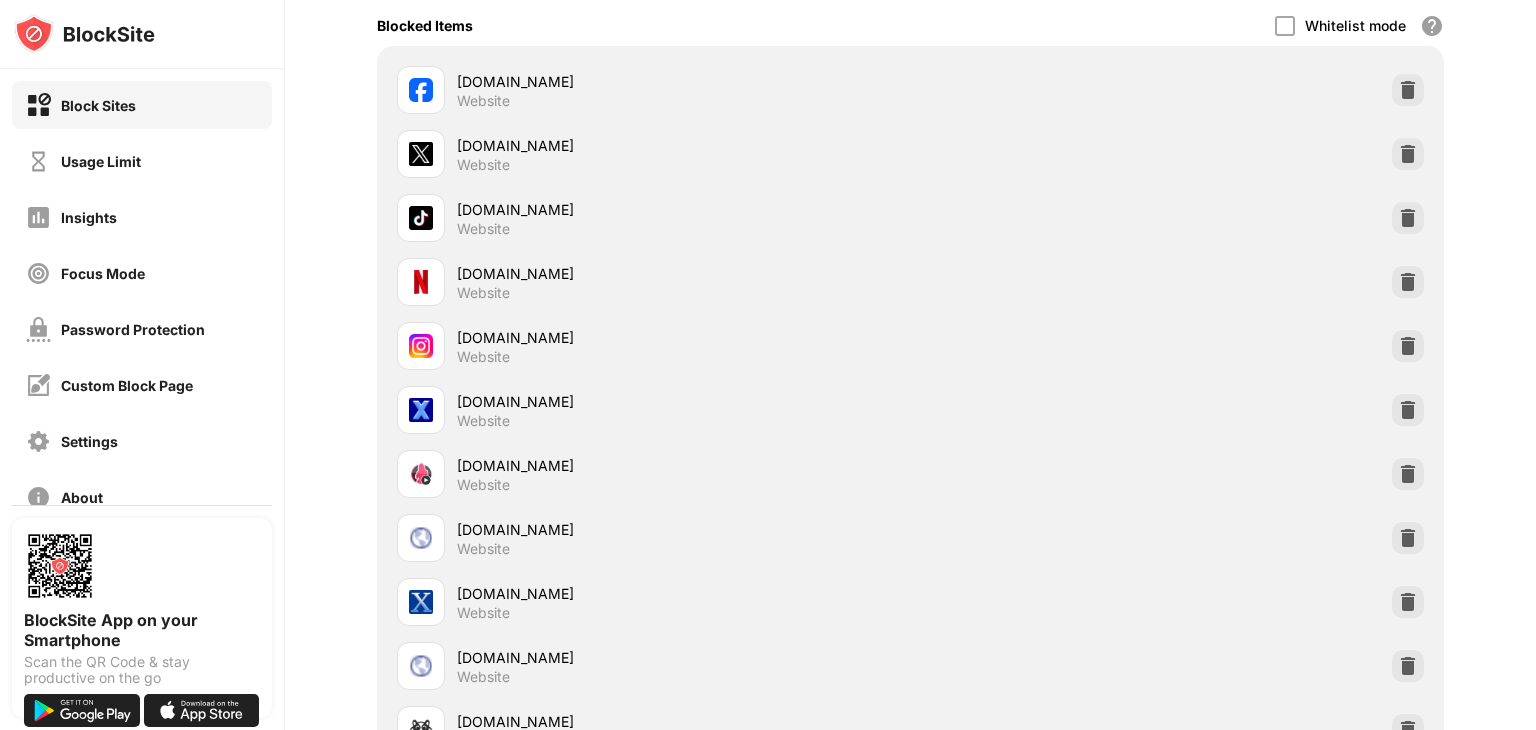 scroll, scrollTop: 0, scrollLeft: 15, axis: horizontal 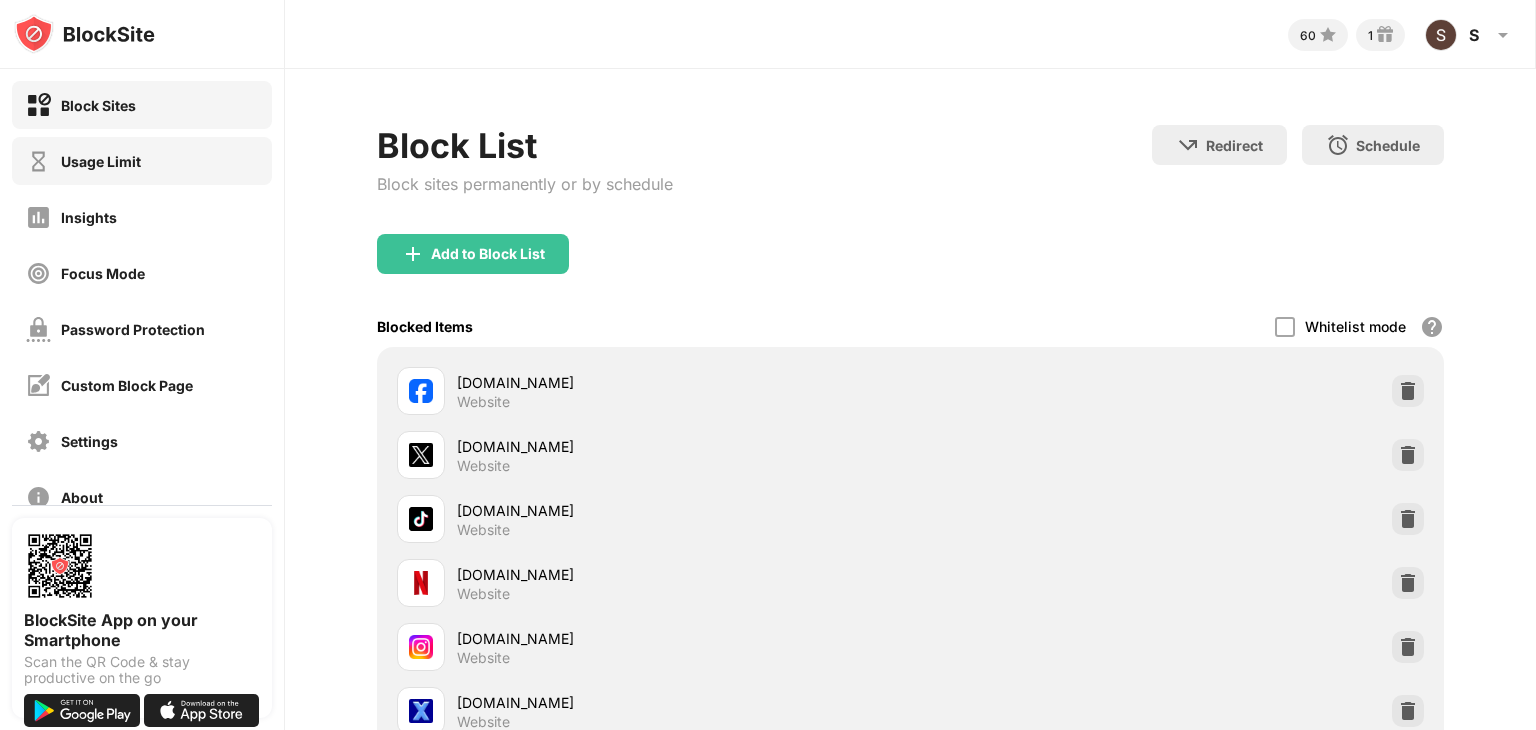 click on "Usage Limit" at bounding box center [101, 161] 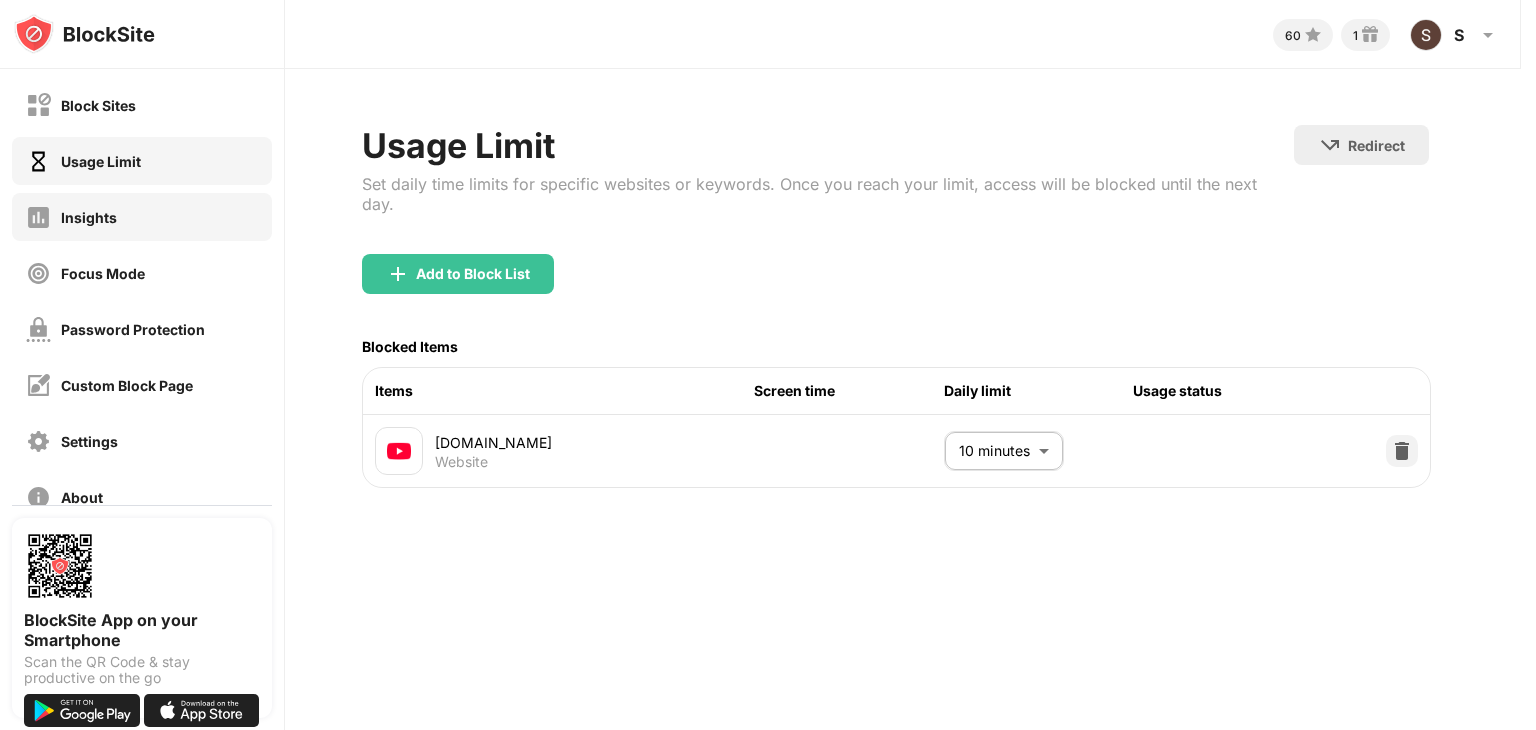 click on "Insights" at bounding box center (142, 217) 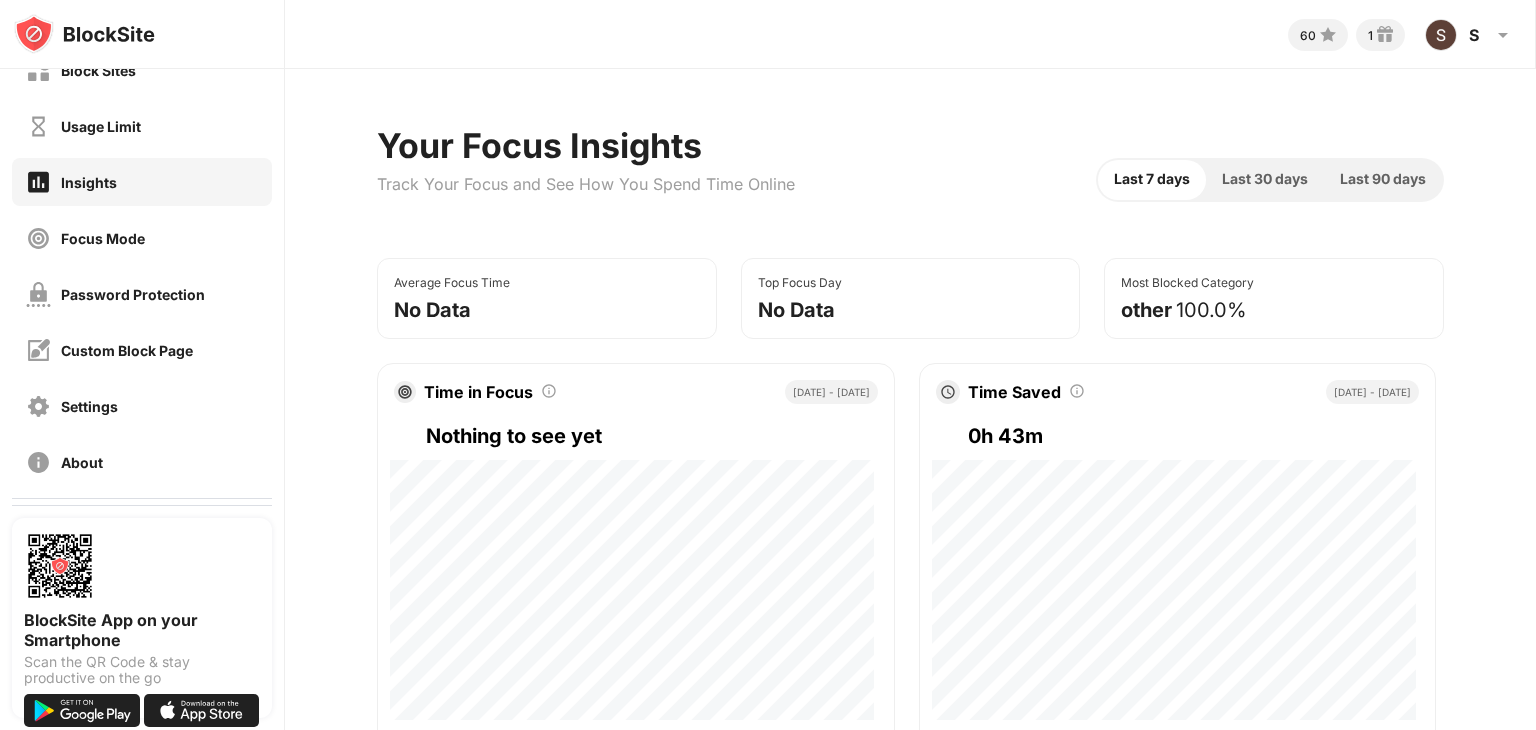 scroll, scrollTop: 62, scrollLeft: 0, axis: vertical 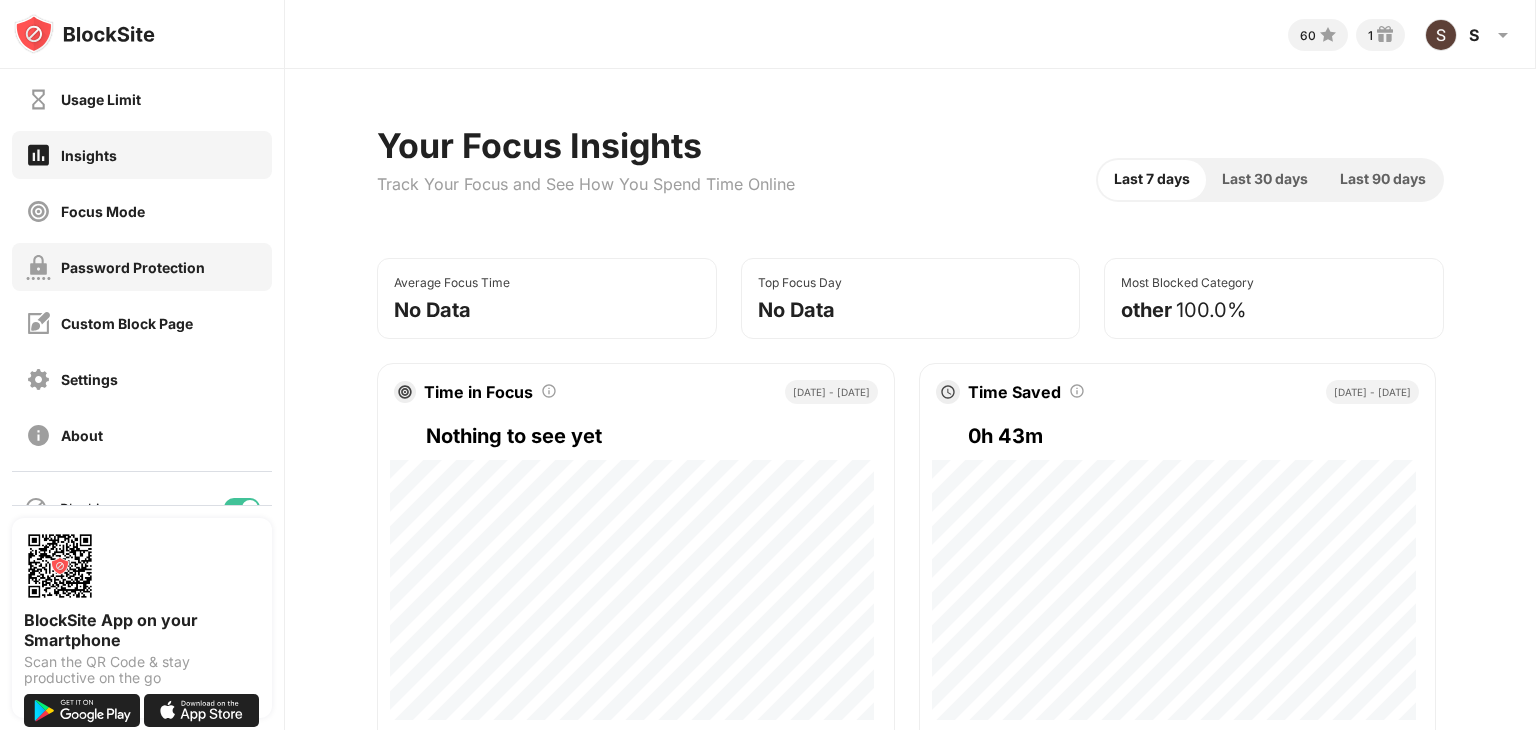 click on "Password Protection" at bounding box center [133, 267] 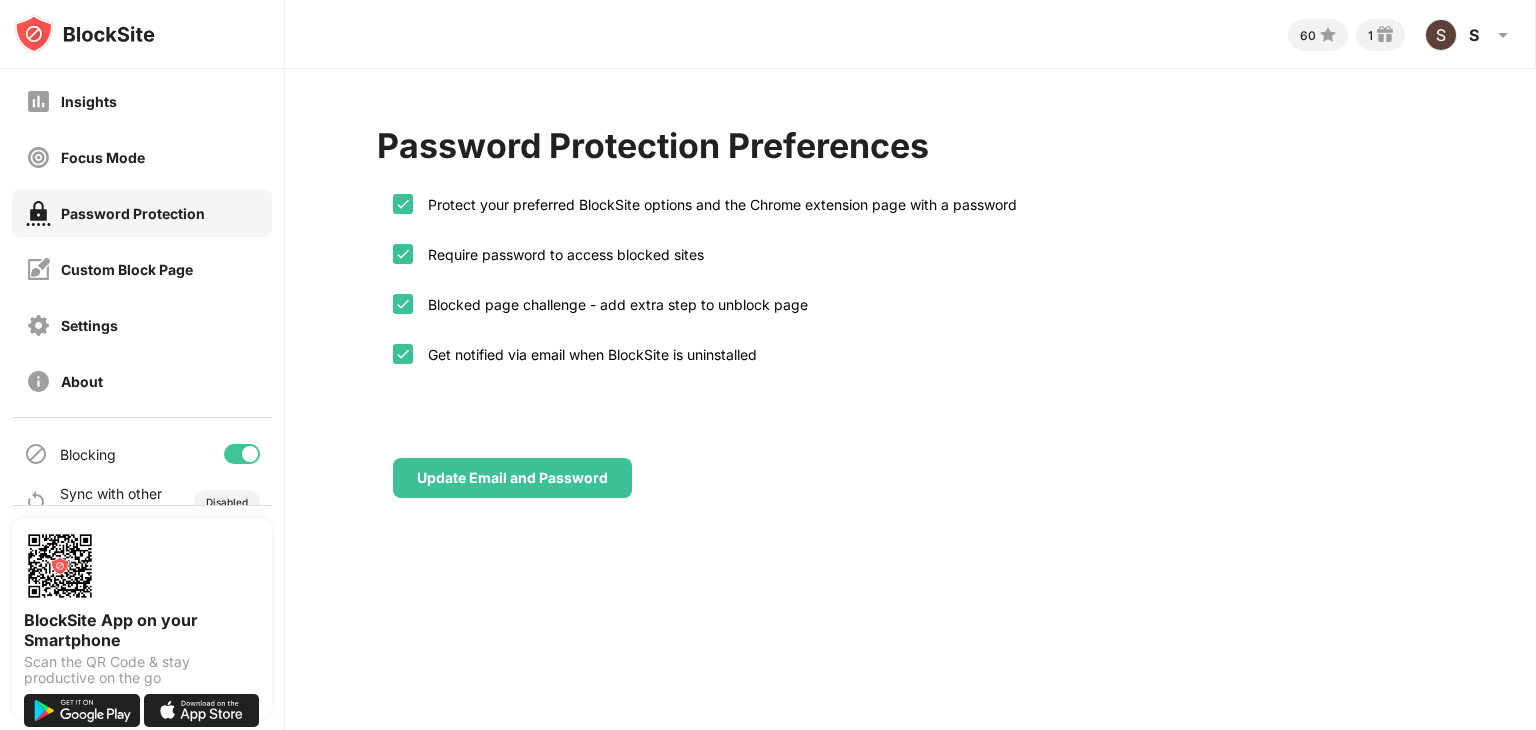 scroll, scrollTop: 0, scrollLeft: 0, axis: both 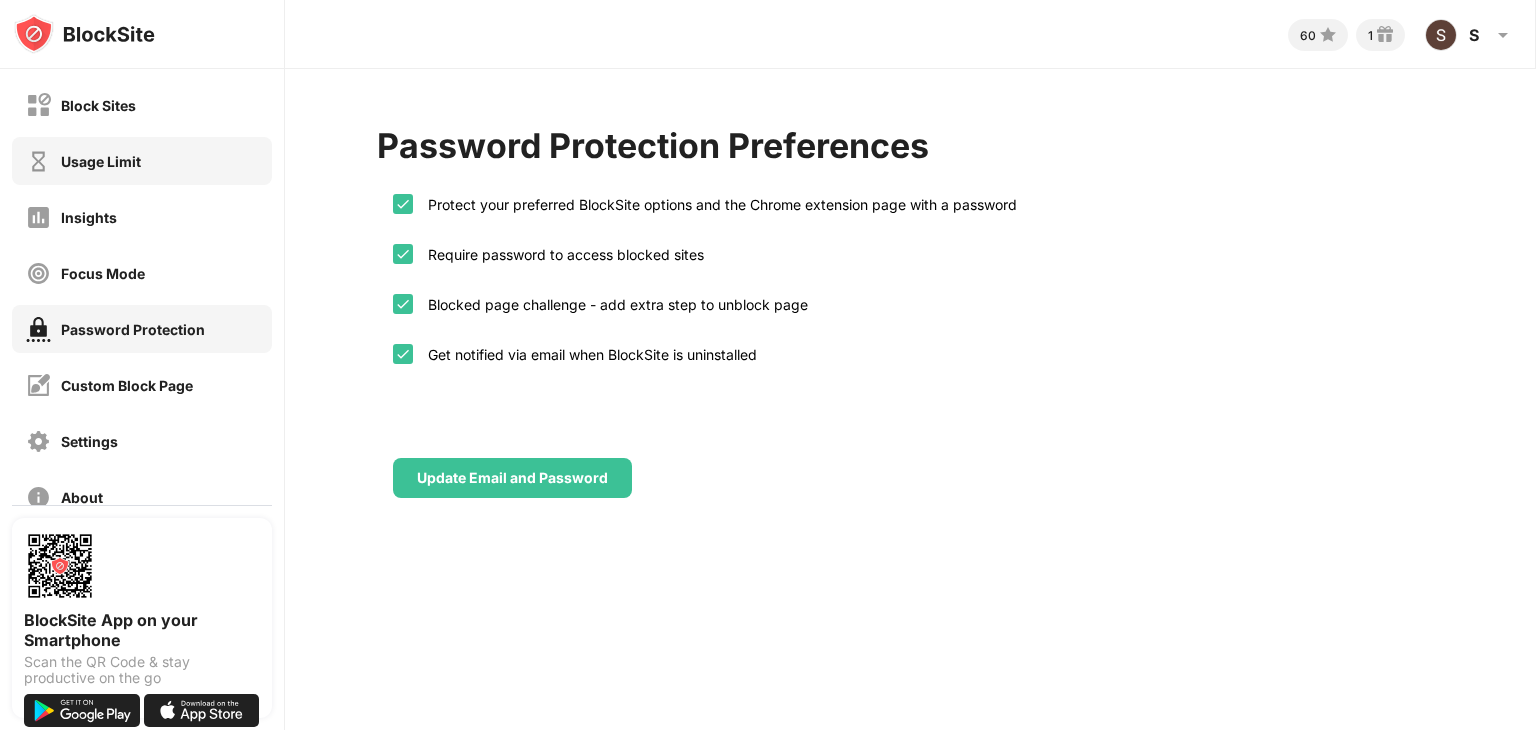 click on "Usage Limit" at bounding box center [101, 161] 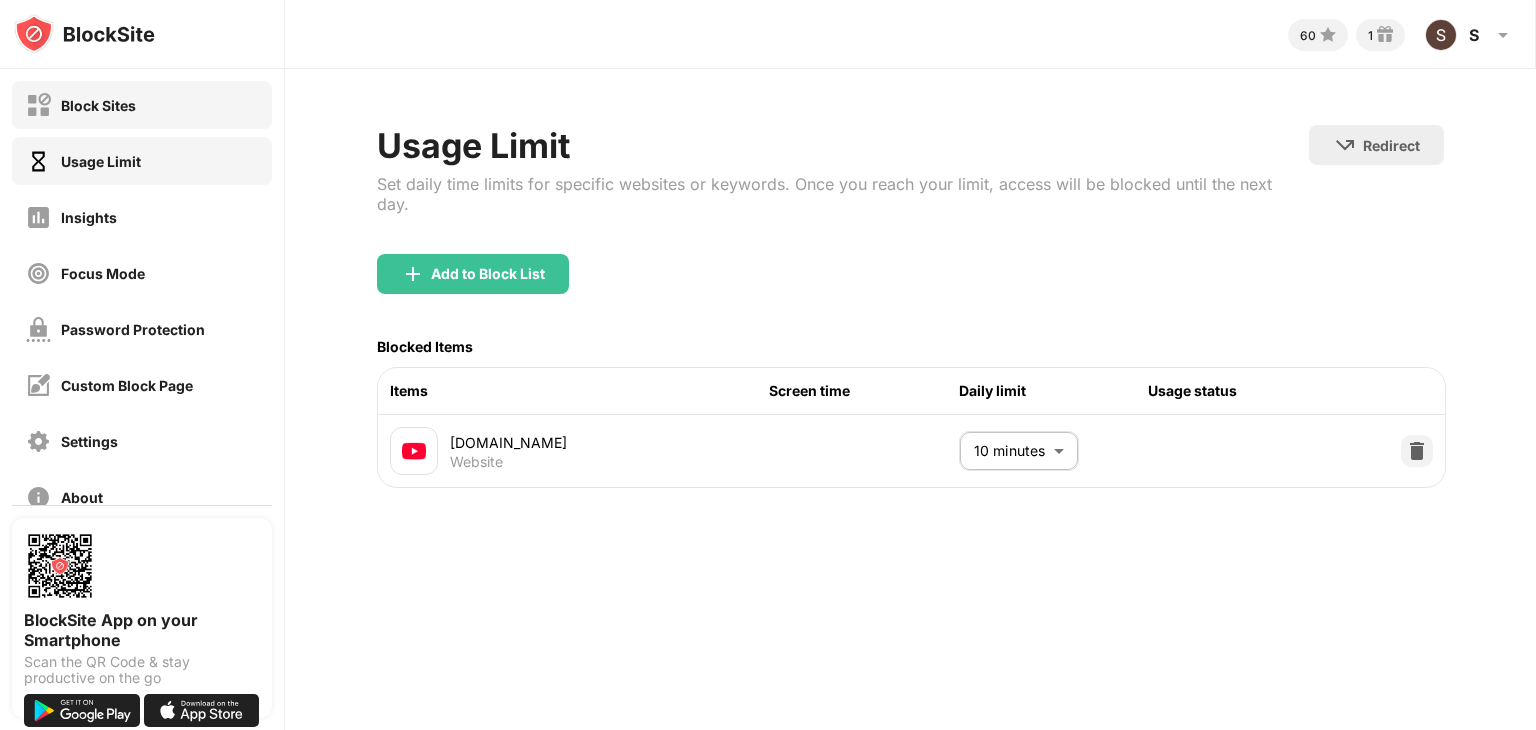 click on "Block Sites" at bounding box center [142, 105] 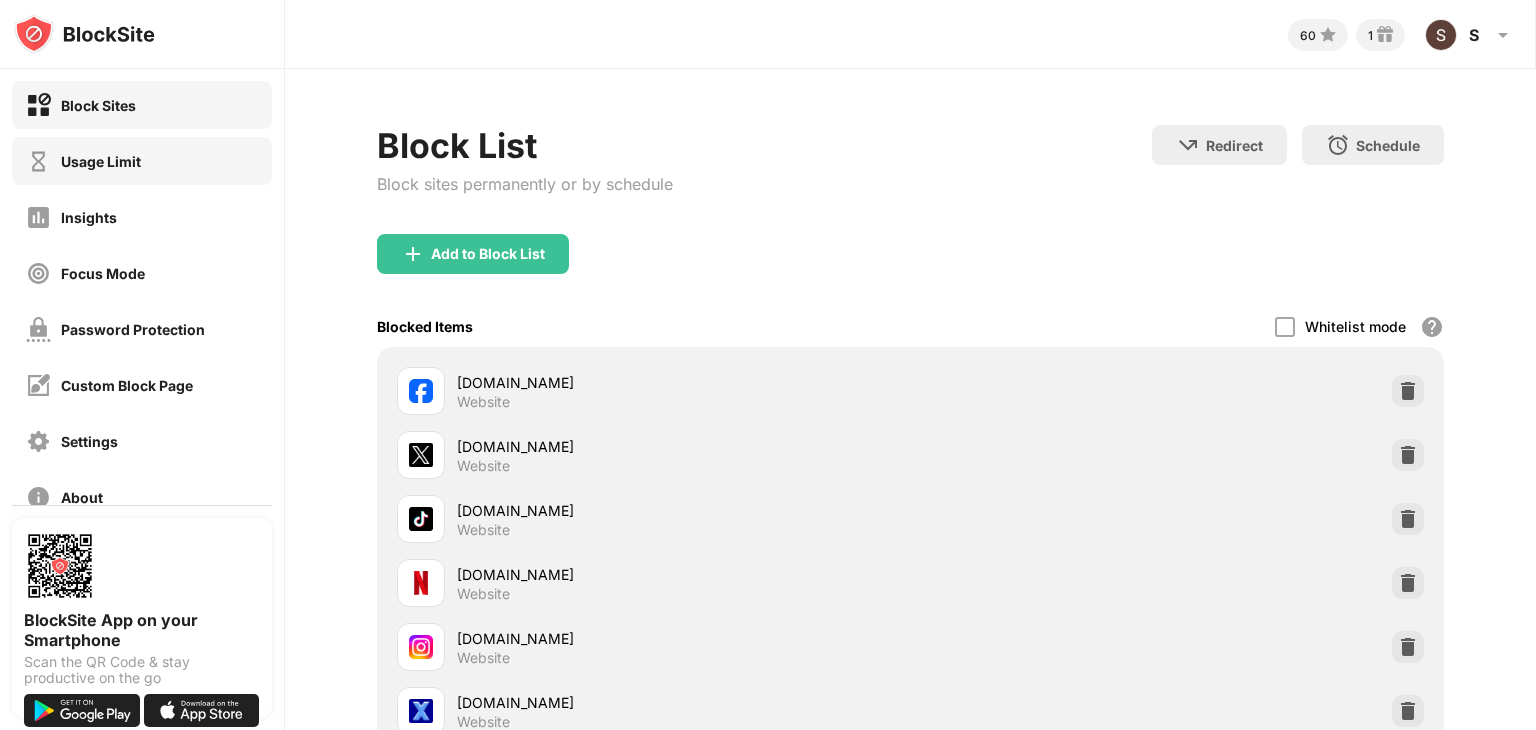 click on "Usage Limit" at bounding box center [142, 161] 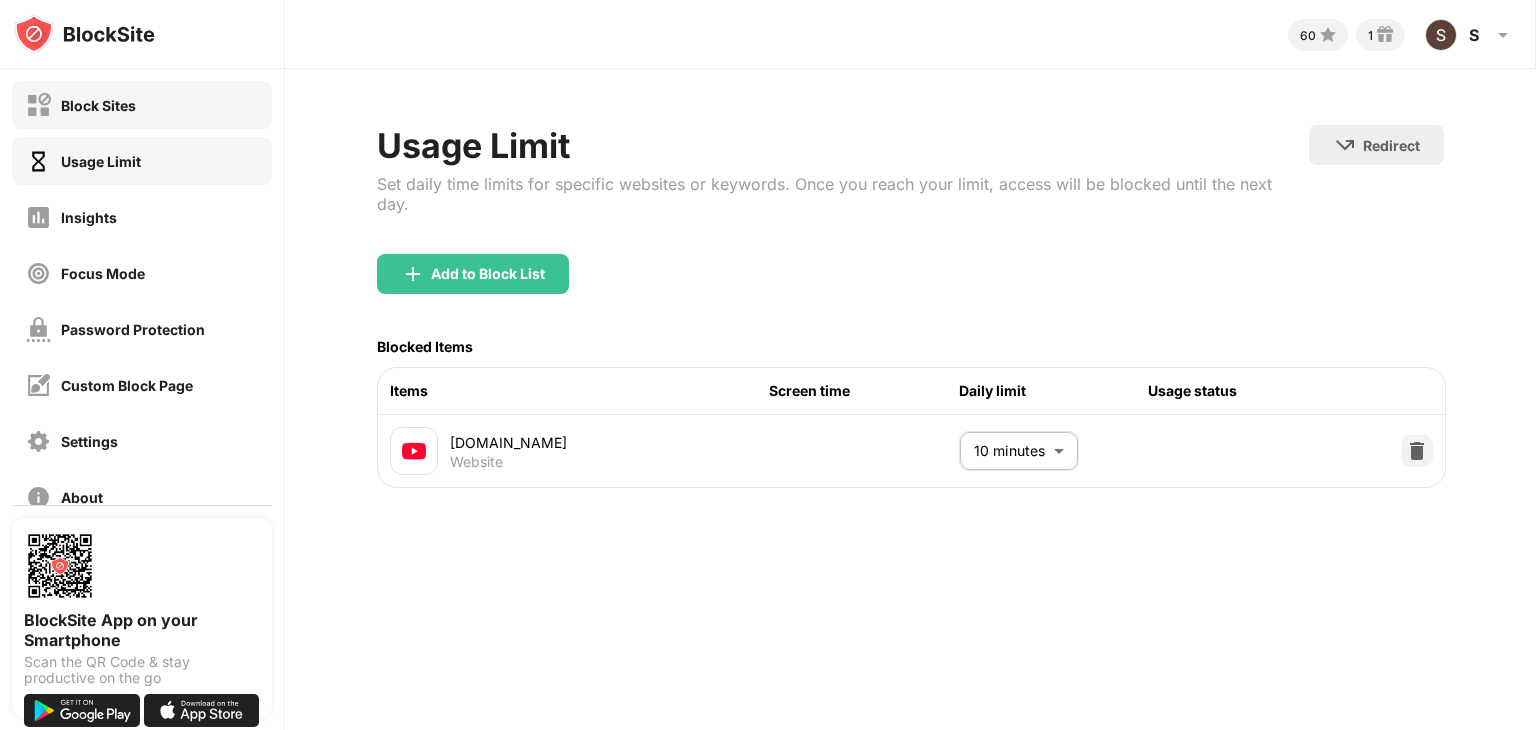 click on "Block Sites" at bounding box center [142, 105] 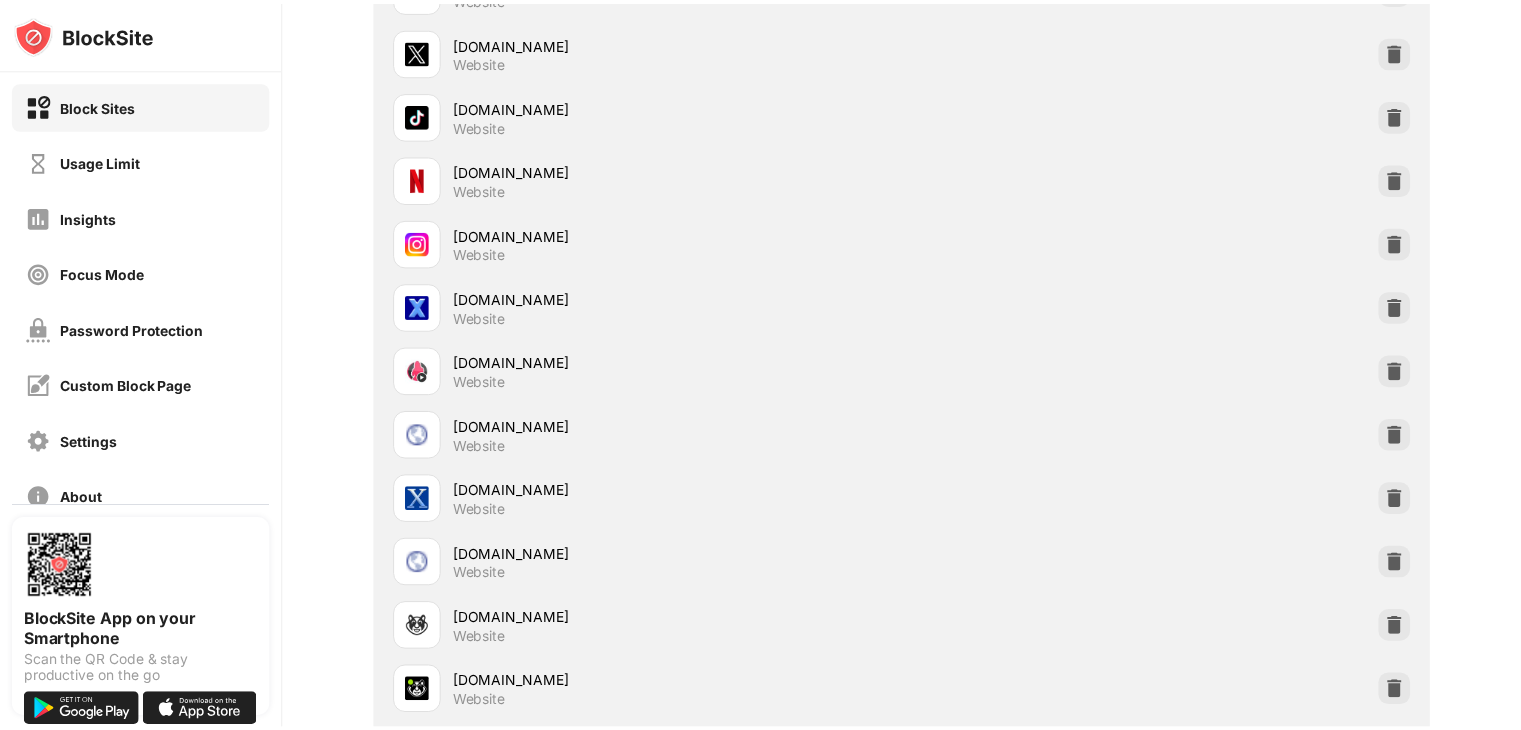 scroll, scrollTop: 0, scrollLeft: 15, axis: horizontal 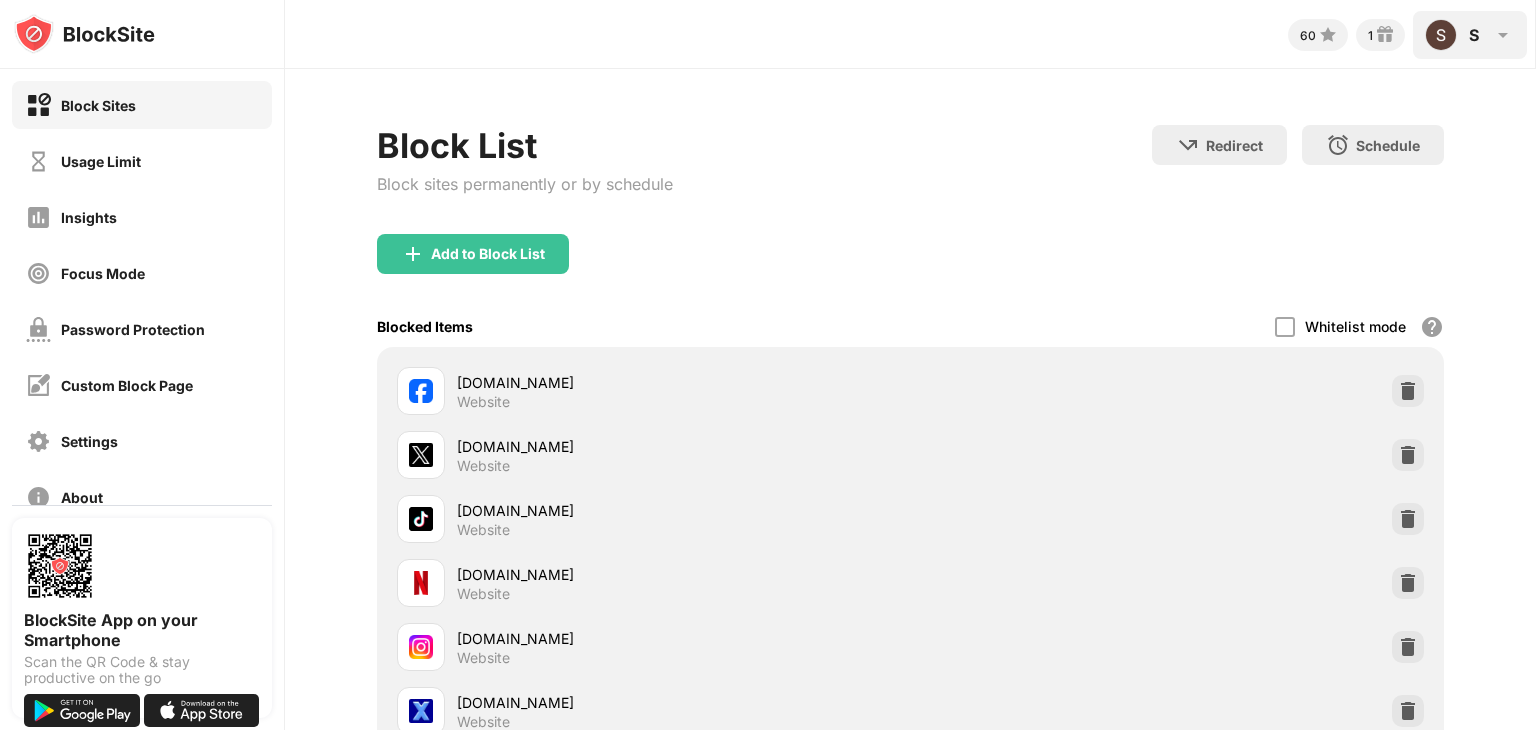 click on "S S Sandhu View Account Insights Rewards Settings Support Log Out" at bounding box center (1470, 35) 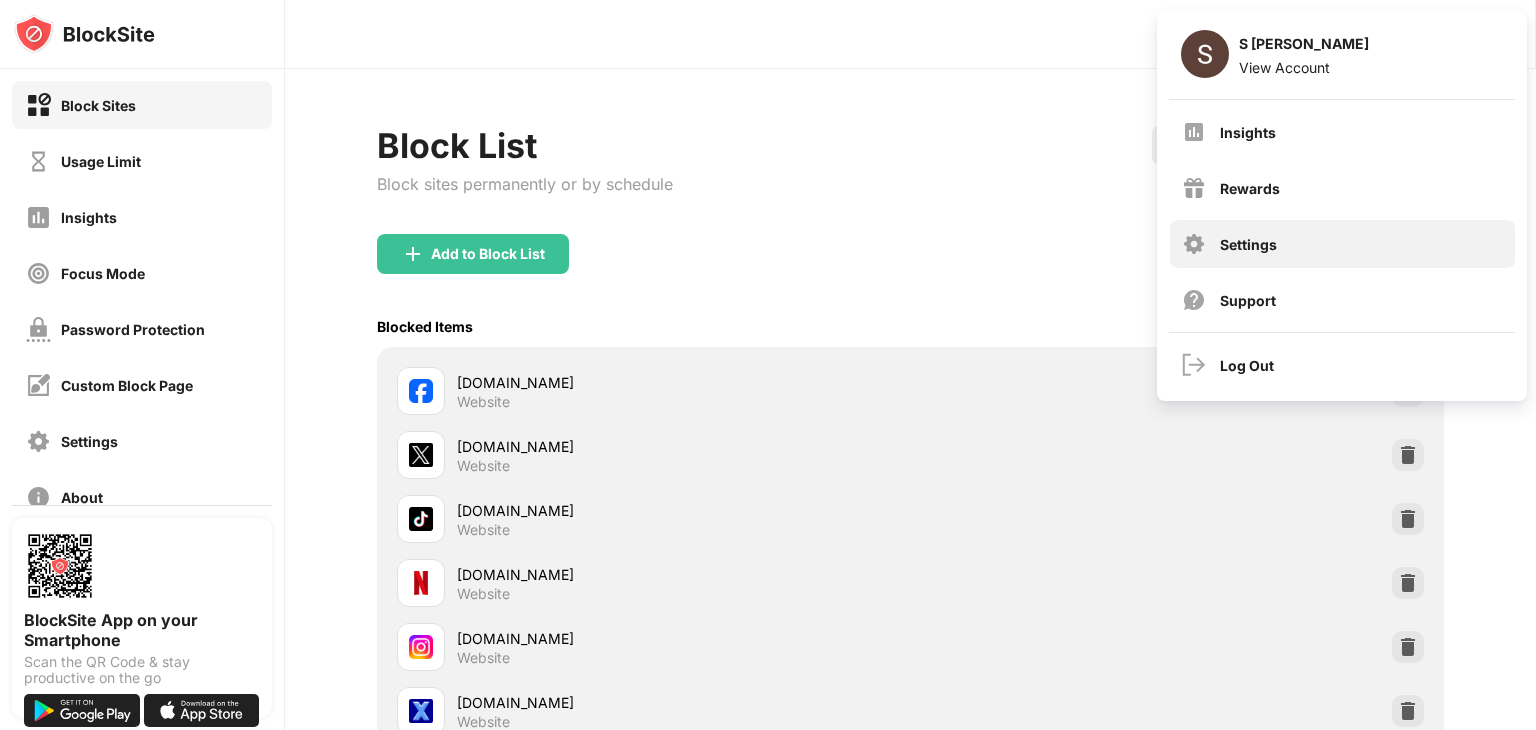 click on "Settings" at bounding box center (1342, 244) 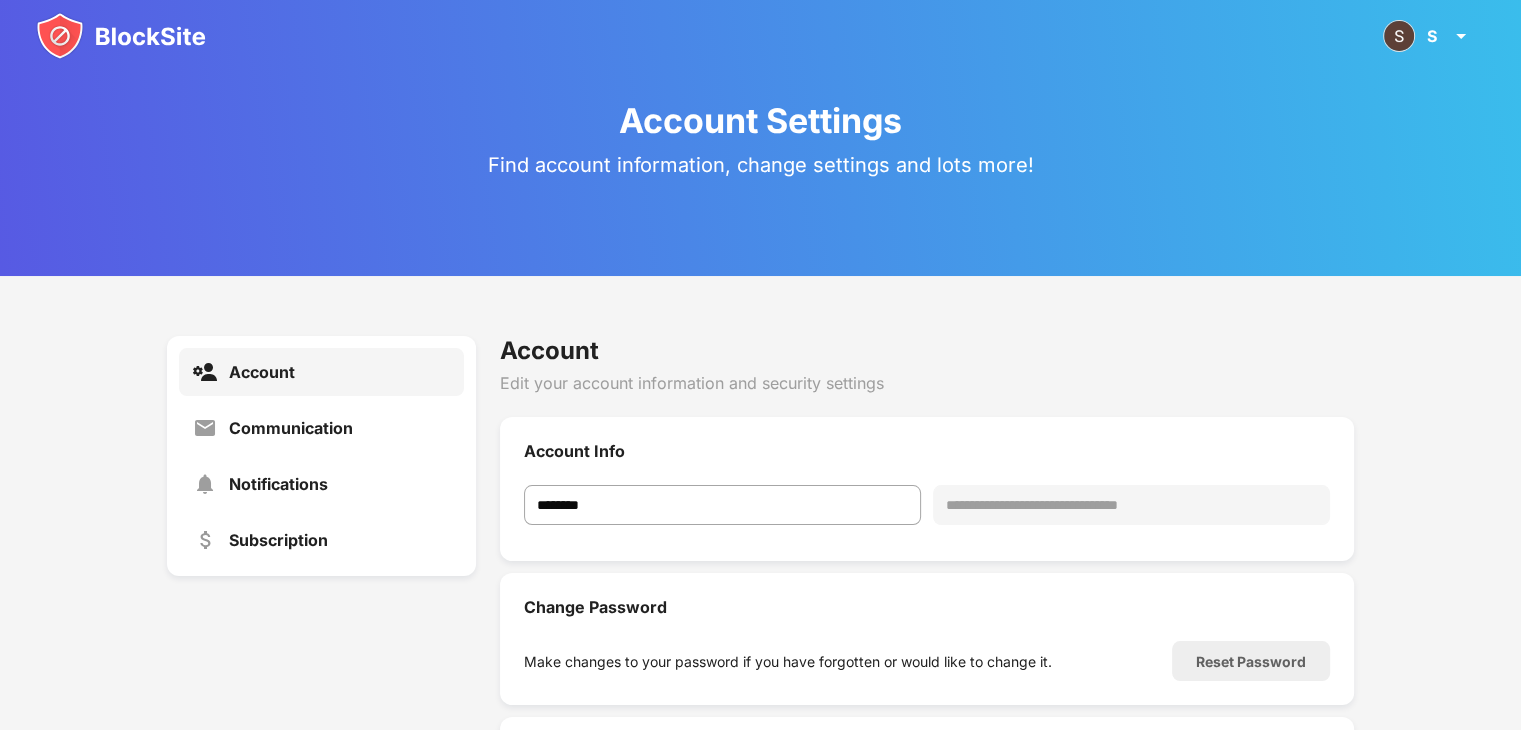 scroll, scrollTop: 176, scrollLeft: 0, axis: vertical 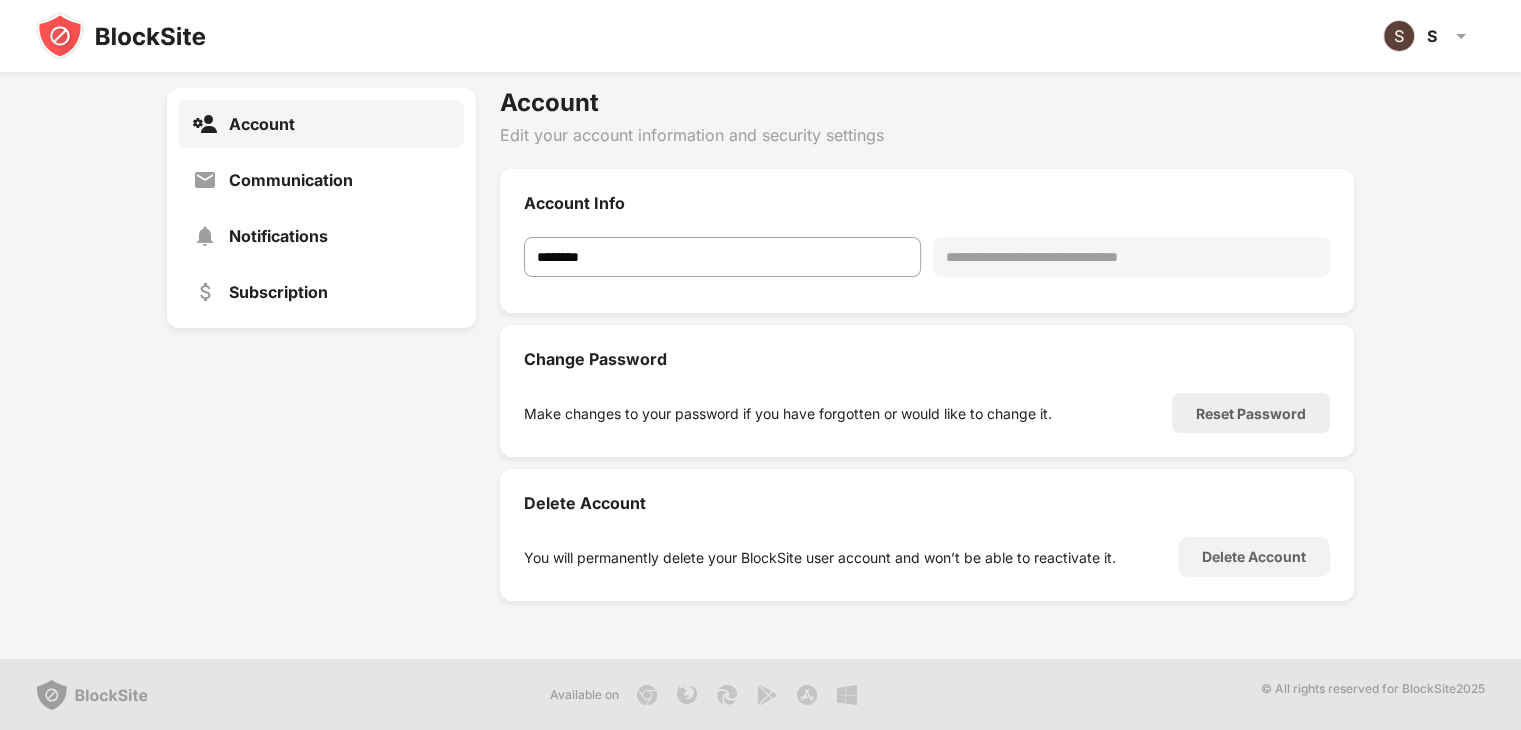 click on "**********" at bounding box center (1131, 257) 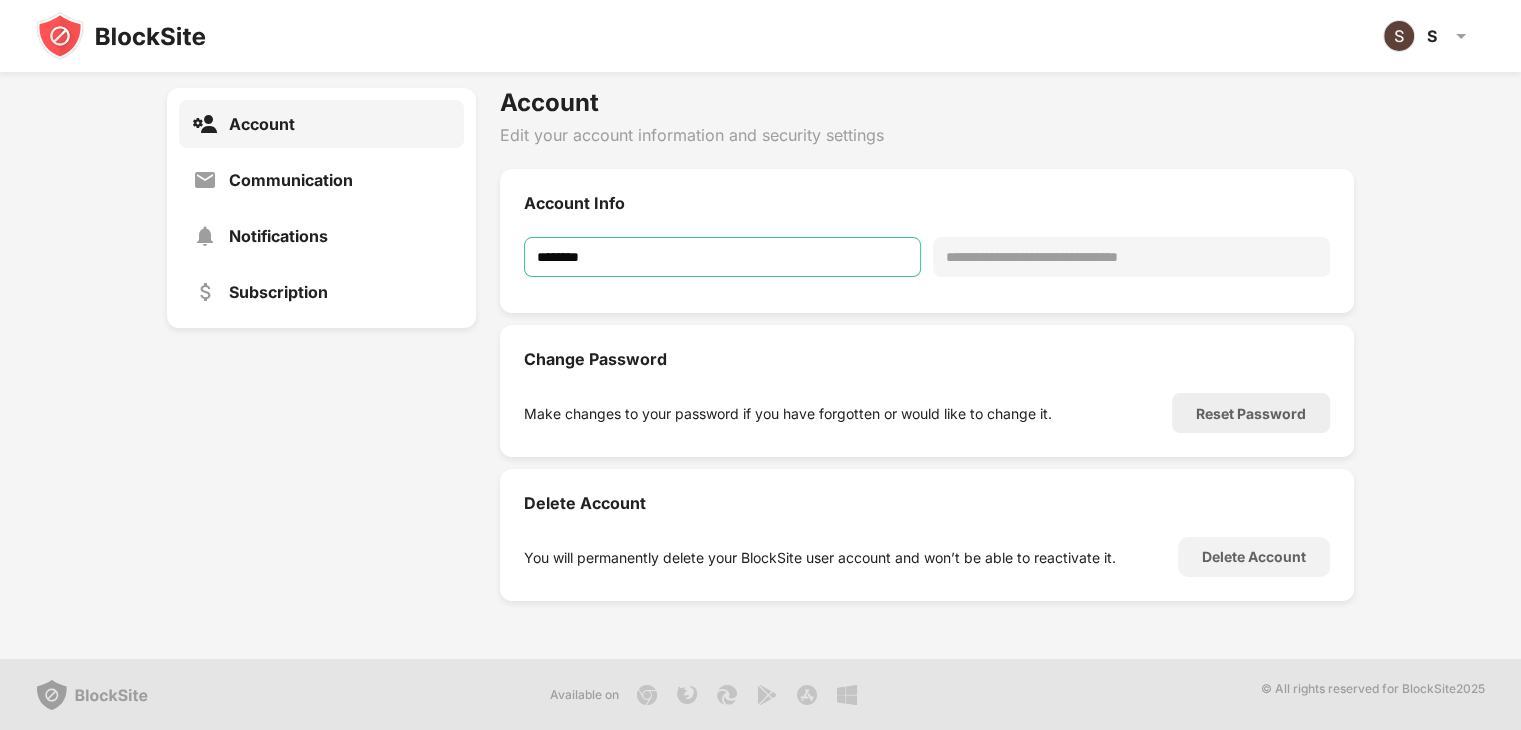 click on "********" at bounding box center (722, 257) 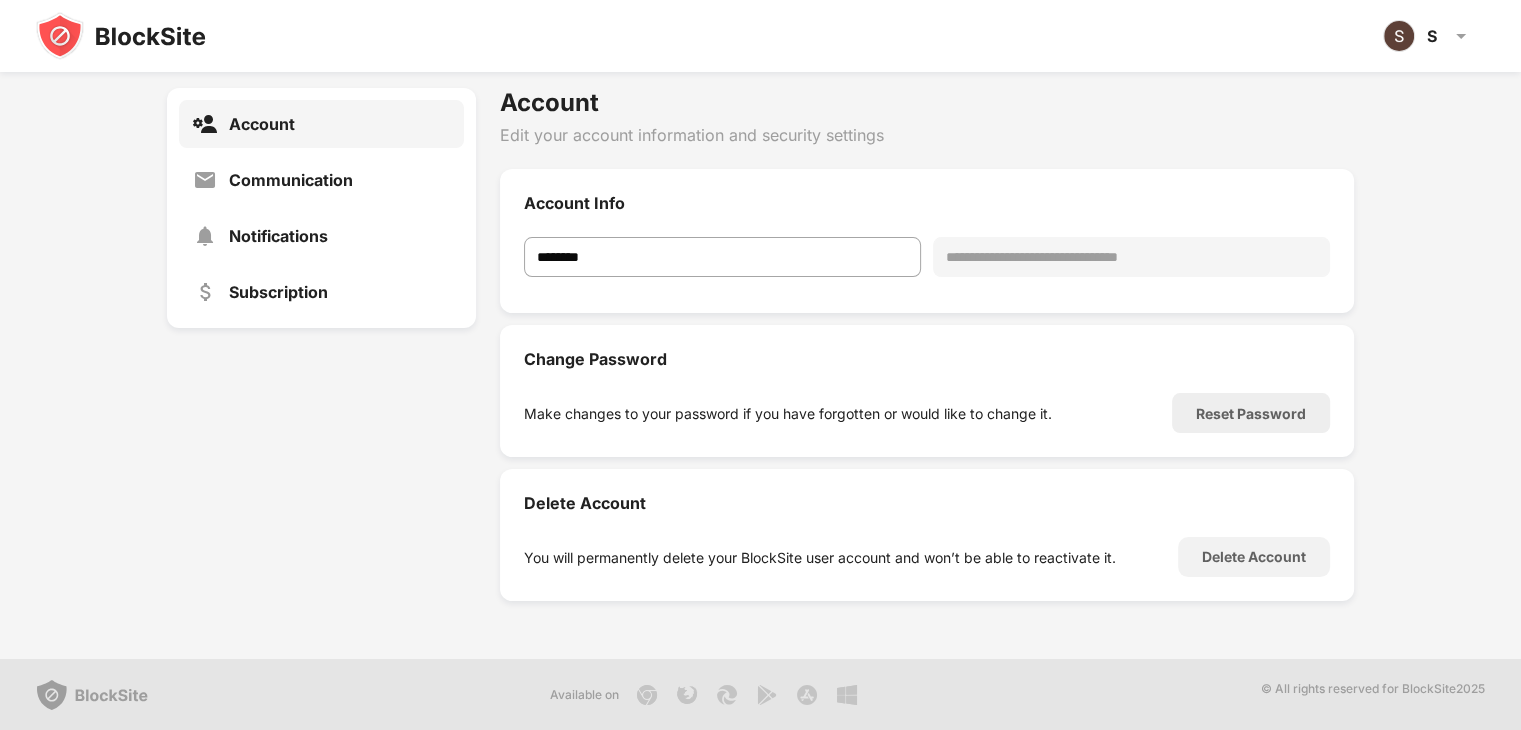 click on "**********" at bounding box center (1131, 257) 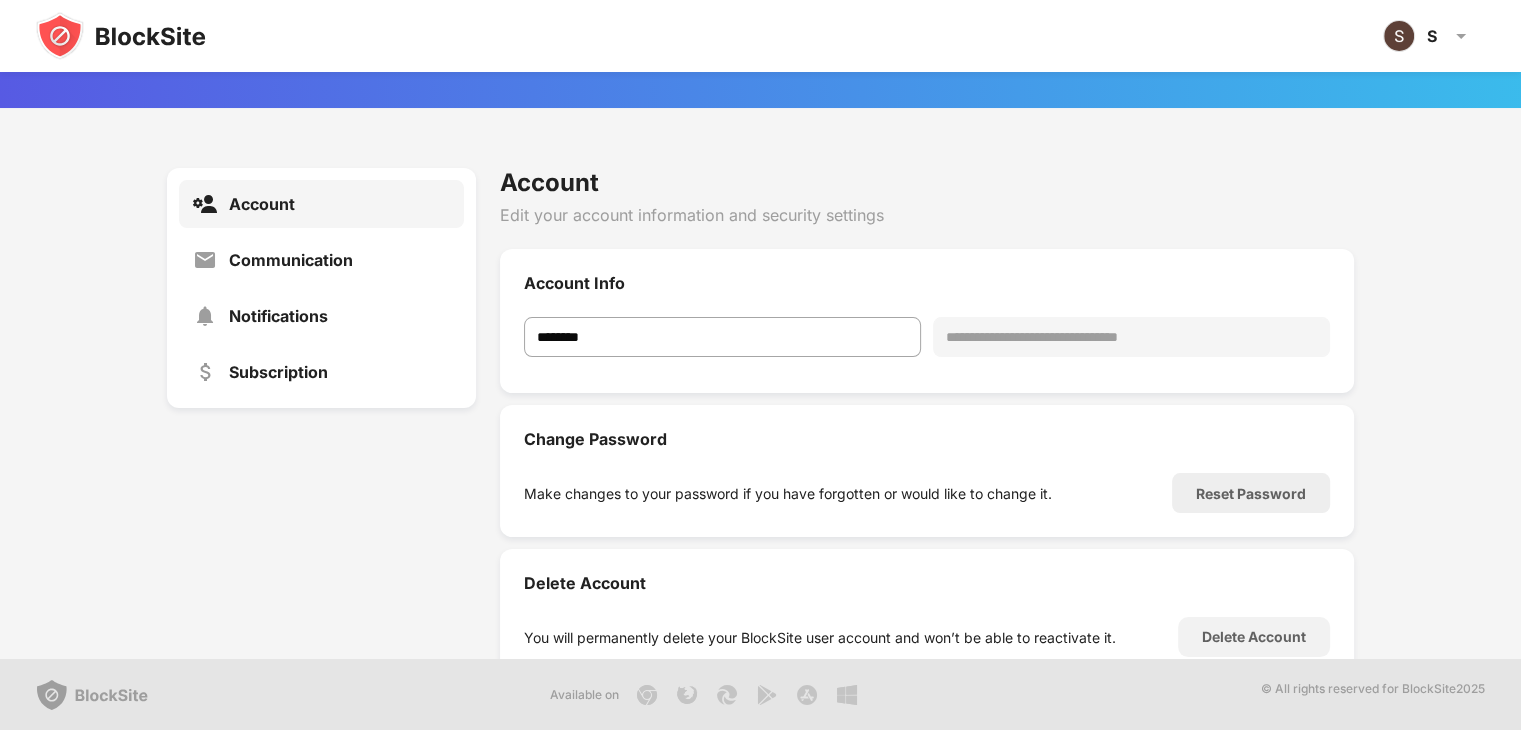 scroll, scrollTop: 0, scrollLeft: 0, axis: both 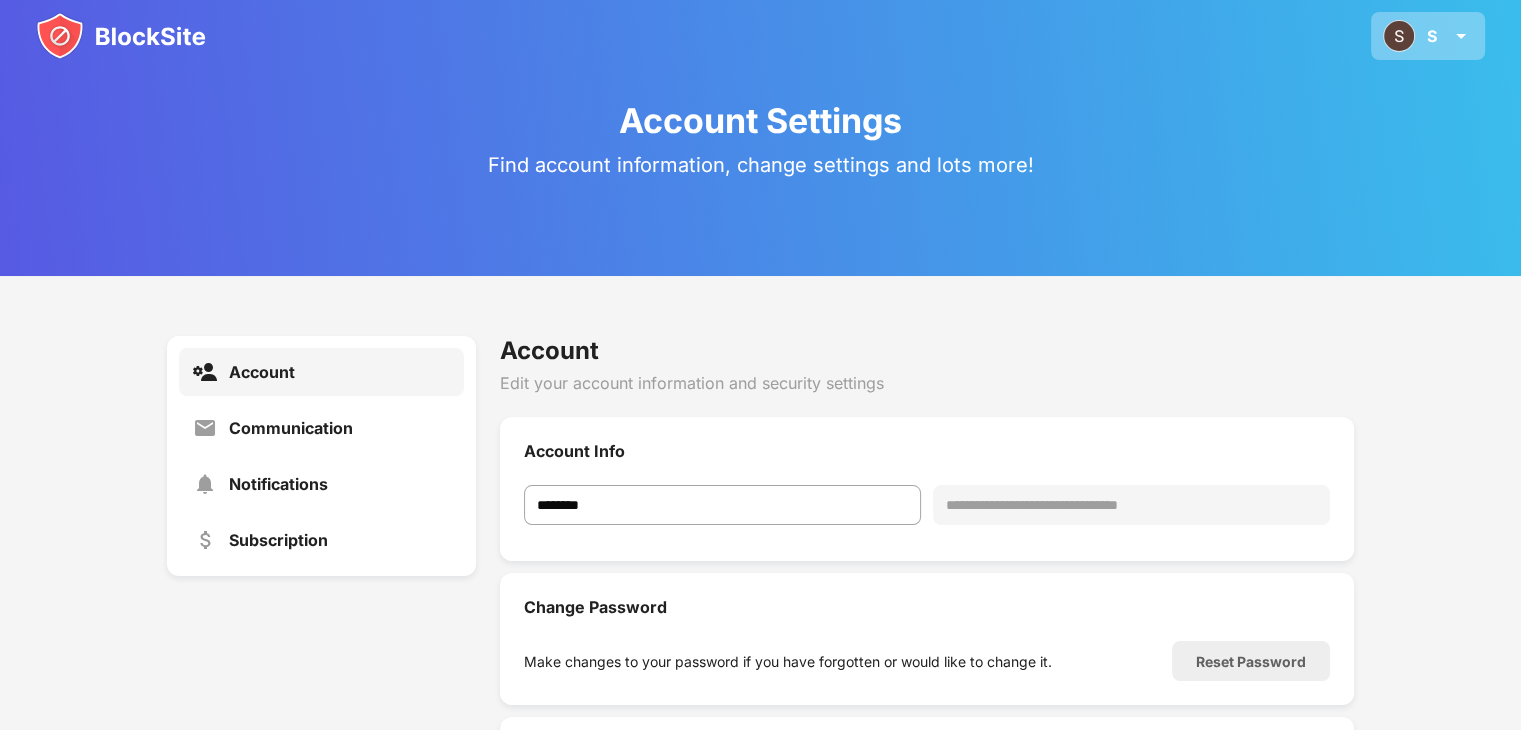 click at bounding box center [1461, 36] 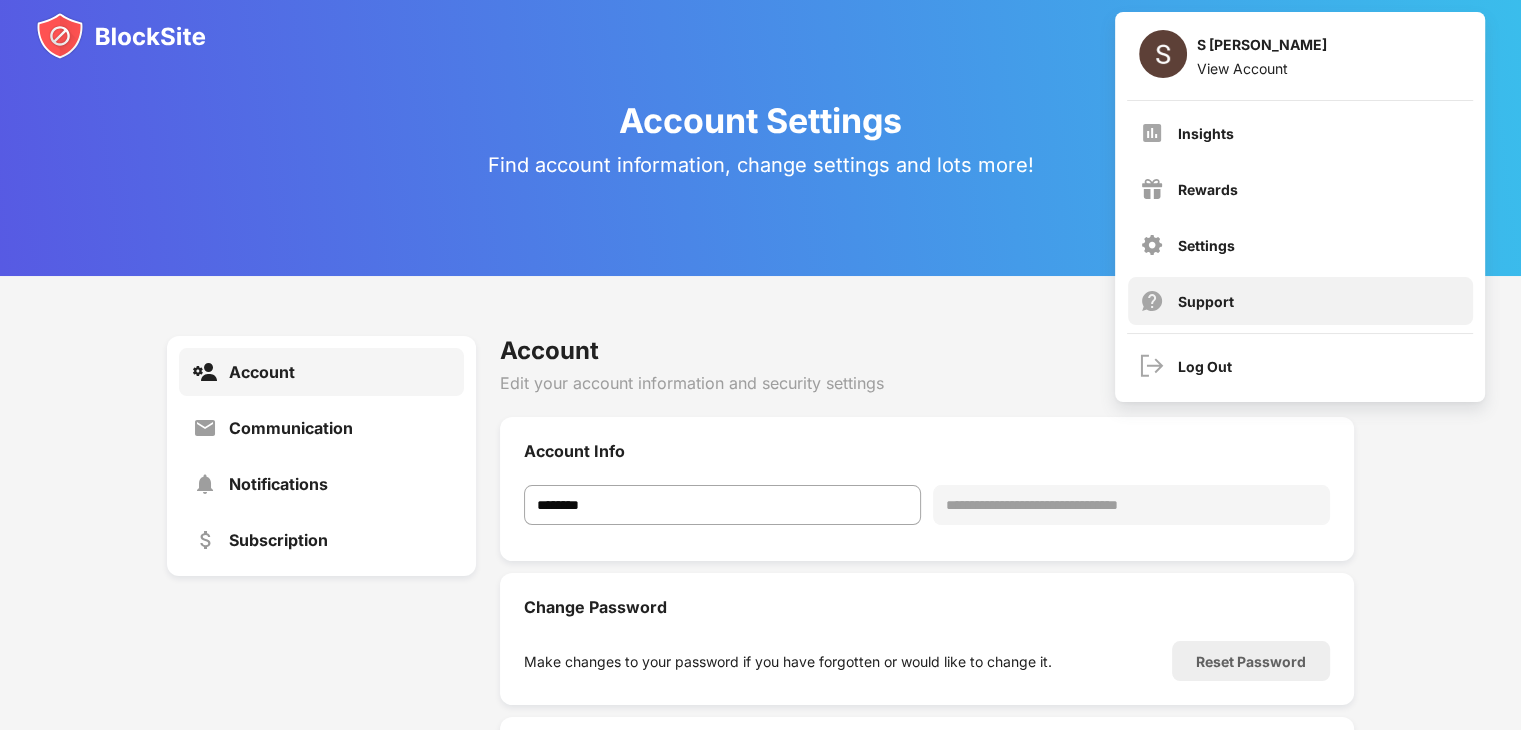 click on "Support" at bounding box center [1300, 301] 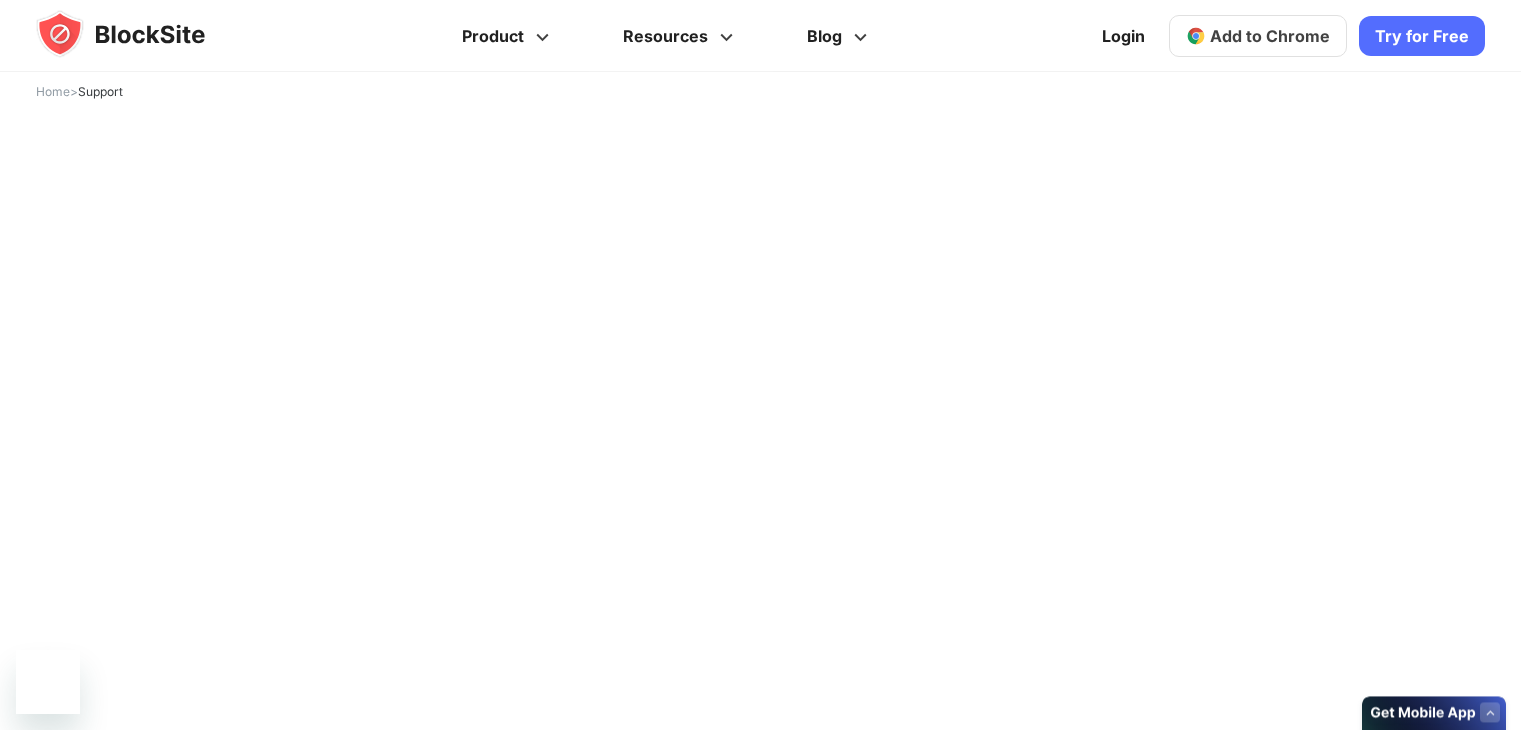 scroll, scrollTop: 156, scrollLeft: 0, axis: vertical 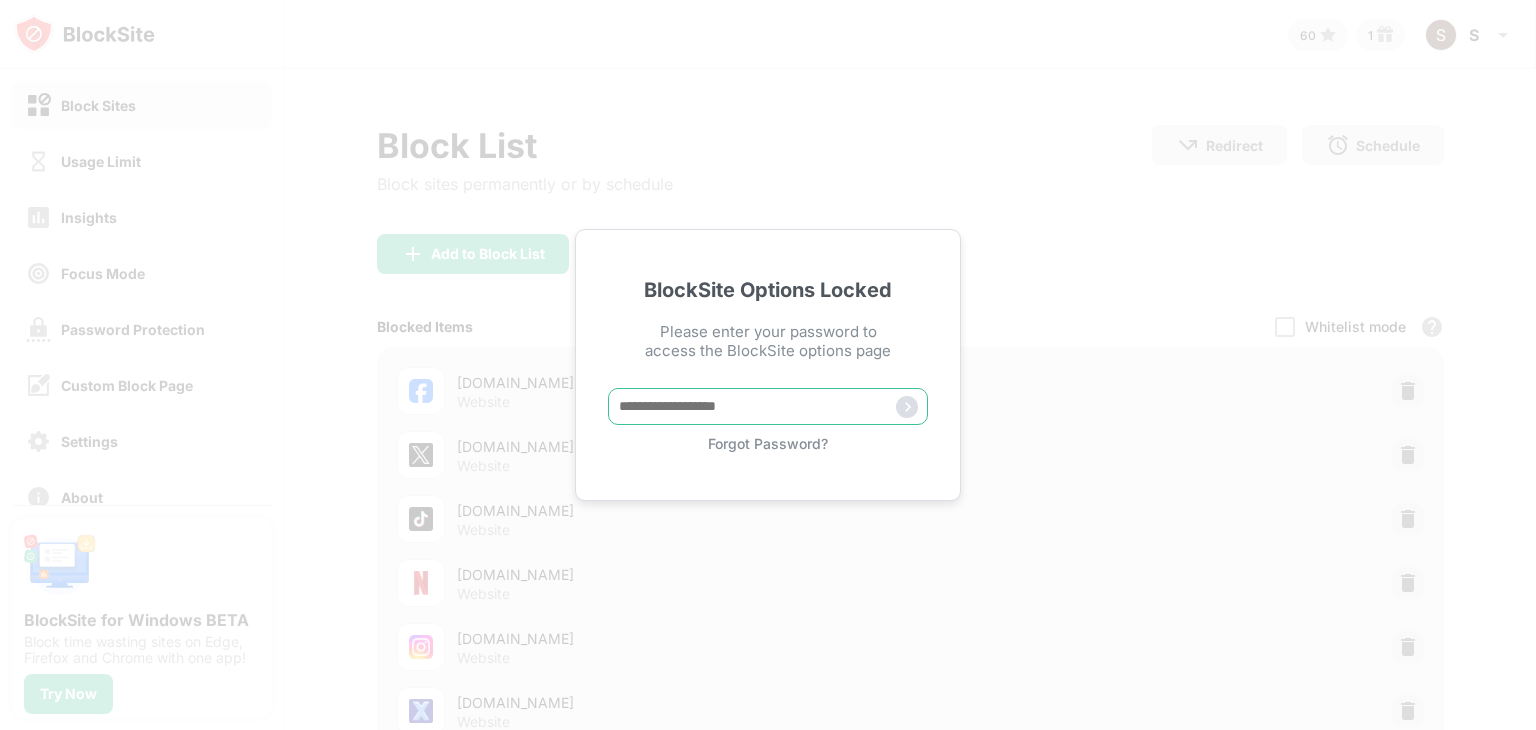 click at bounding box center (768, 406) 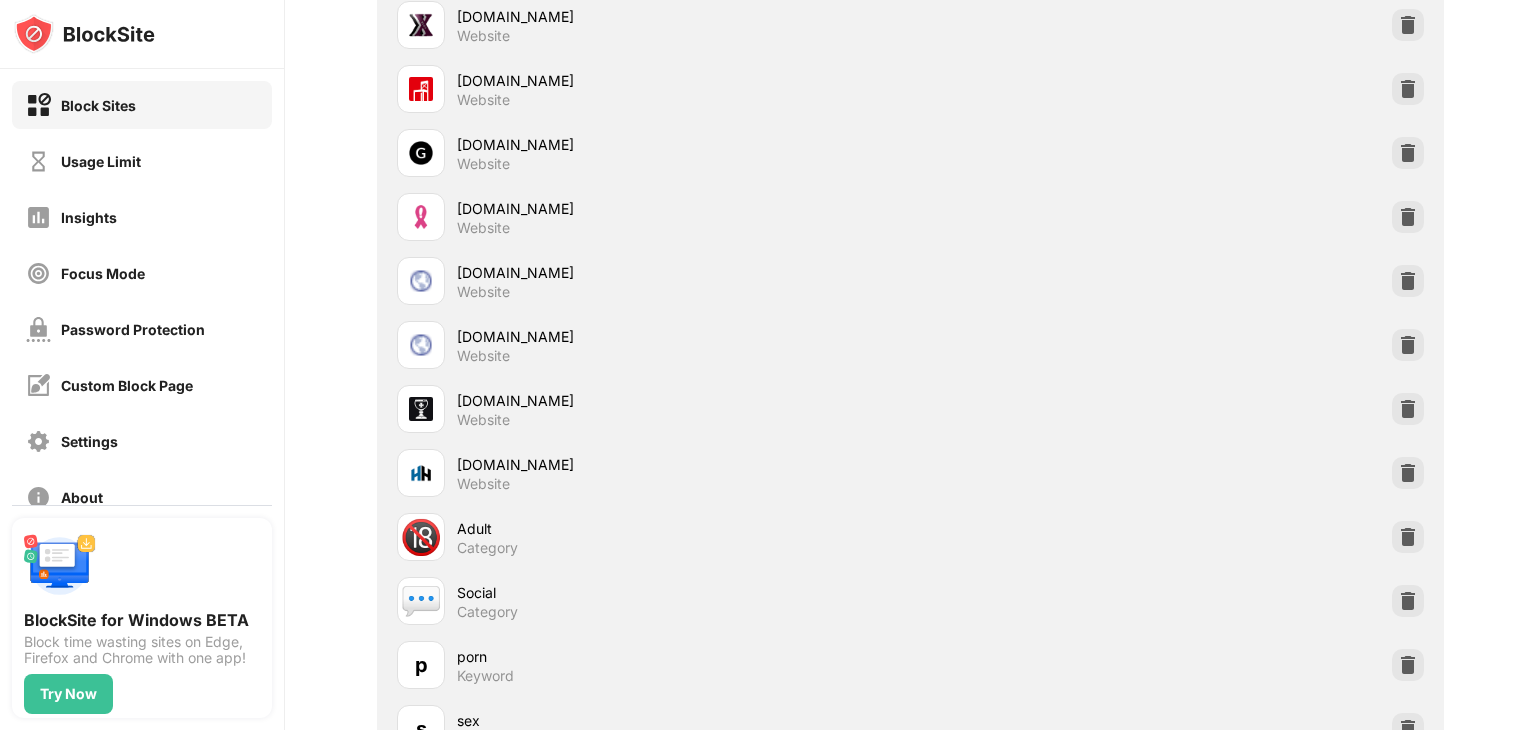 scroll, scrollTop: 1851, scrollLeft: 0, axis: vertical 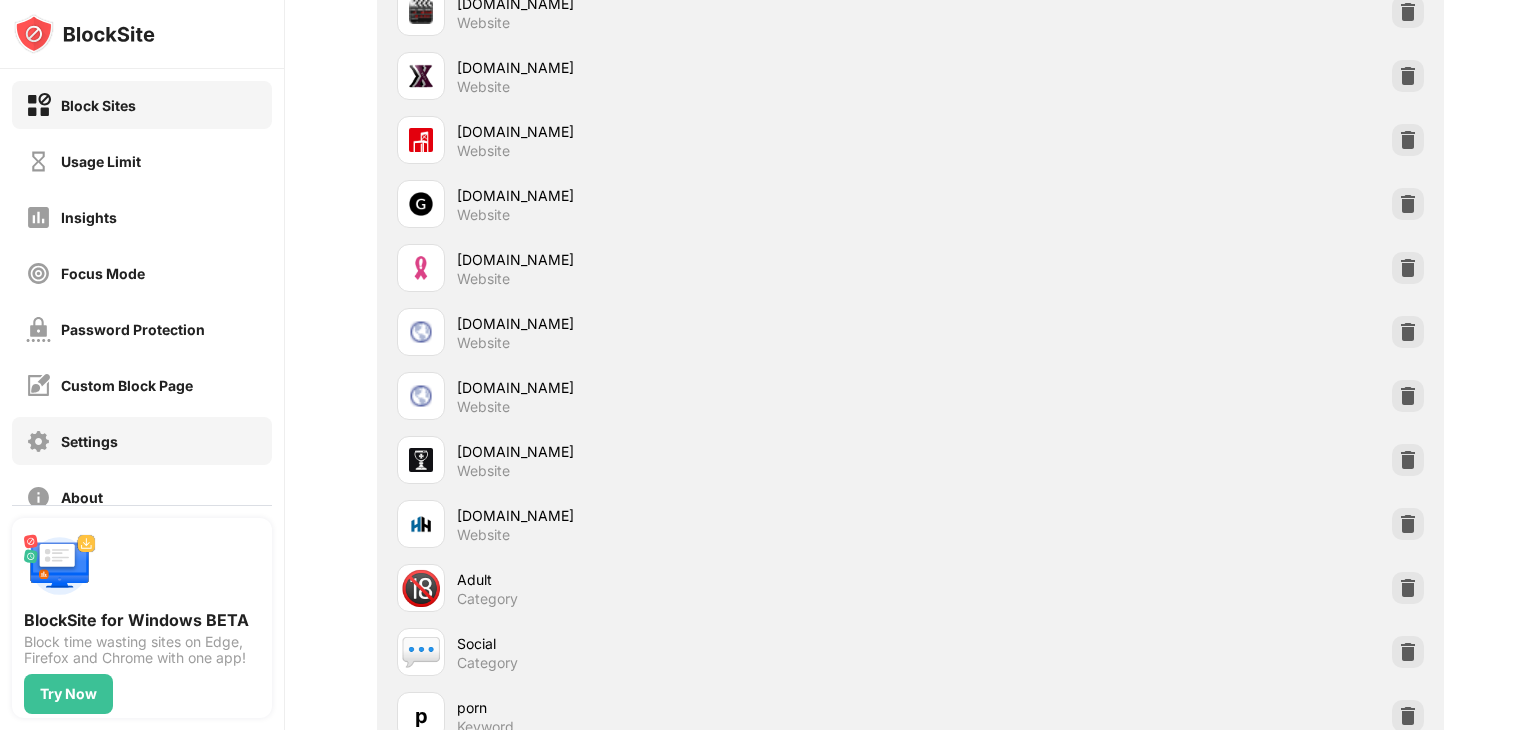 click on "Settings" at bounding box center (89, 441) 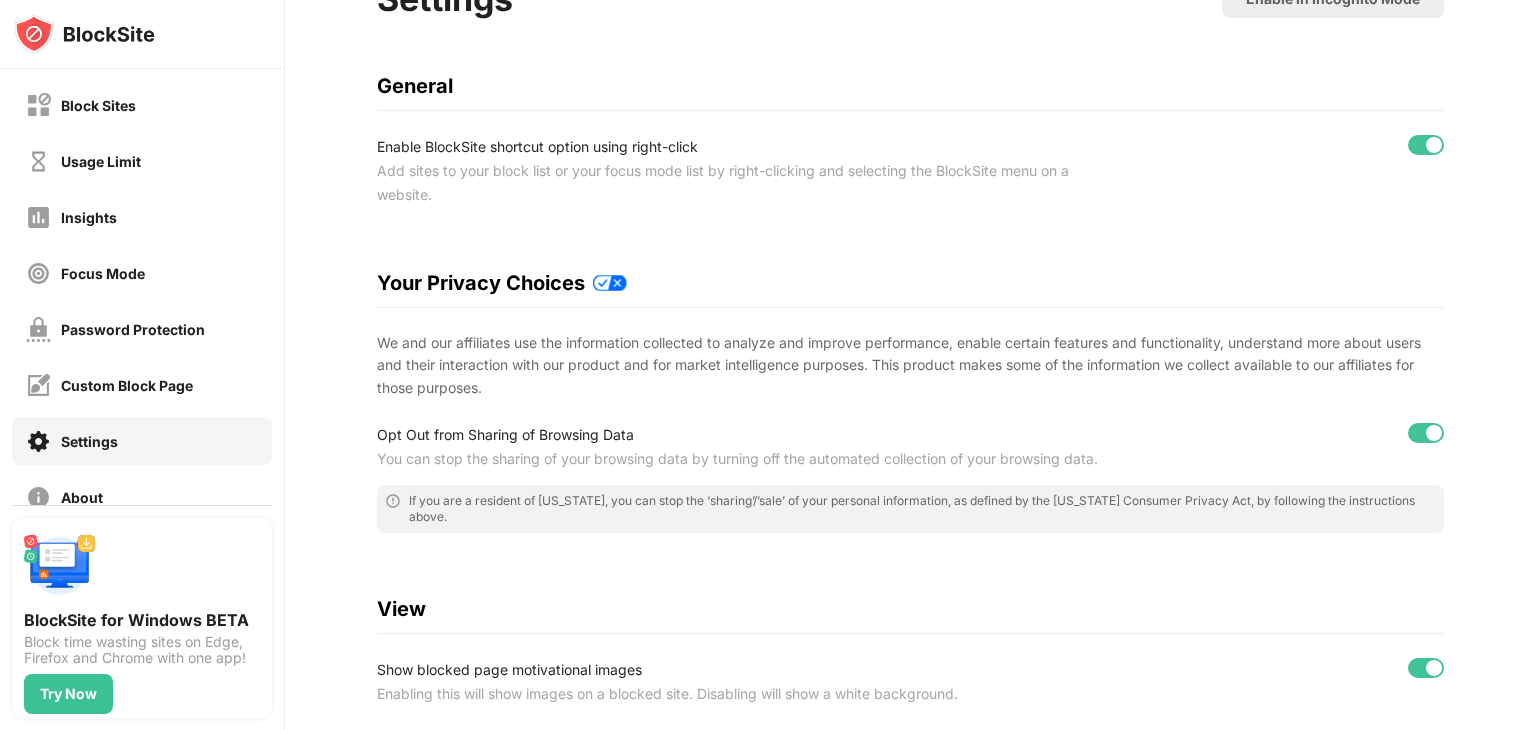 scroll, scrollTop: 0, scrollLeft: 15, axis: horizontal 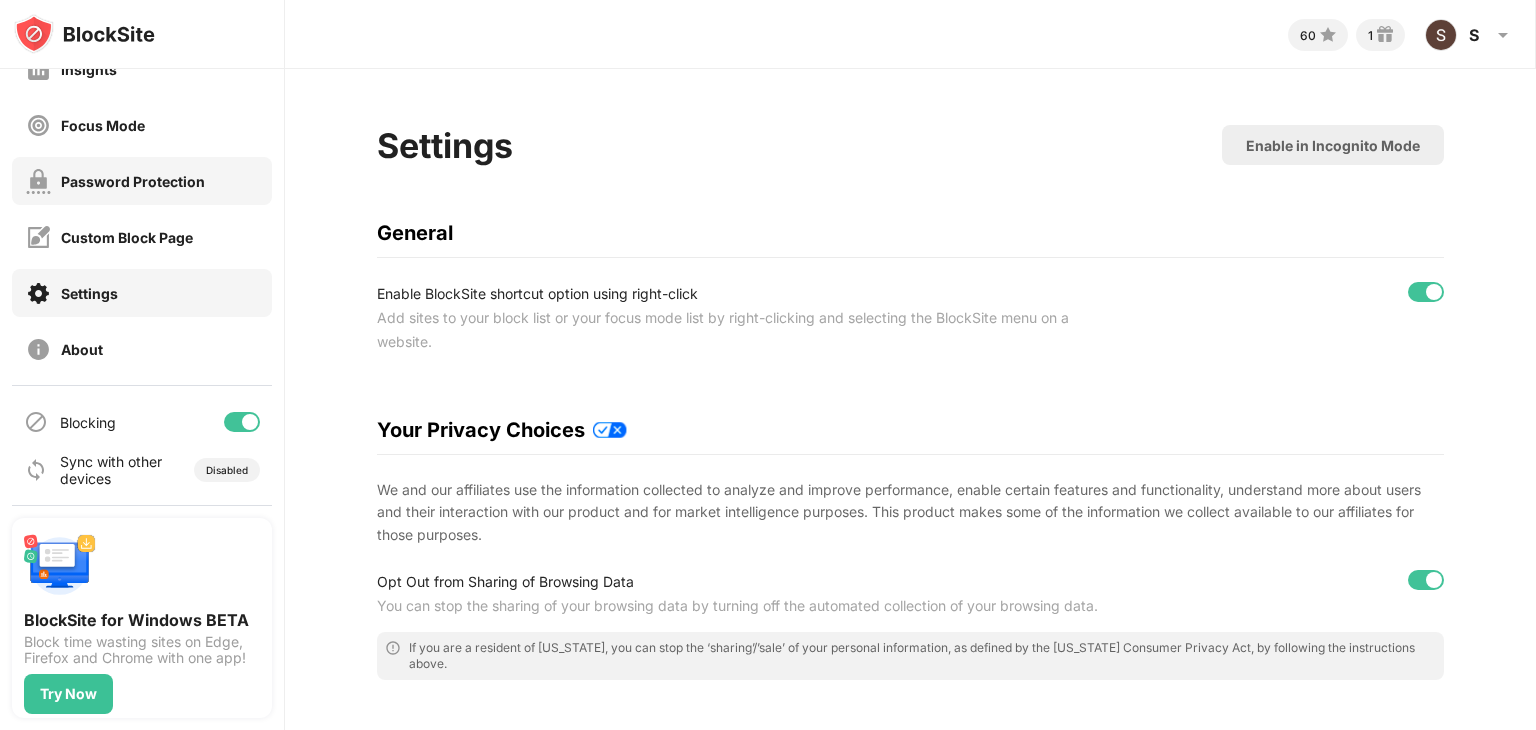 click on "Password Protection" at bounding box center [115, 181] 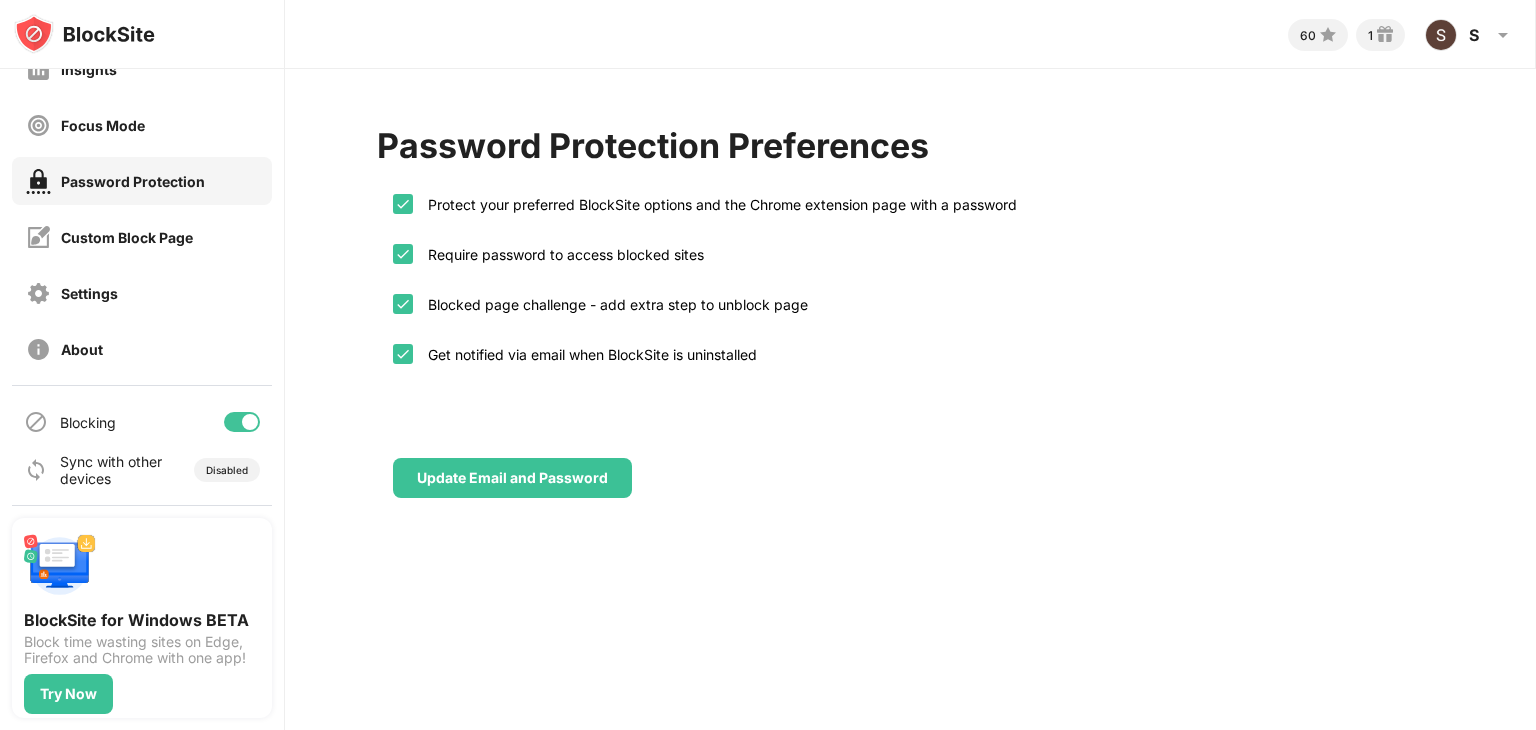 scroll, scrollTop: 0, scrollLeft: 0, axis: both 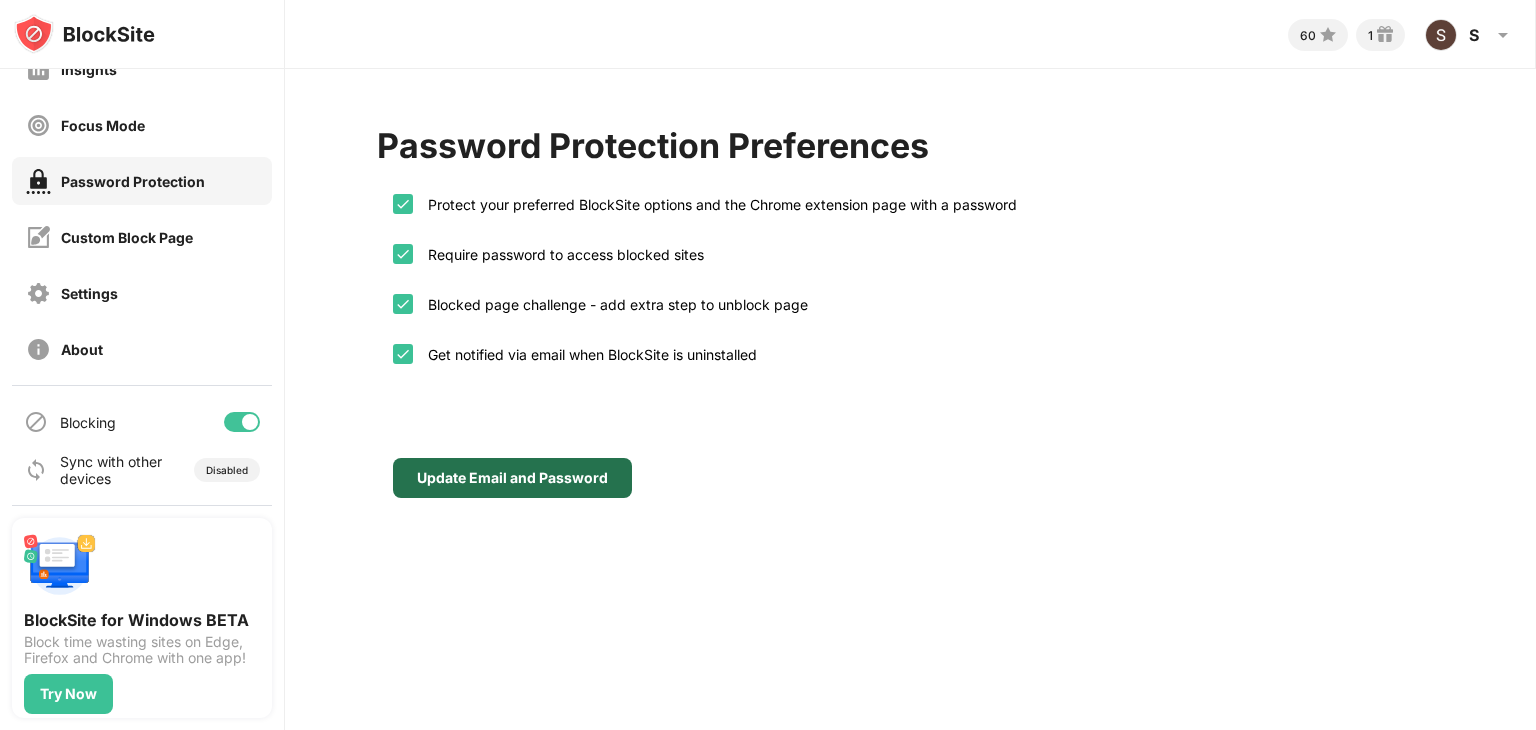 click on "Update Email and Password" at bounding box center (512, 478) 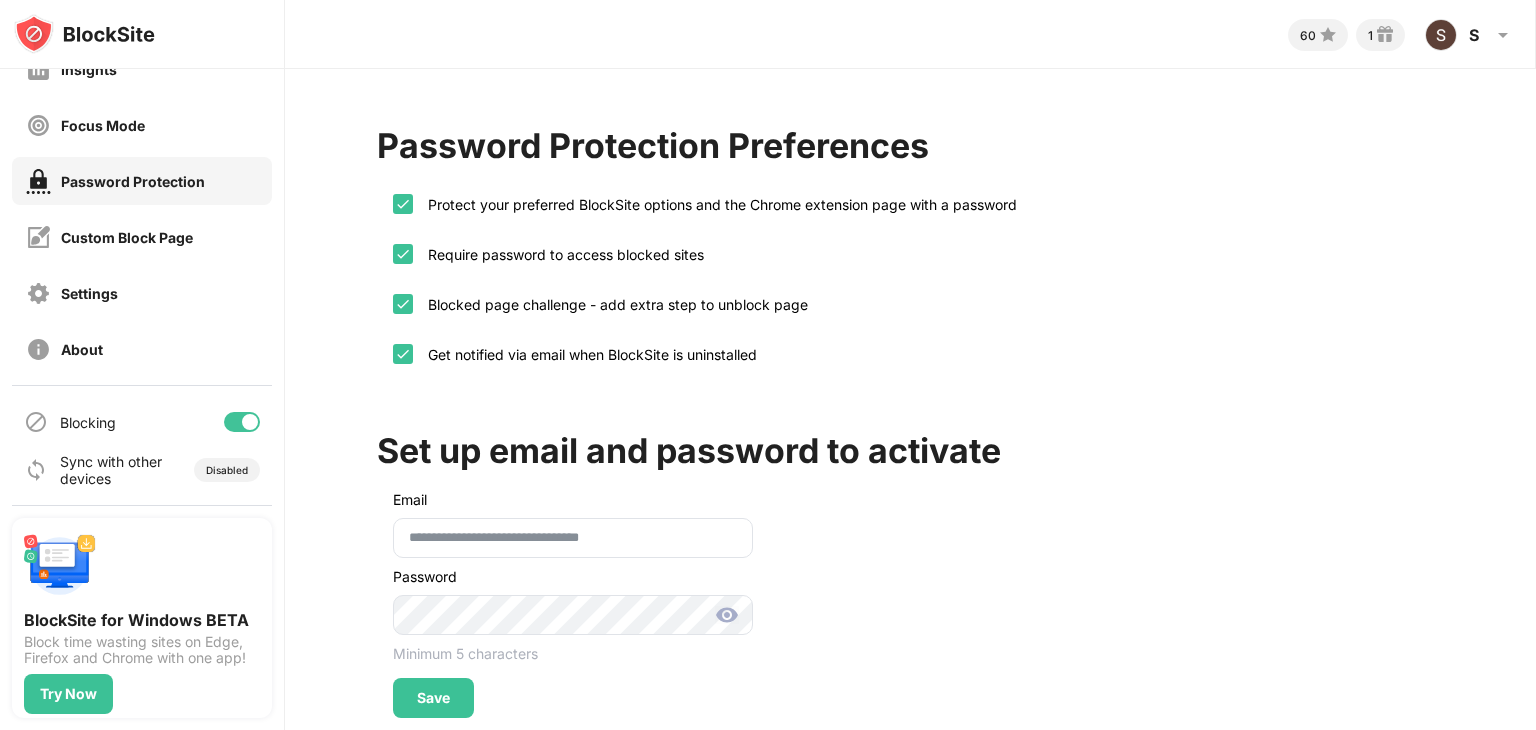 scroll, scrollTop: 55, scrollLeft: 14, axis: both 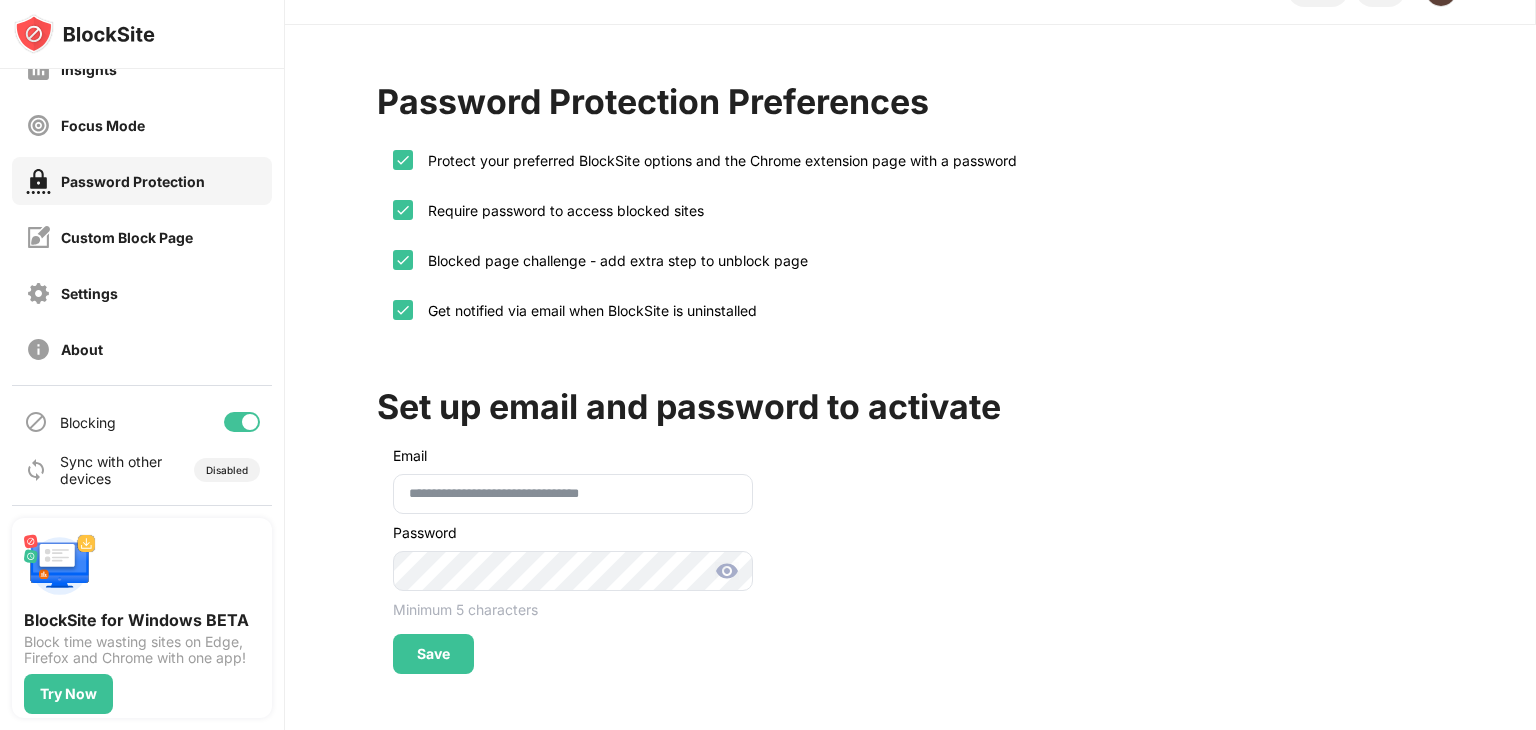 click at bounding box center [727, 571] 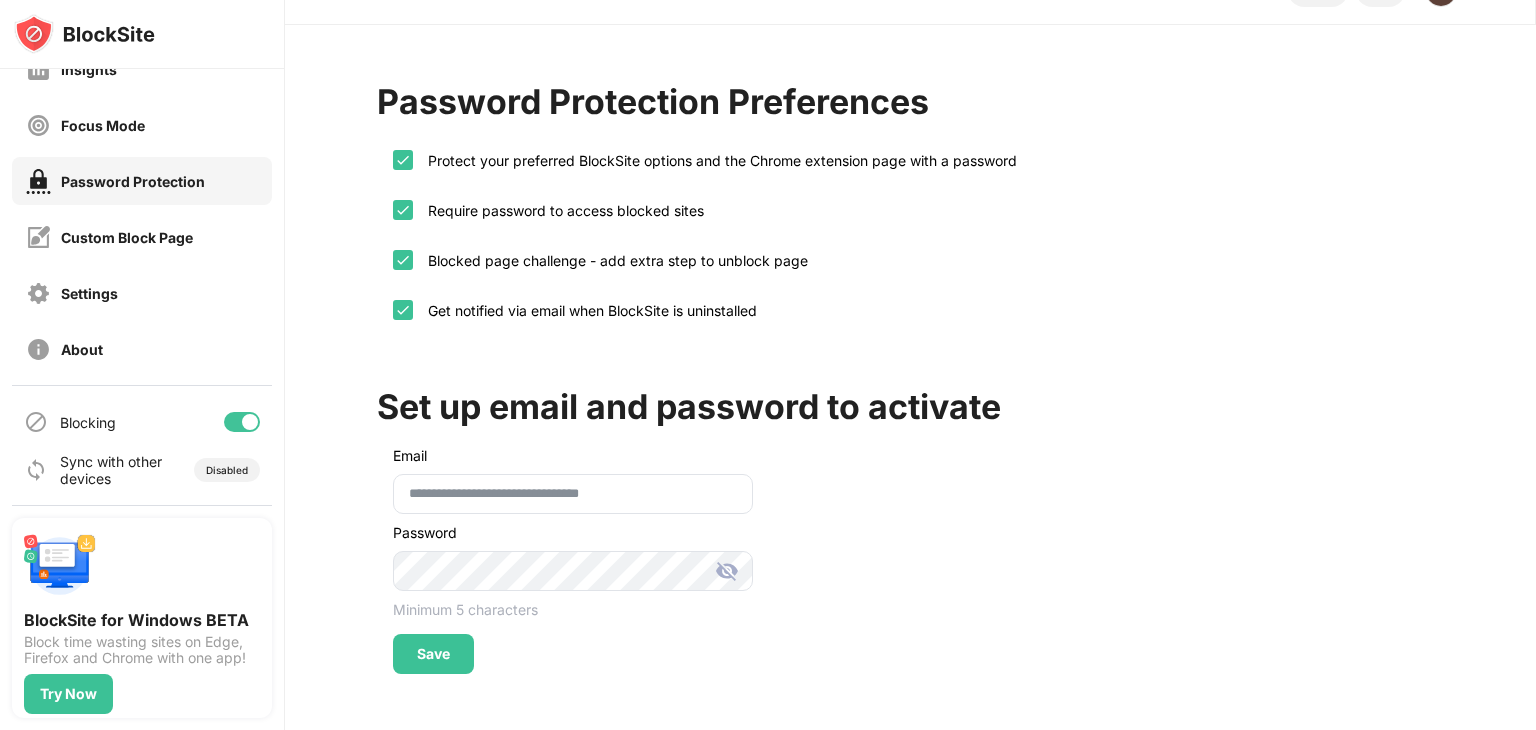 click at bounding box center (727, 571) 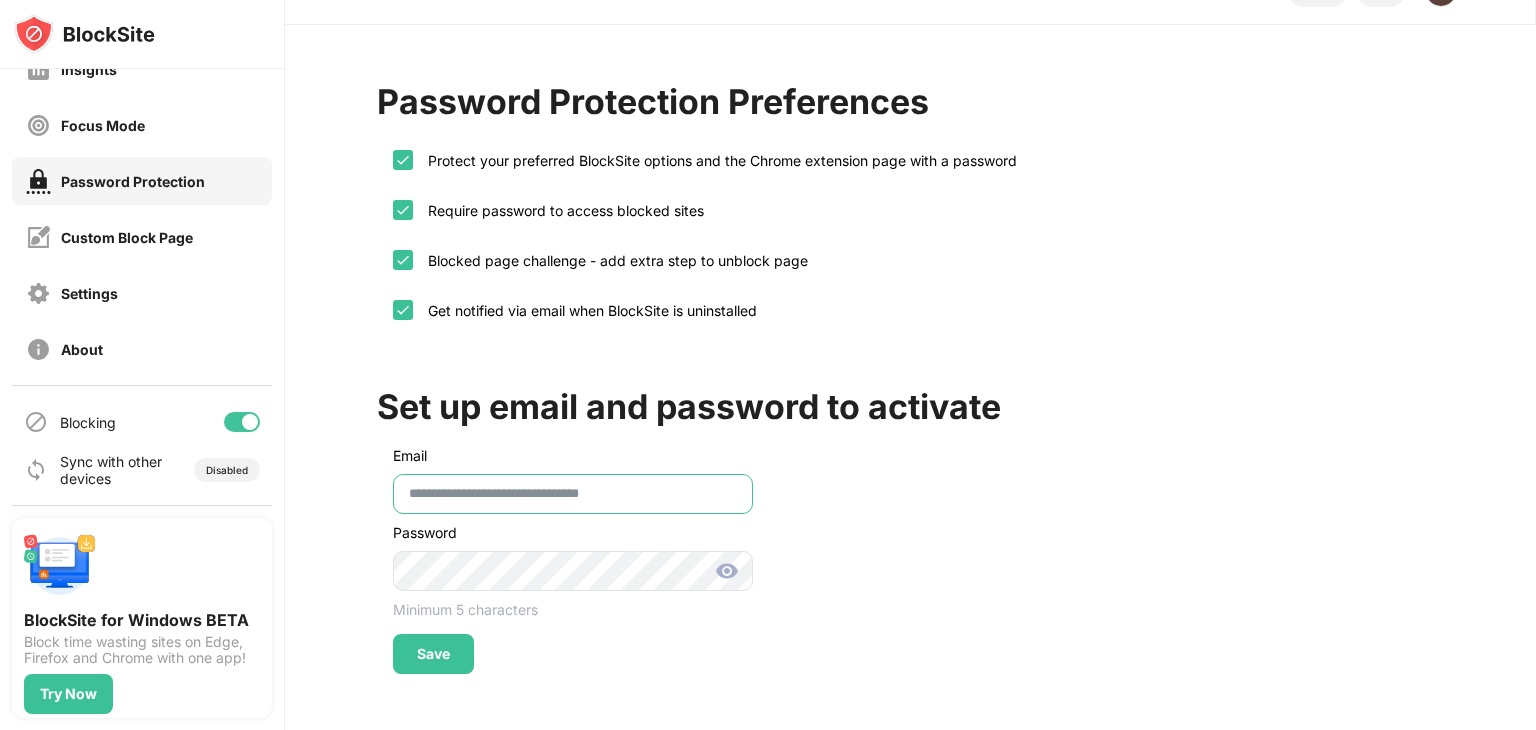 click on "**********" at bounding box center (573, 494) 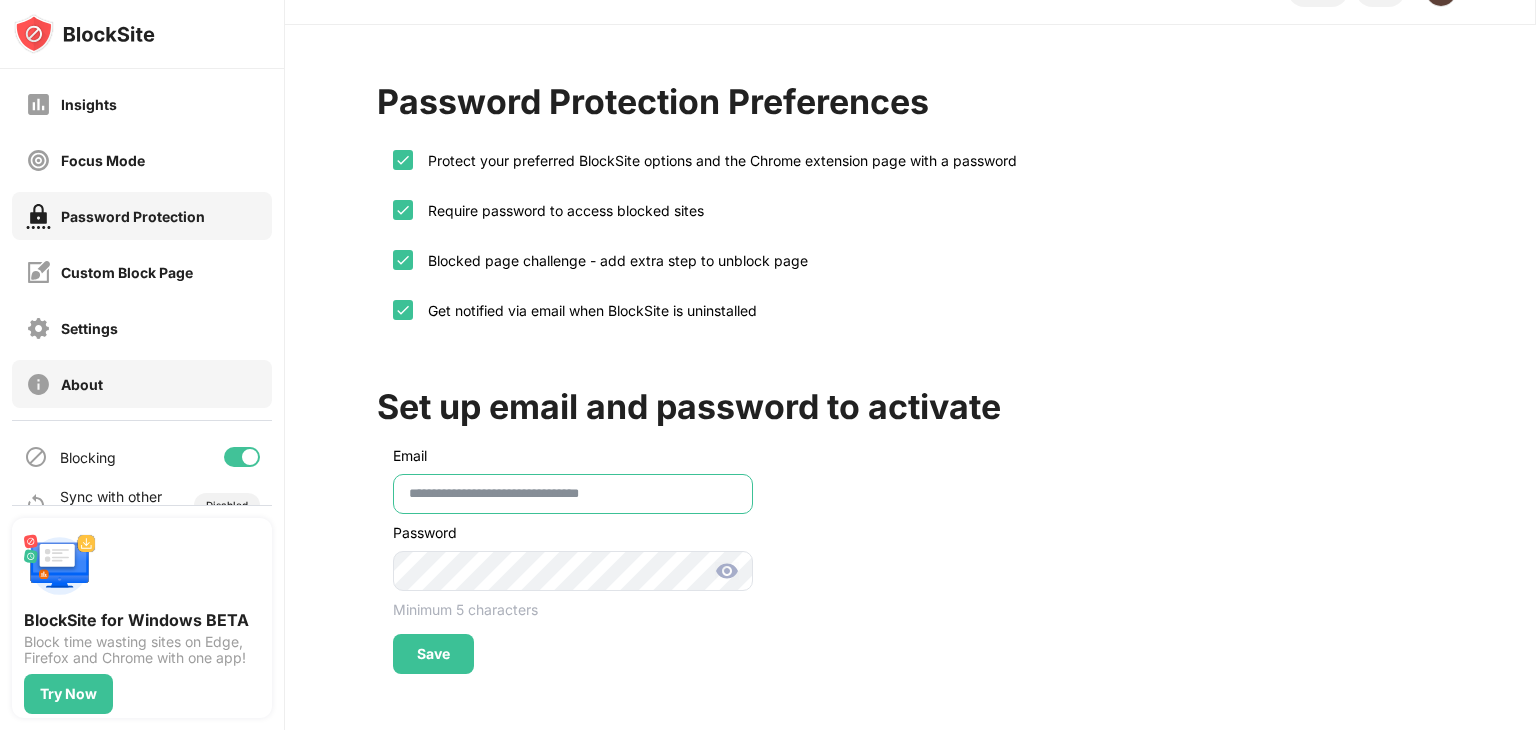 scroll, scrollTop: 113, scrollLeft: 0, axis: vertical 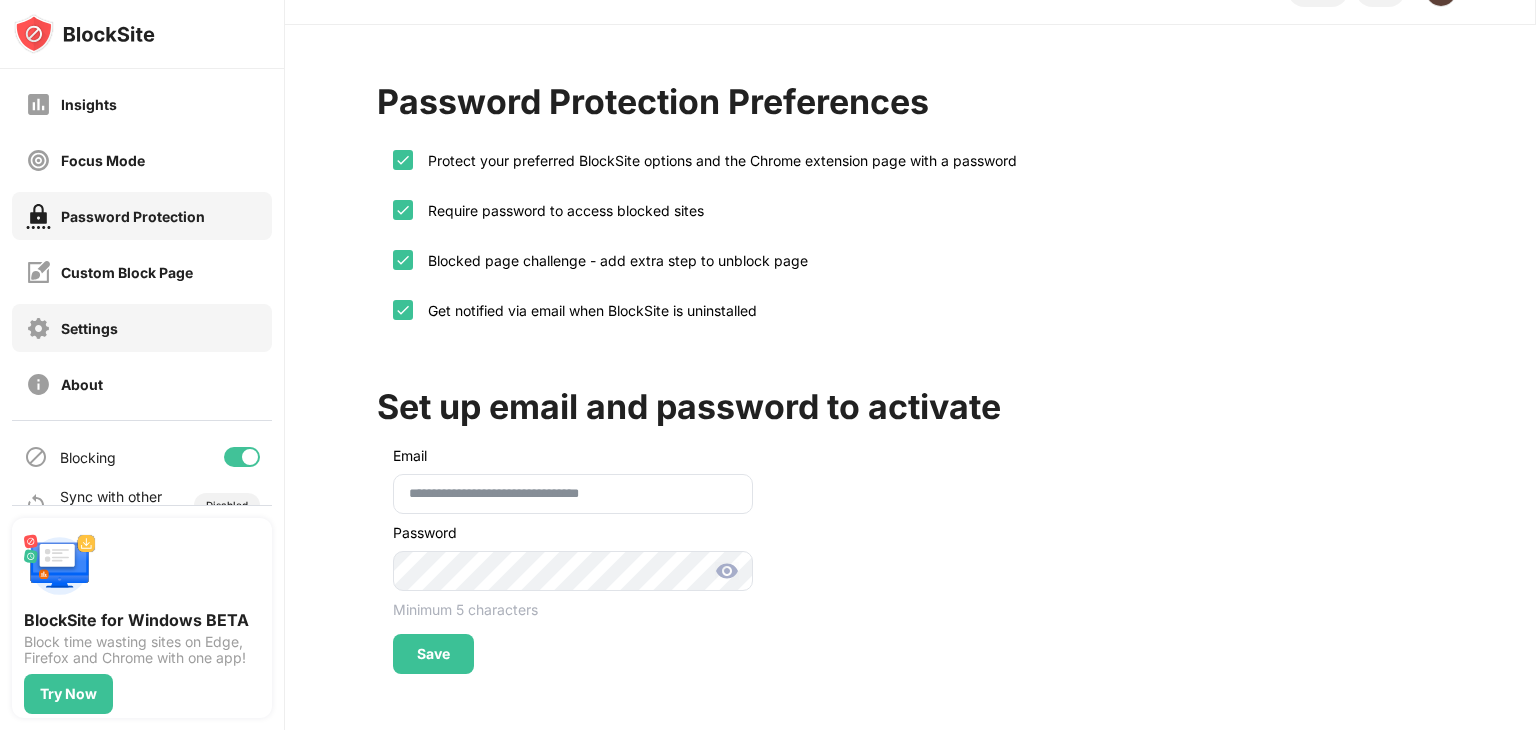click on "Settings" at bounding box center (89, 328) 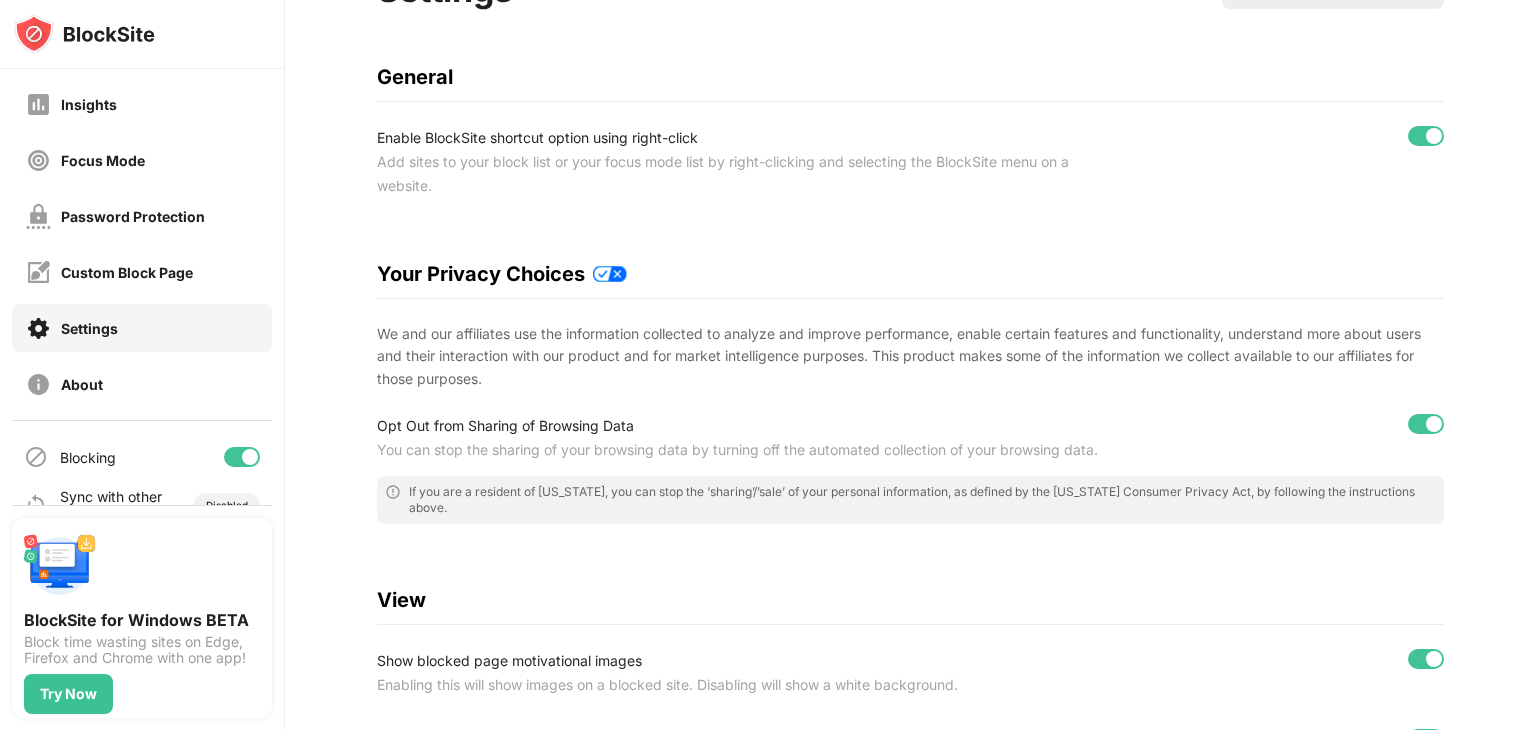scroll, scrollTop: 0, scrollLeft: 15, axis: horizontal 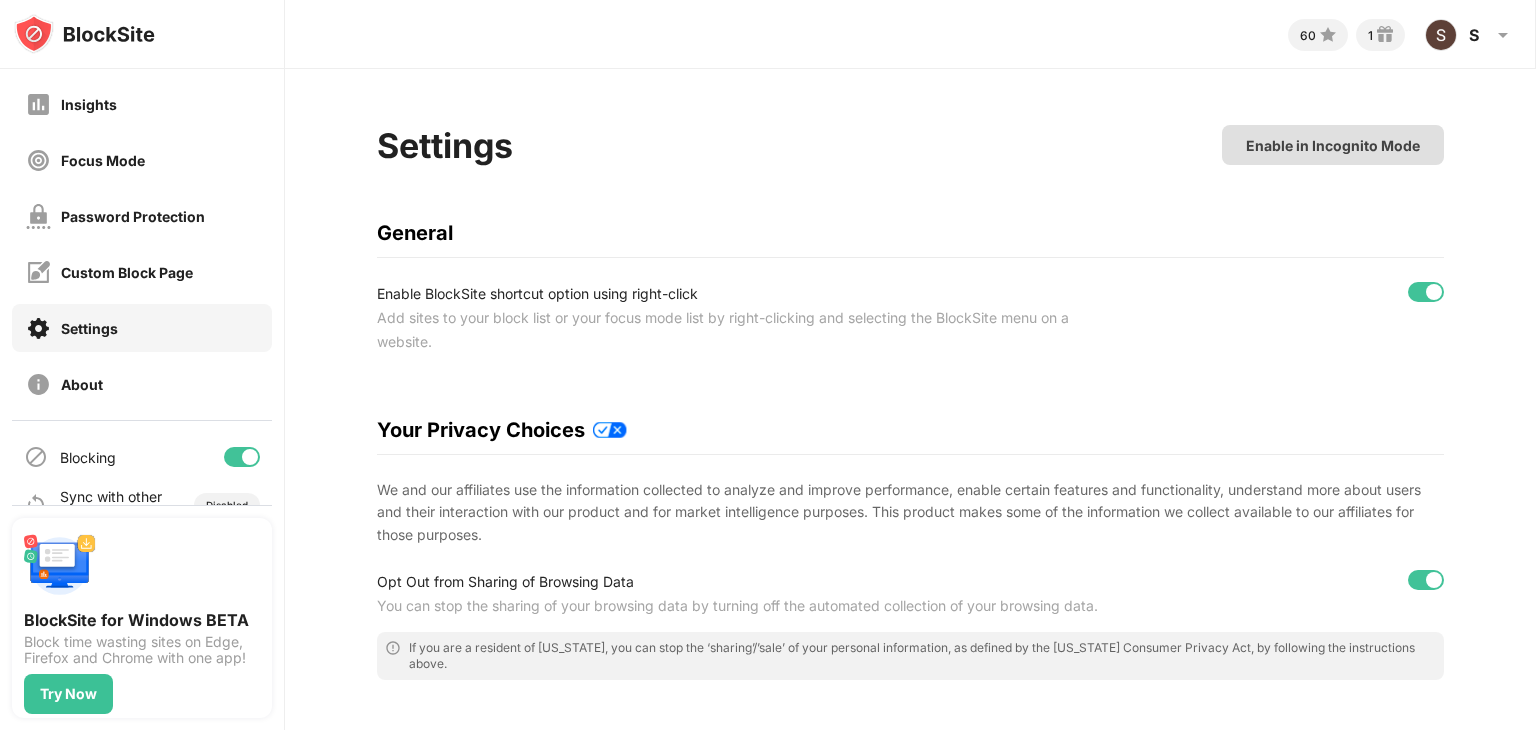 click on "Enable in Incognito Mode" at bounding box center [1333, 145] 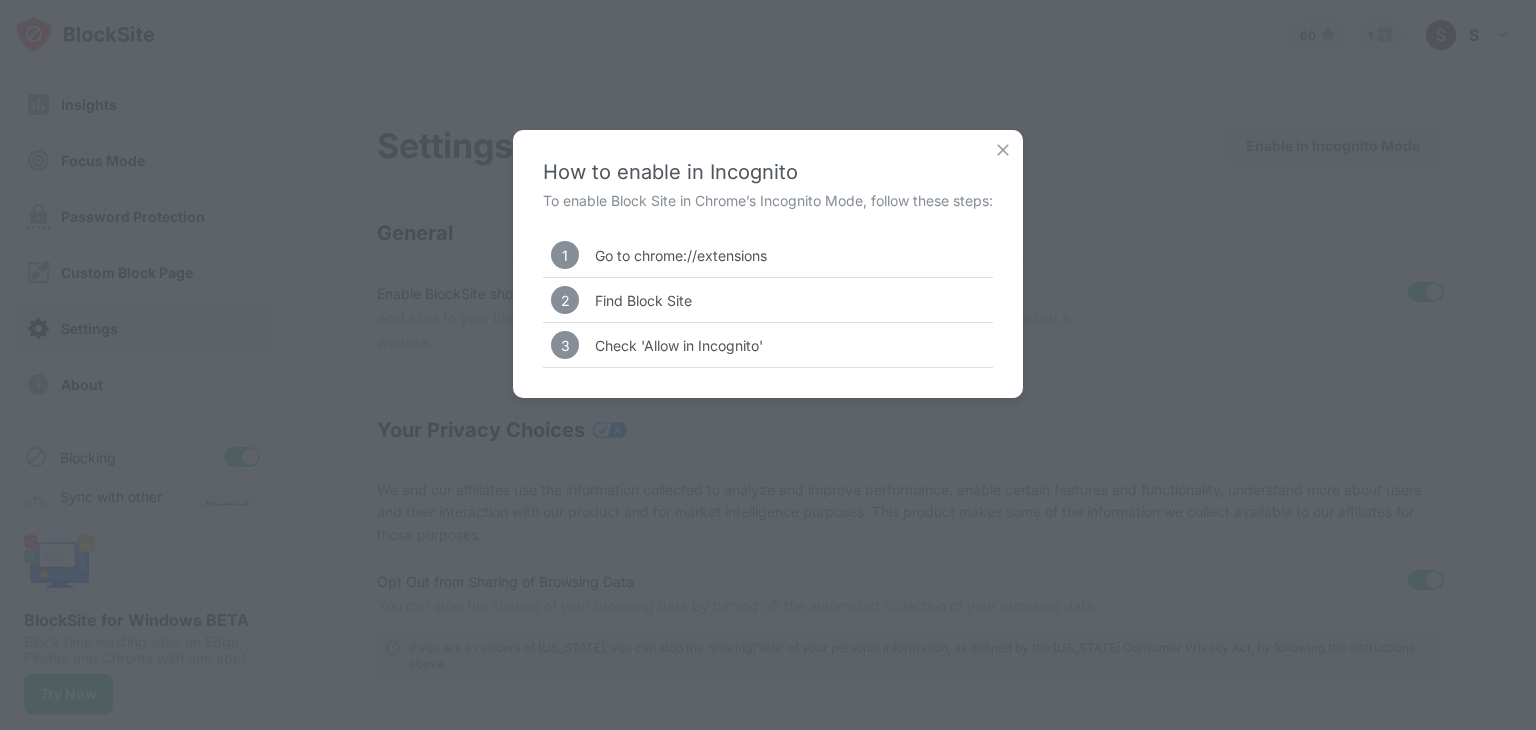click at bounding box center (1003, 150) 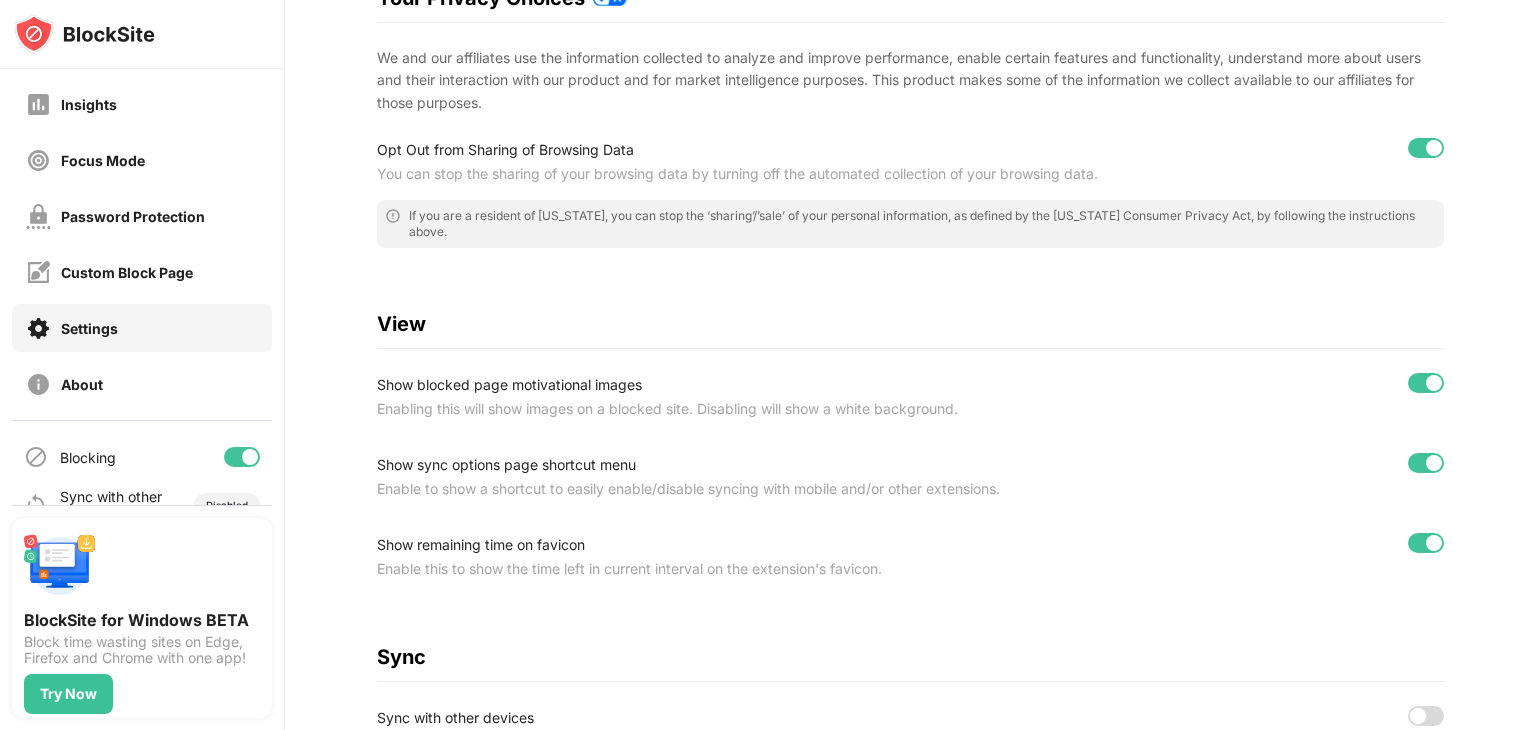 scroll, scrollTop: 480, scrollLeft: 15, axis: both 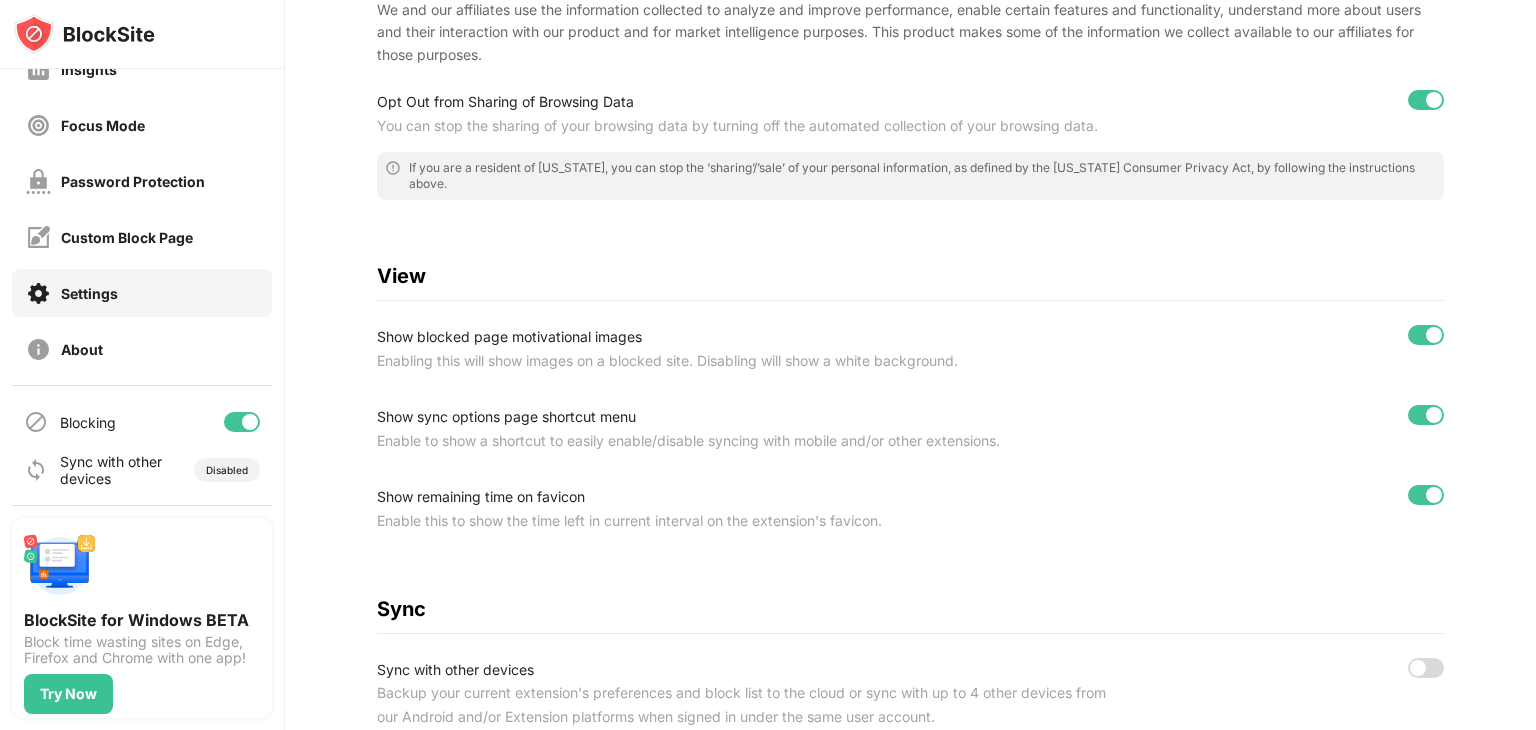click at bounding box center [250, 422] 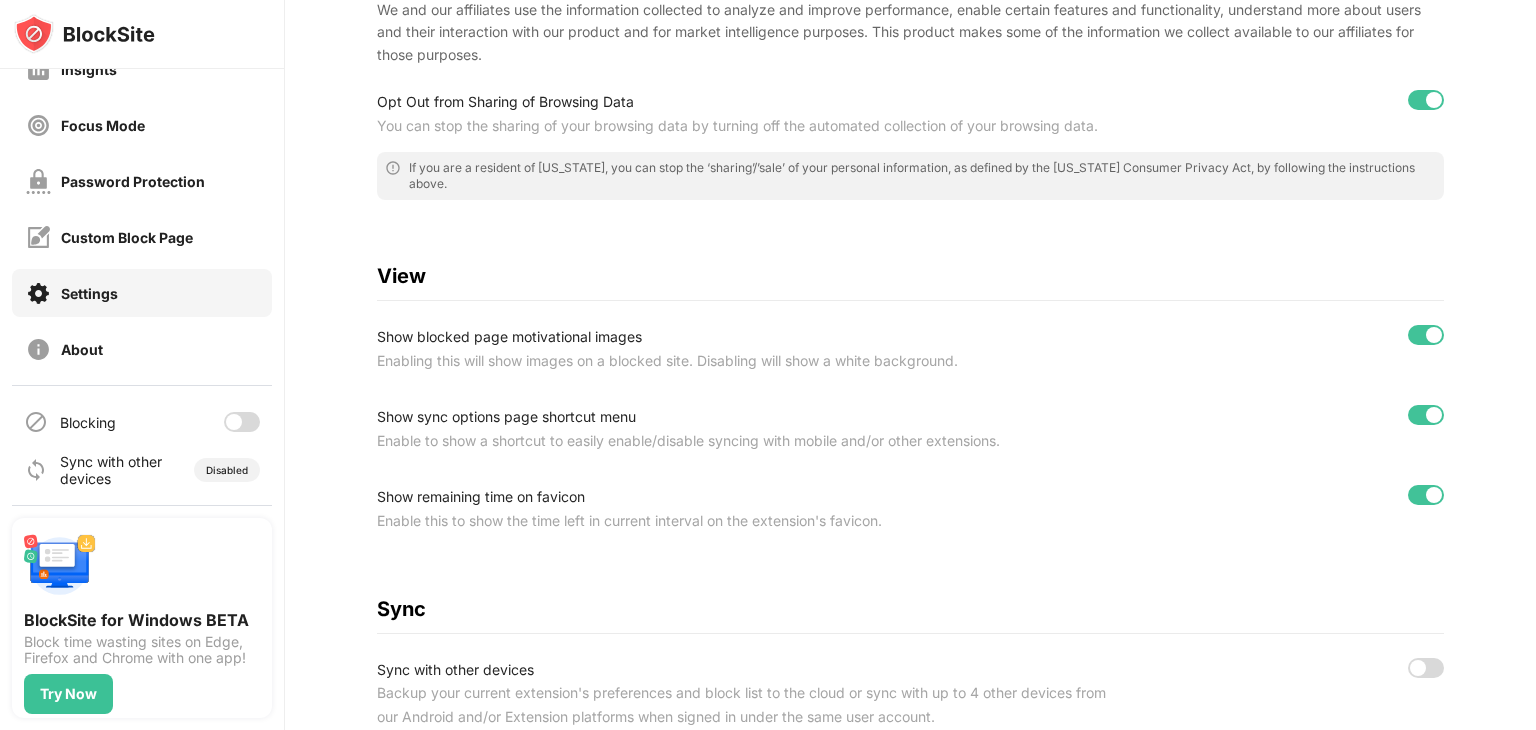 click at bounding box center (242, 422) 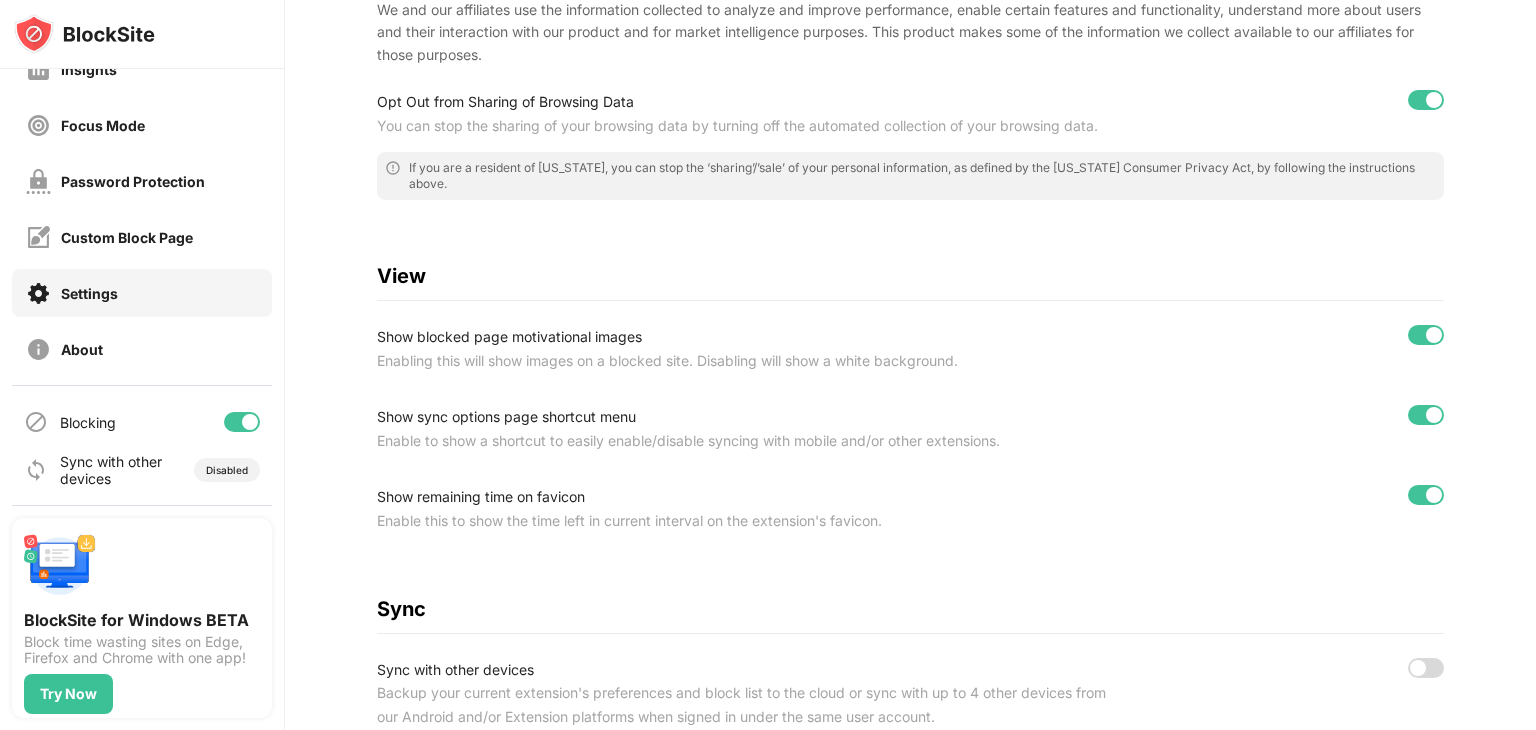 click at bounding box center (242, 422) 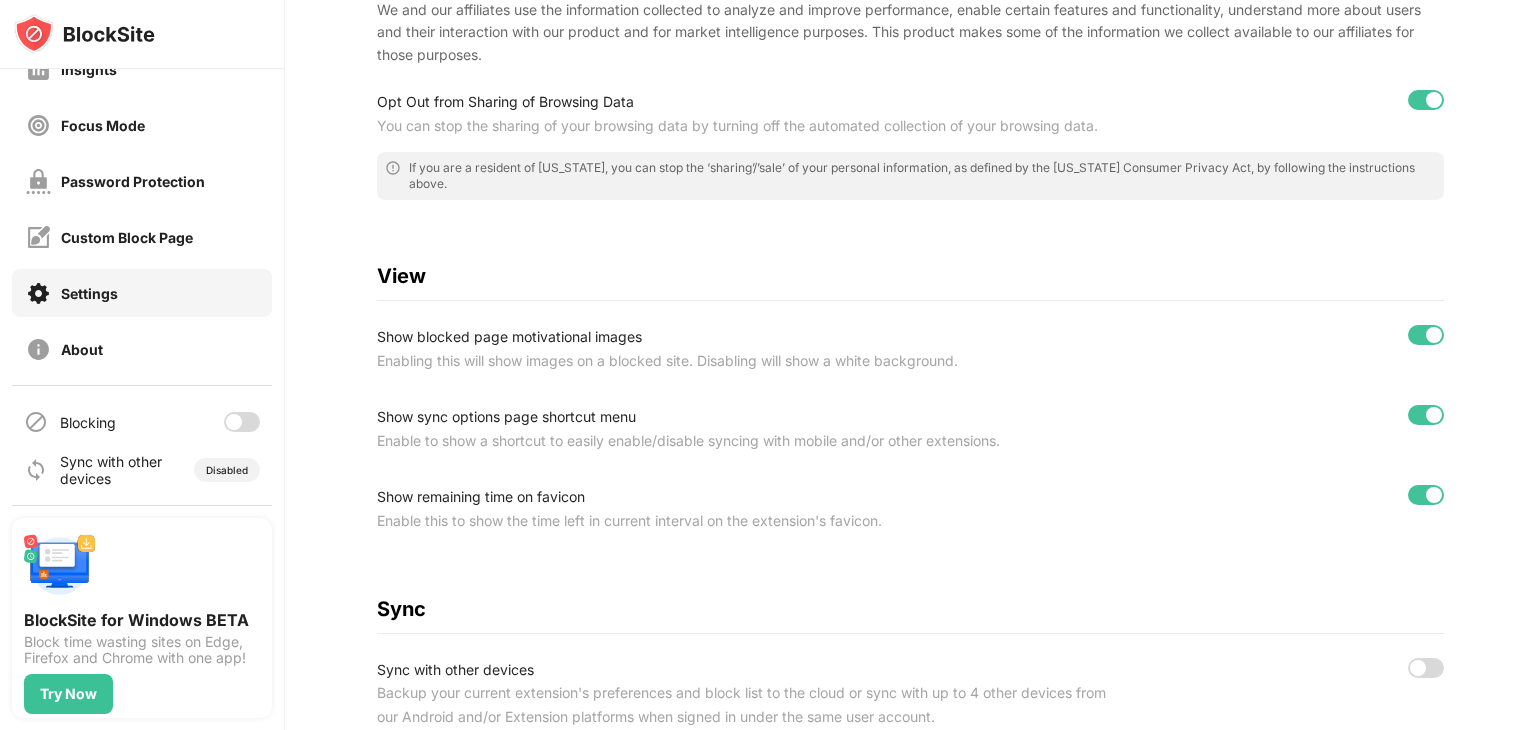 click at bounding box center (234, 422) 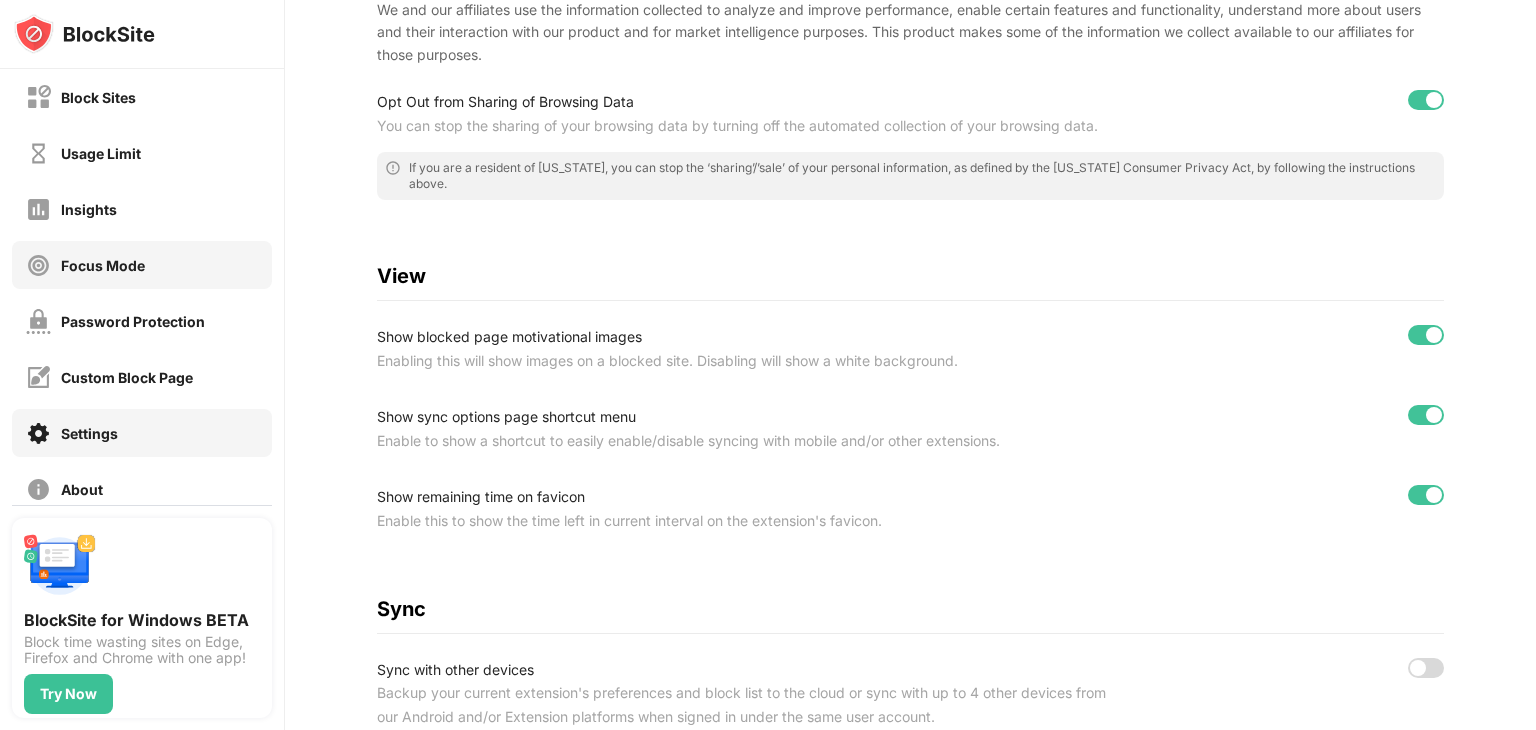 scroll, scrollTop: 148, scrollLeft: 0, axis: vertical 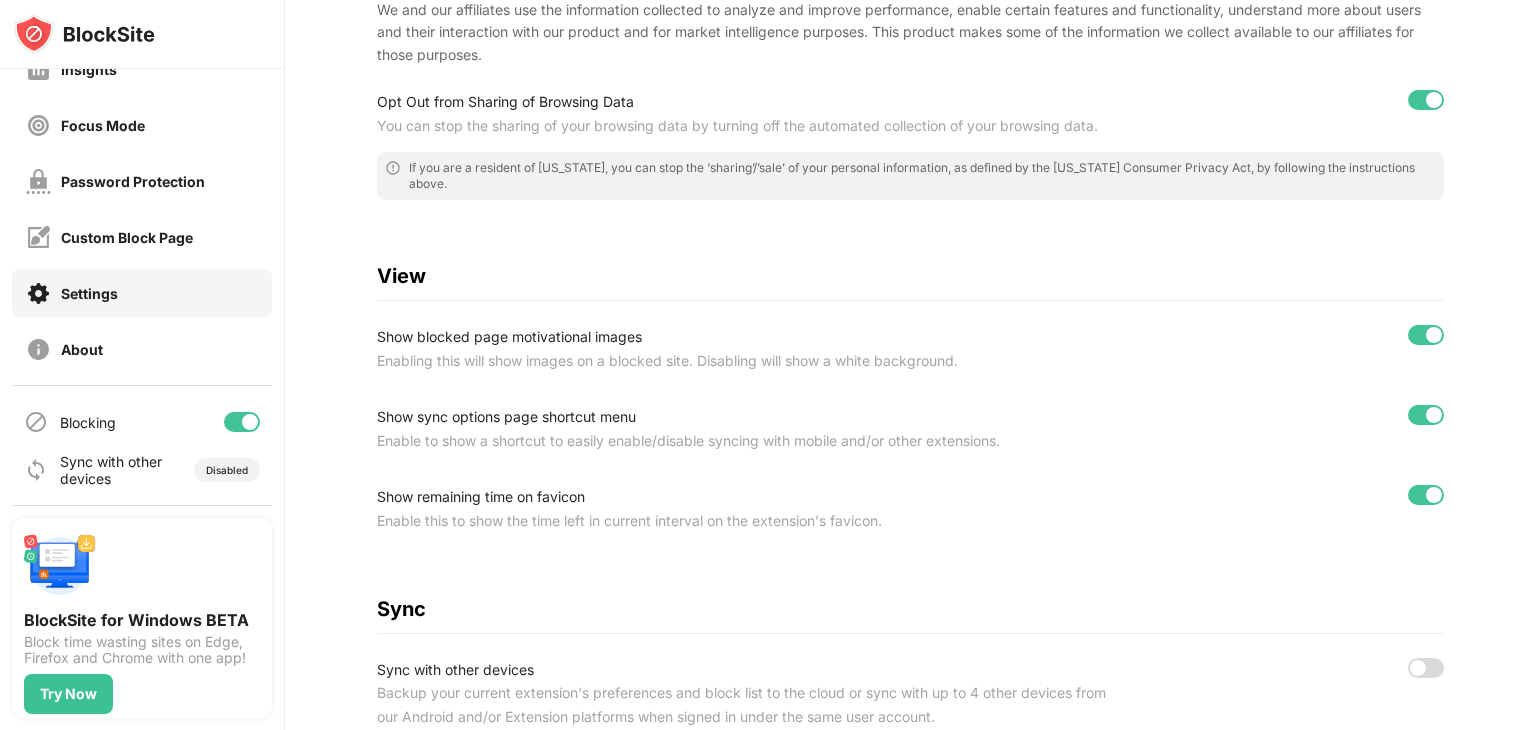click on "Settings" at bounding box center [89, 293] 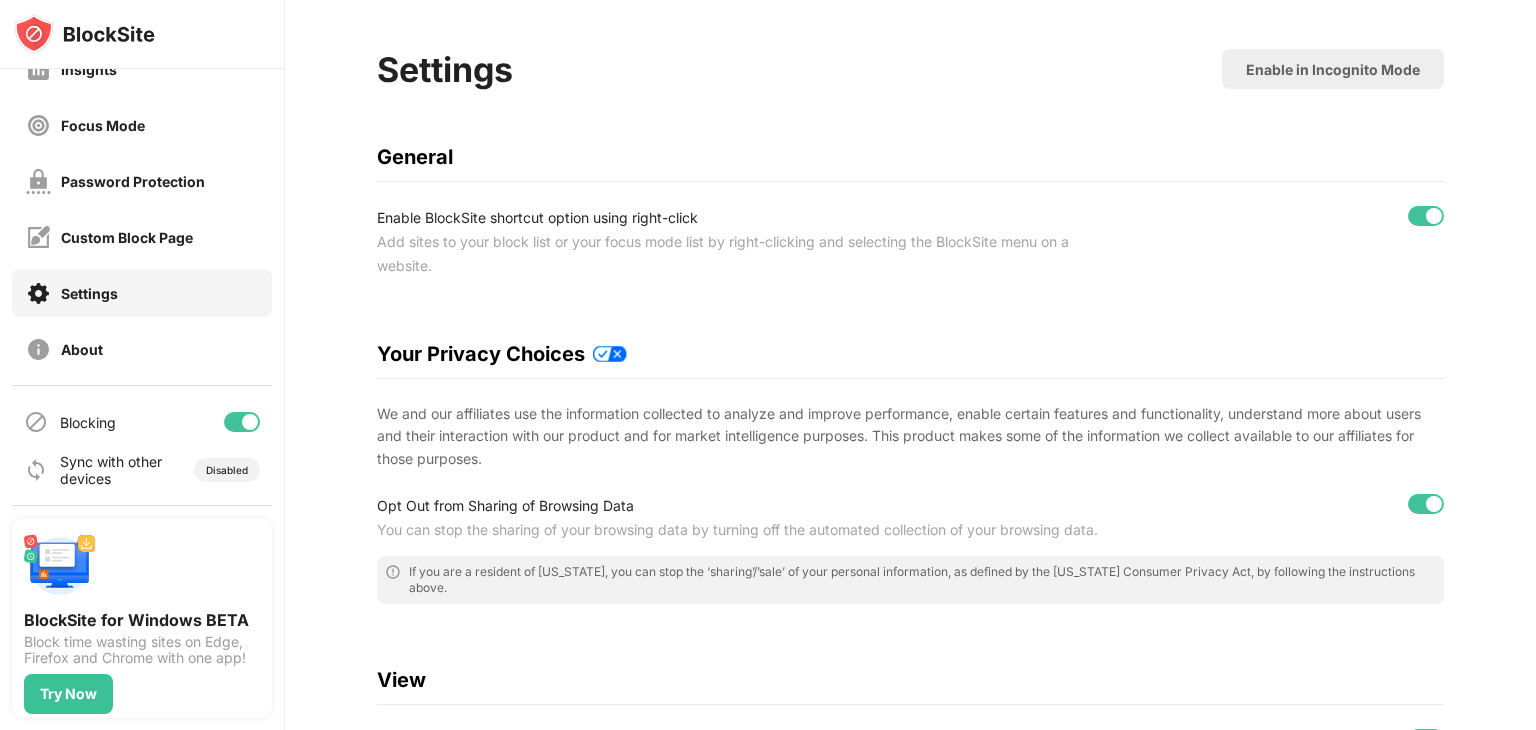 scroll, scrollTop: 0, scrollLeft: 15, axis: horizontal 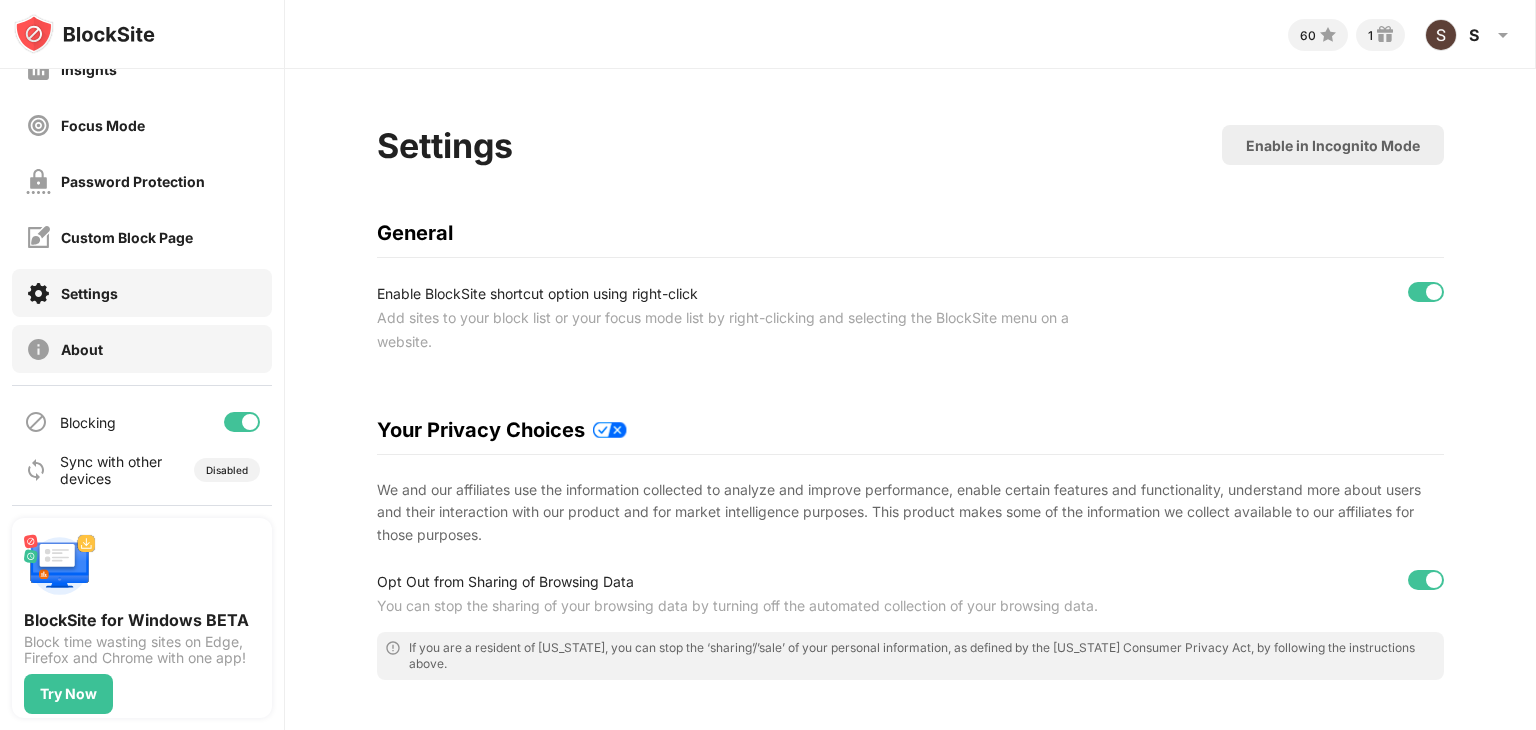 click on "About" at bounding box center (142, 349) 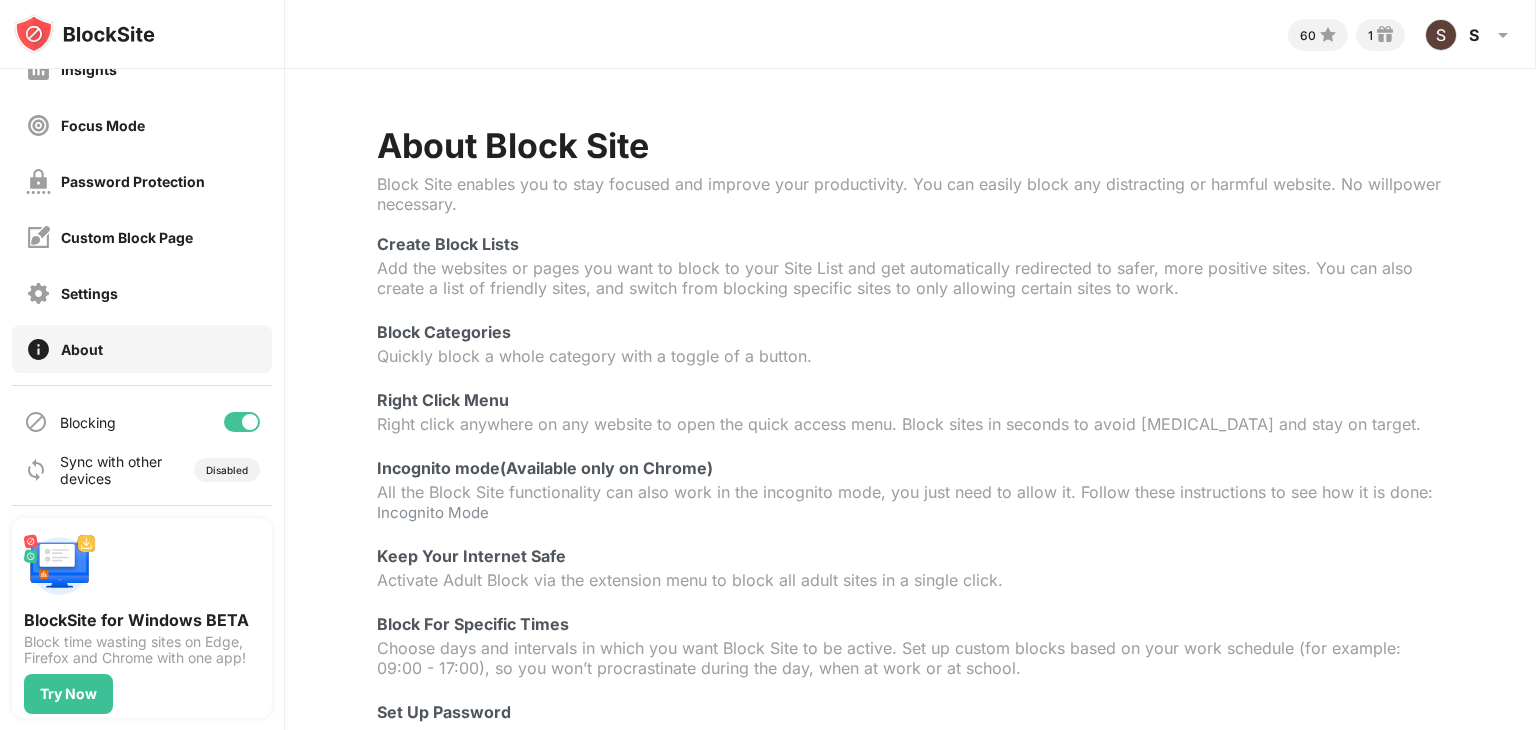 scroll, scrollTop: 240, scrollLeft: 15, axis: both 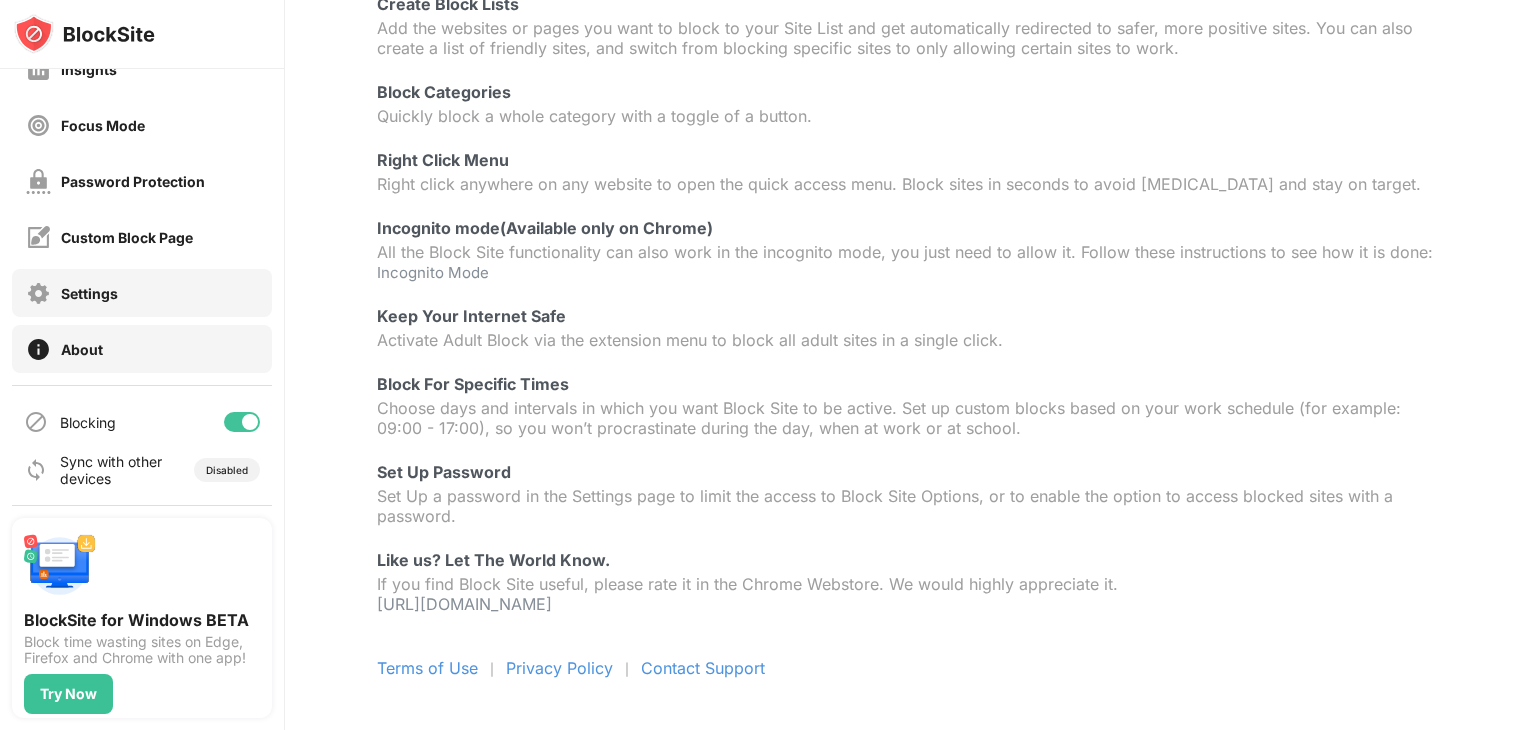 click on "Settings" at bounding box center [142, 293] 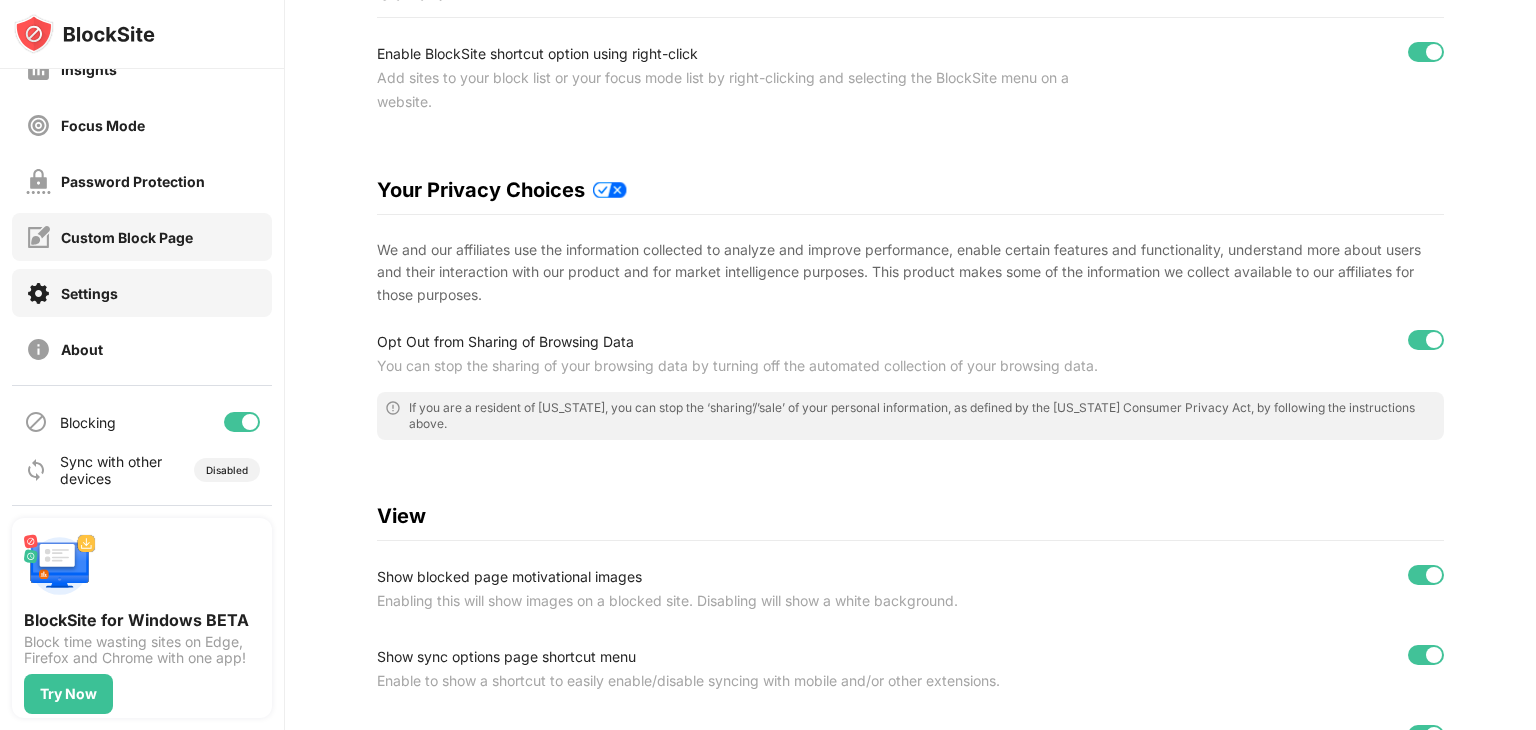 scroll, scrollTop: 0, scrollLeft: 0, axis: both 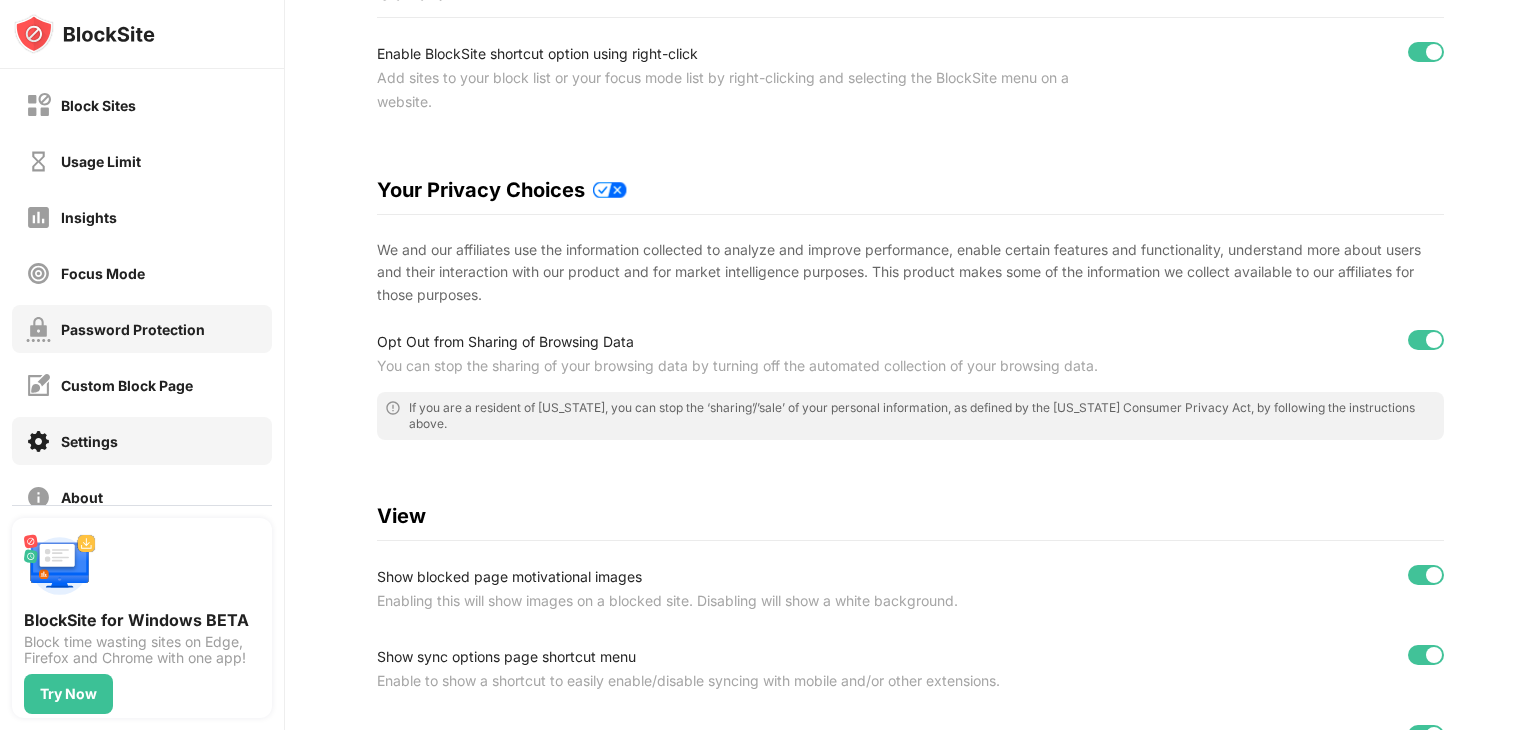click on "Password Protection" at bounding box center (133, 329) 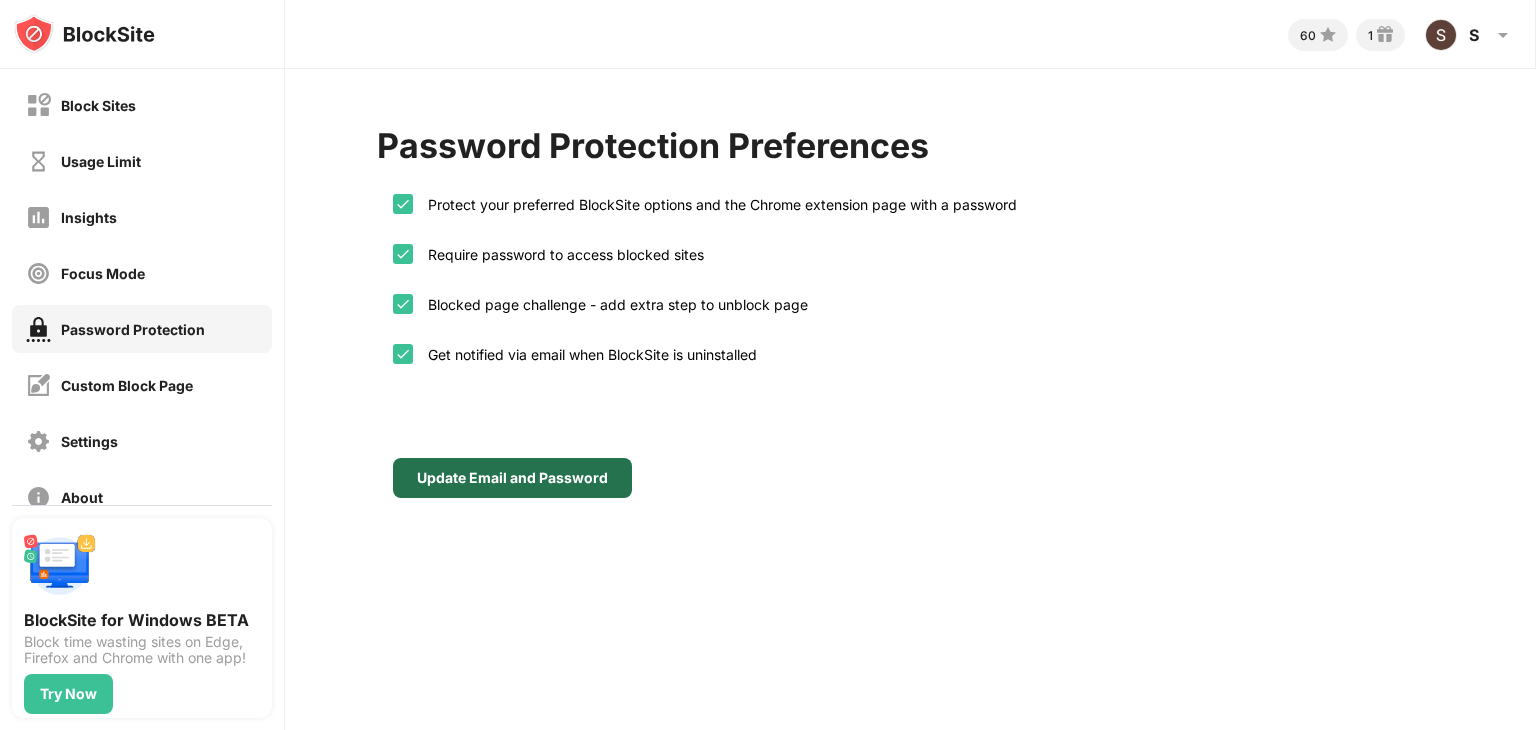 click on "Update Email and Password" at bounding box center [512, 478] 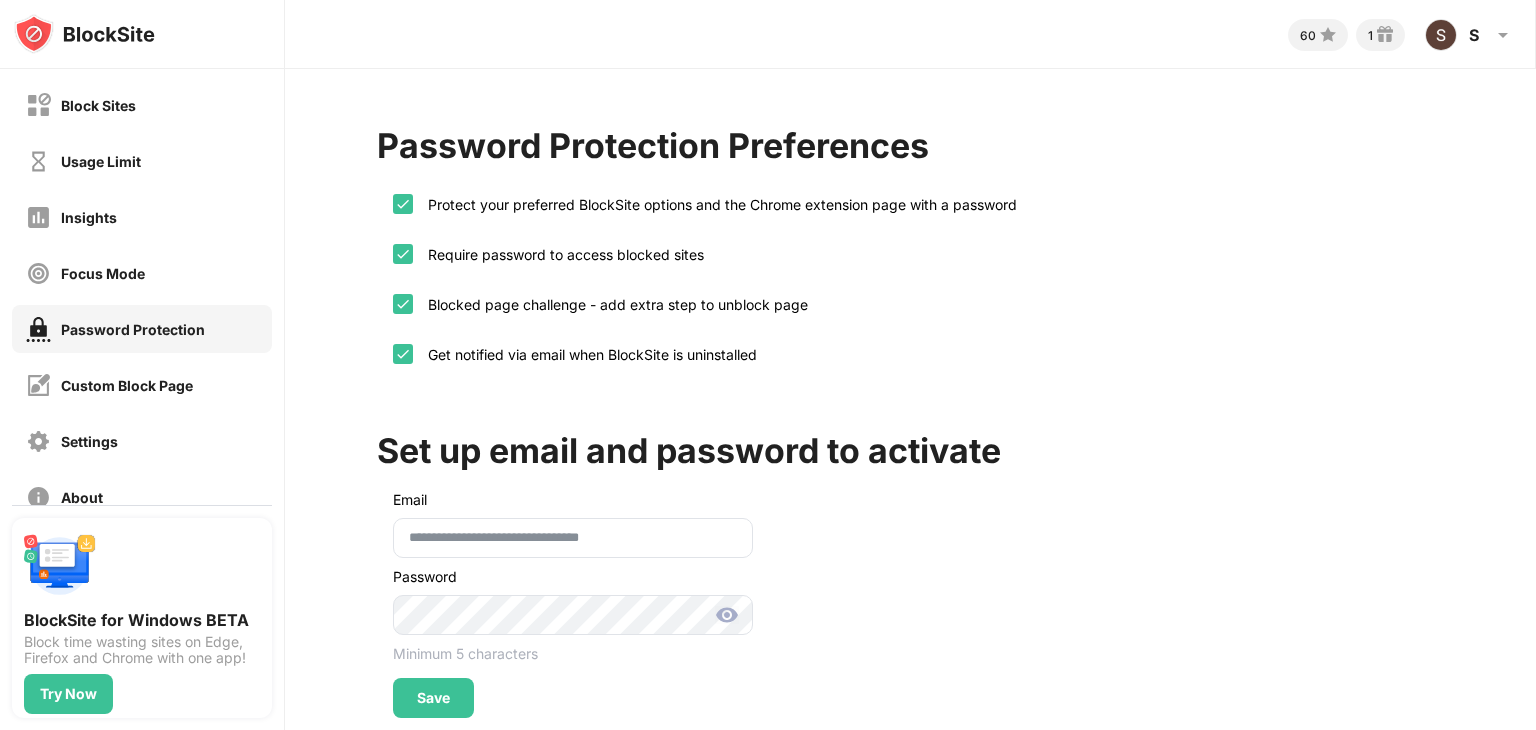 scroll, scrollTop: 55, scrollLeft: 0, axis: vertical 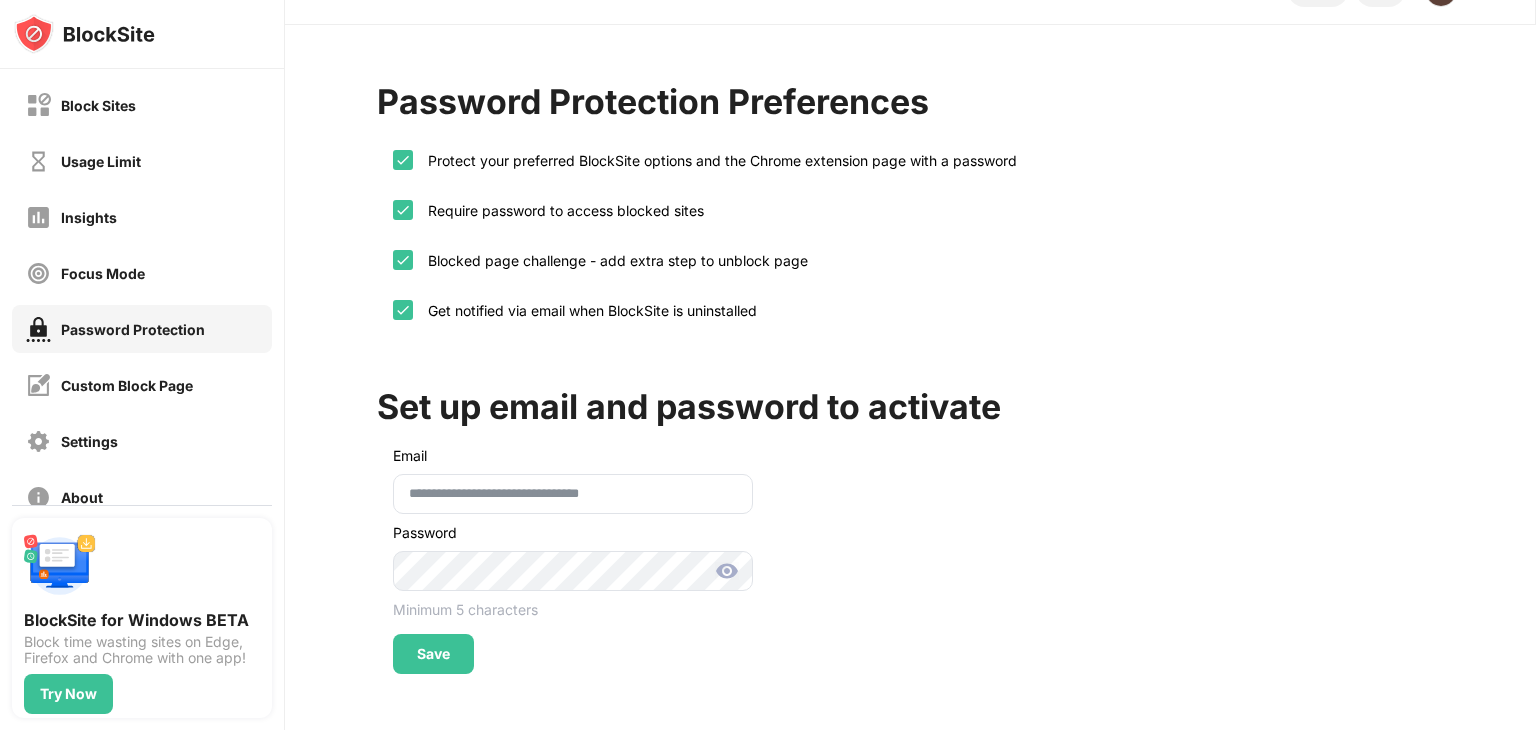 click at bounding box center (573, 571) 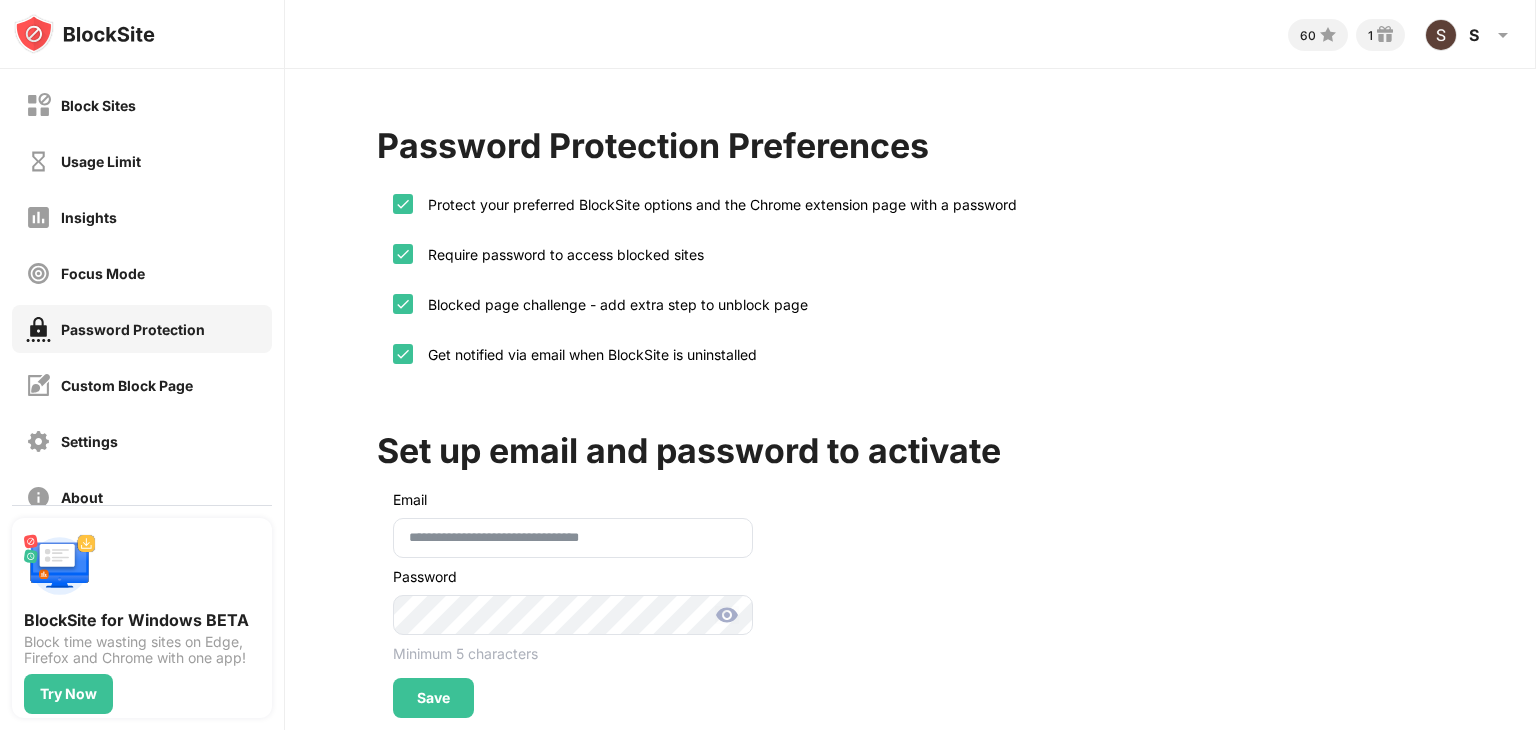 scroll, scrollTop: 55, scrollLeft: 0, axis: vertical 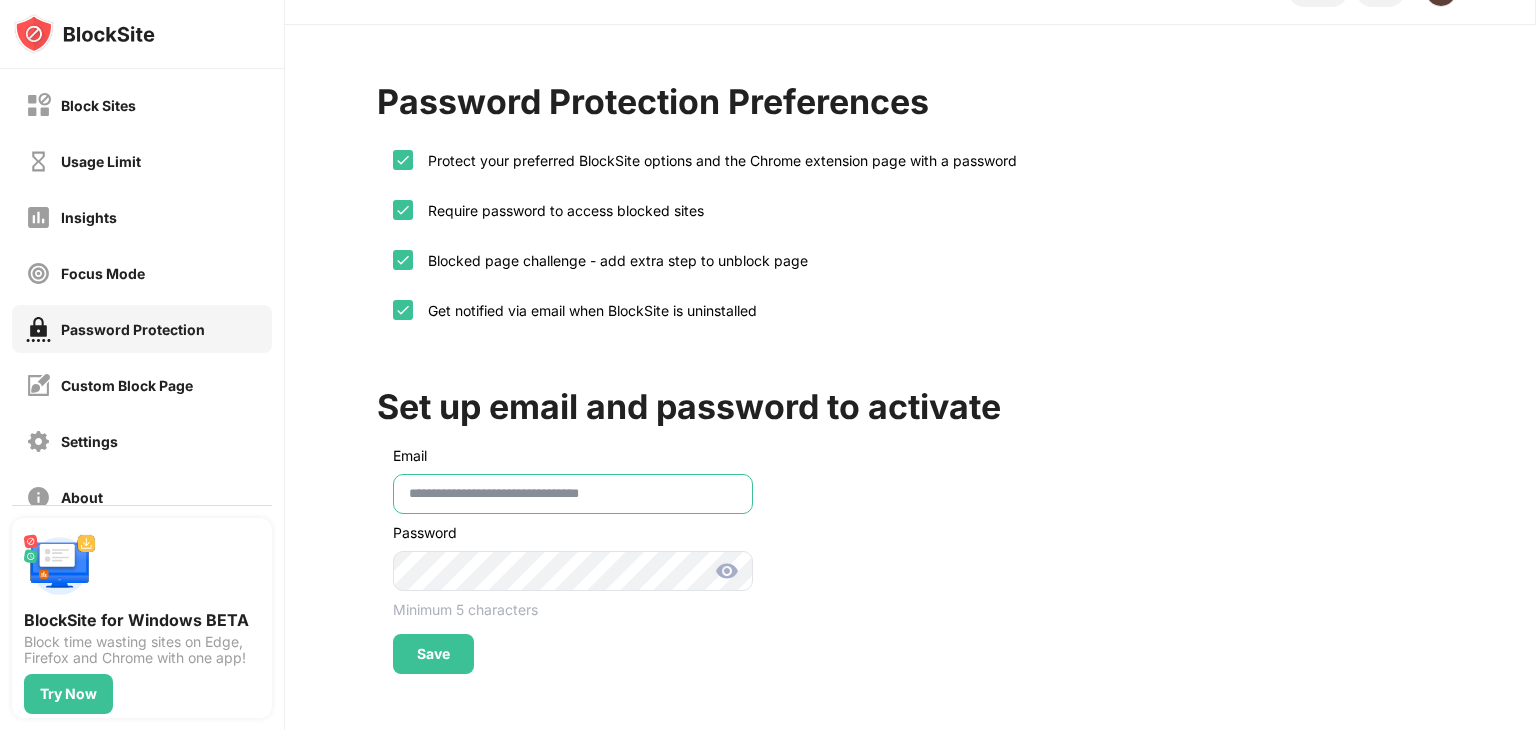 click on "**********" at bounding box center (573, 494) 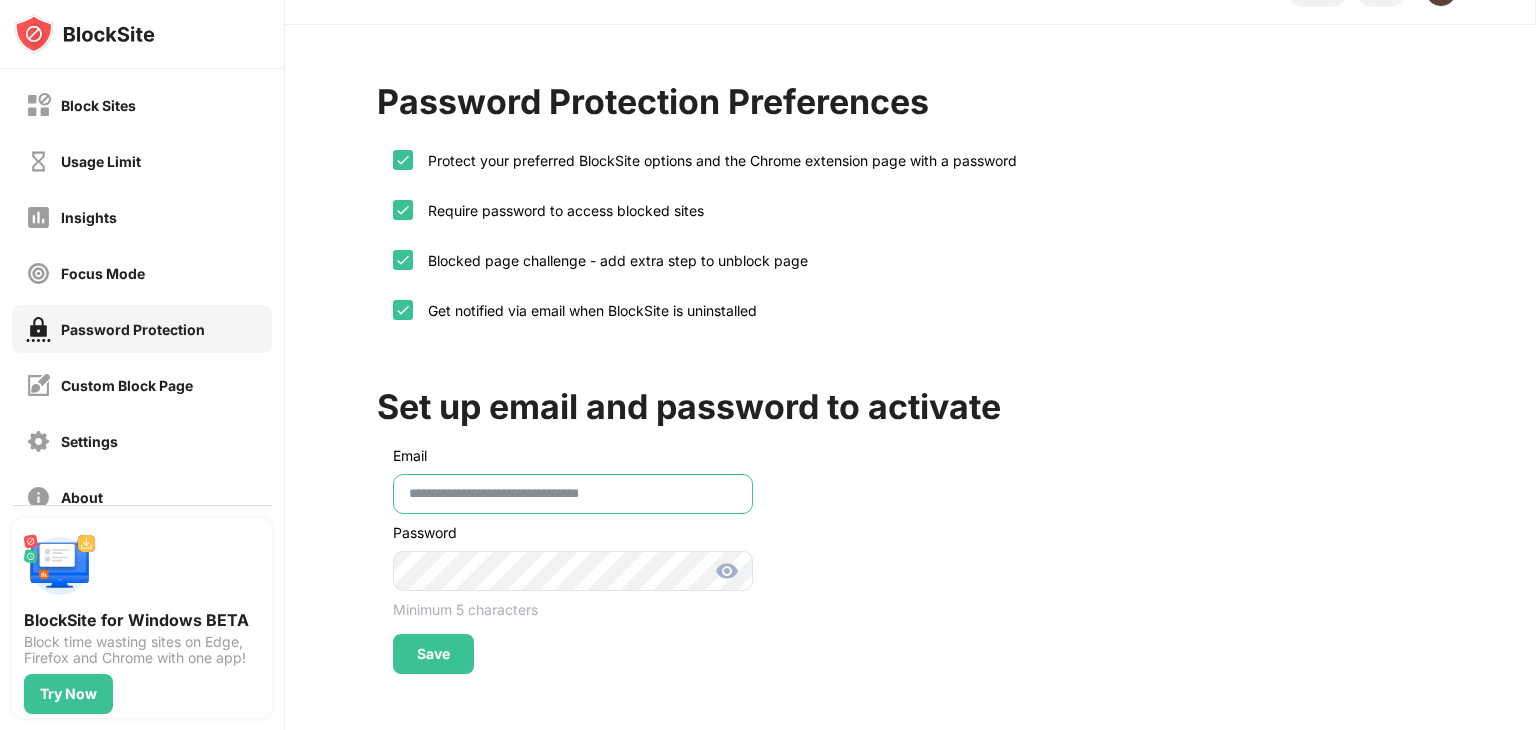click on "**********" at bounding box center (573, 494) 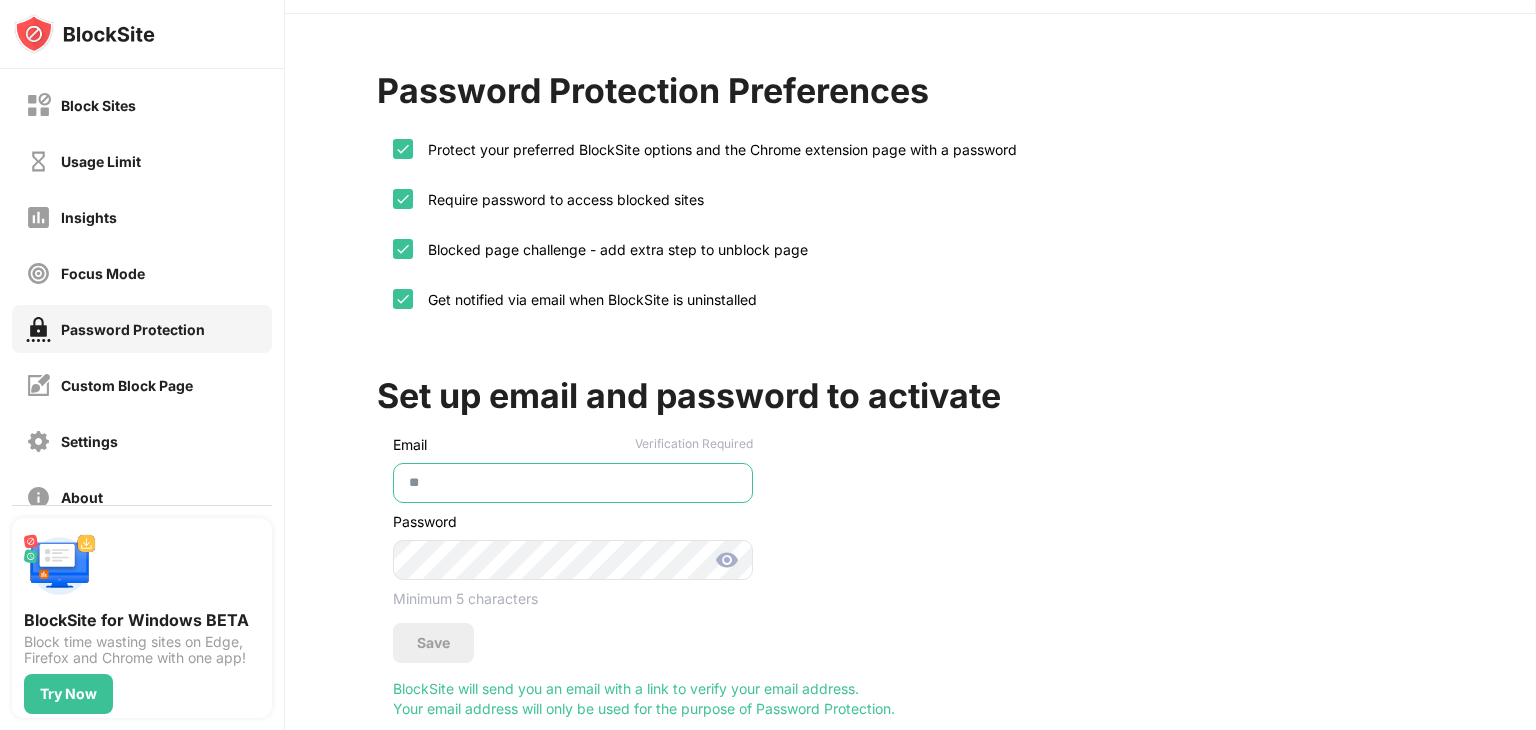 type on "*" 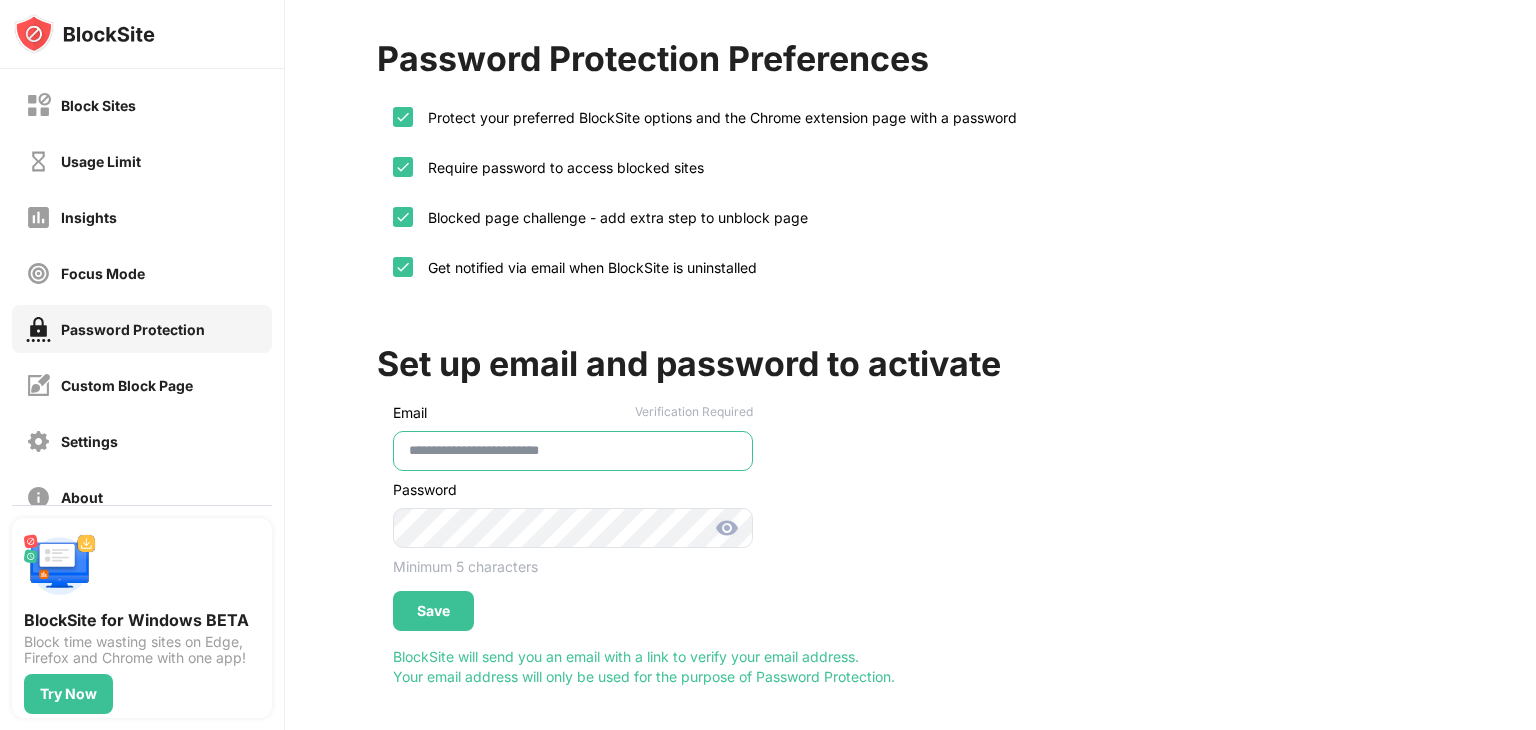 scroll, scrollTop: 51, scrollLeft: 0, axis: vertical 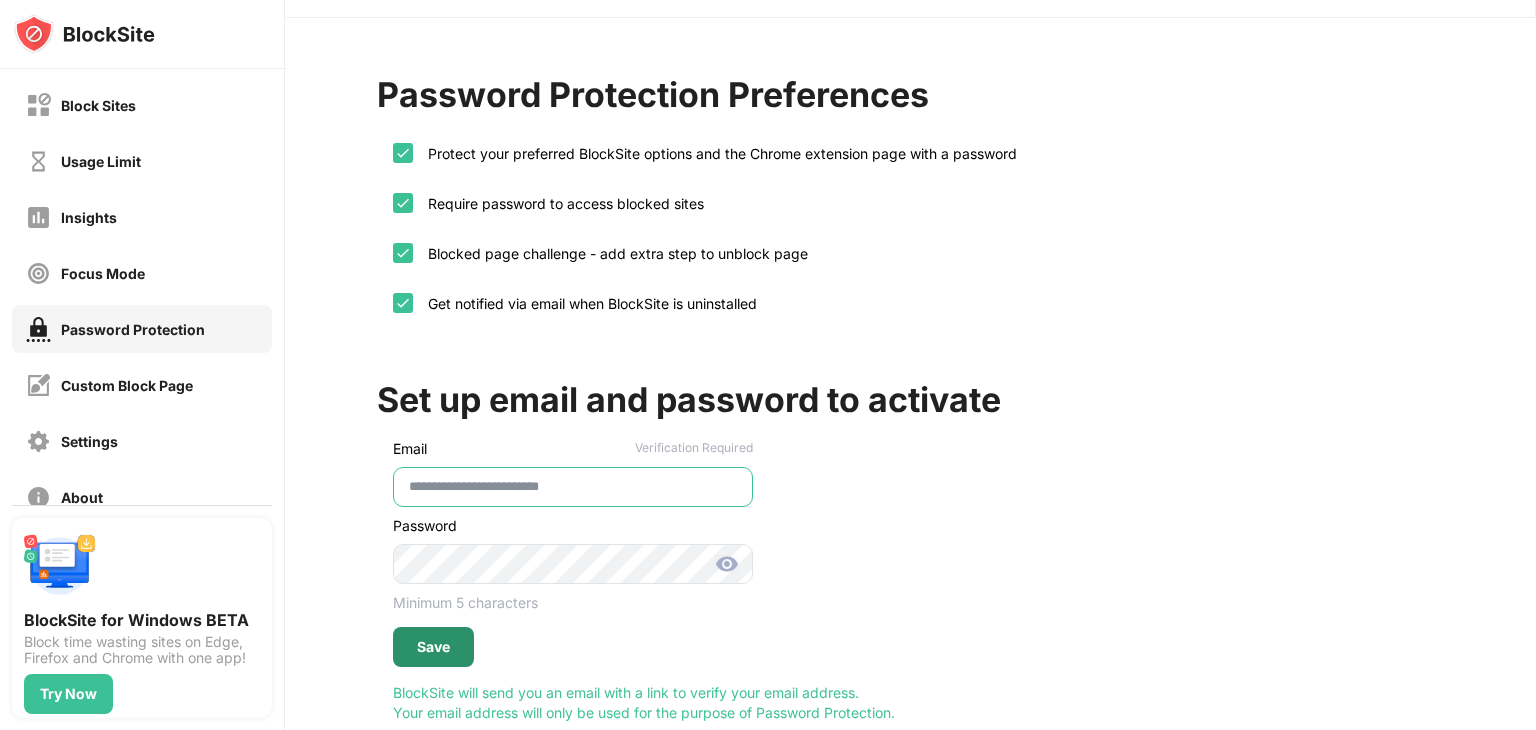 type on "**********" 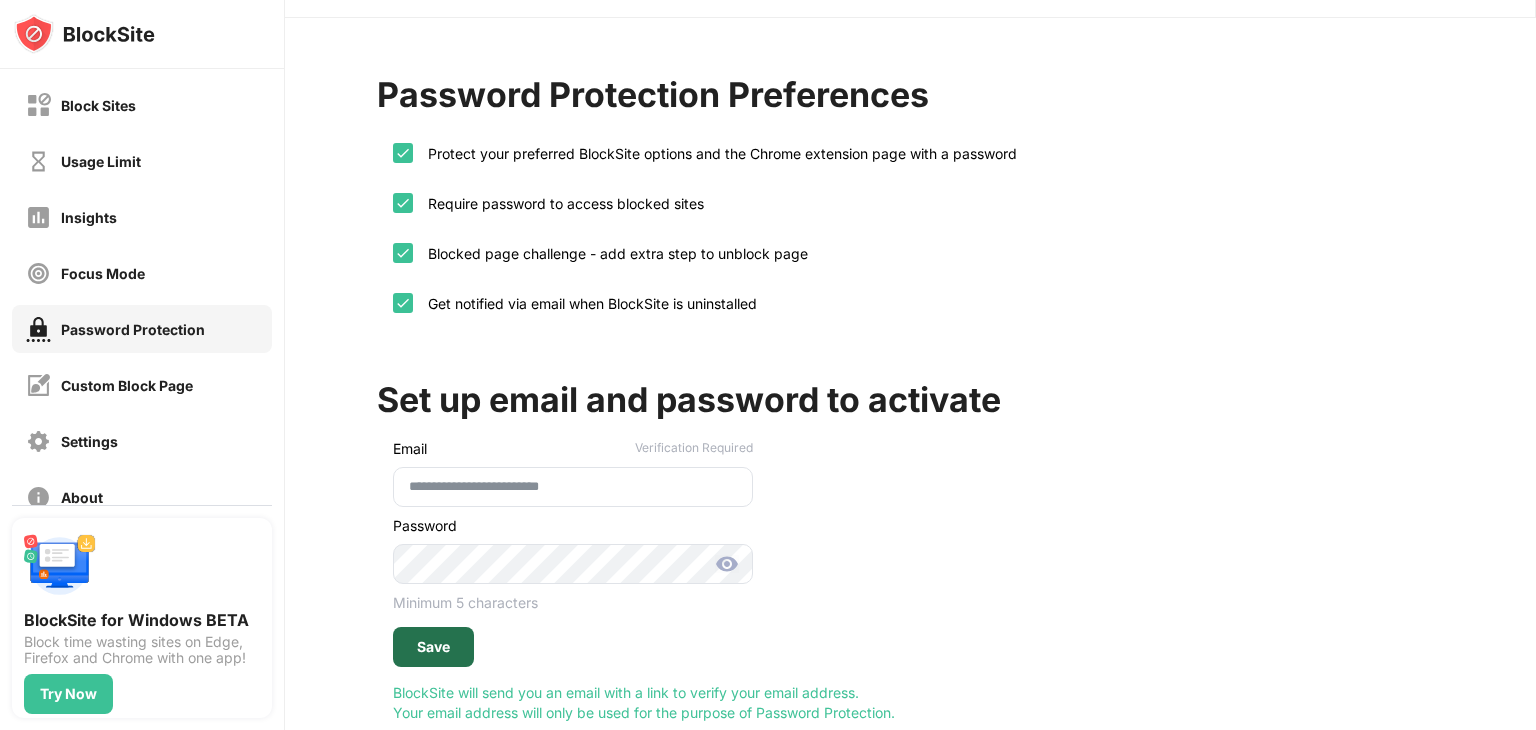 click on "Save" at bounding box center [433, 647] 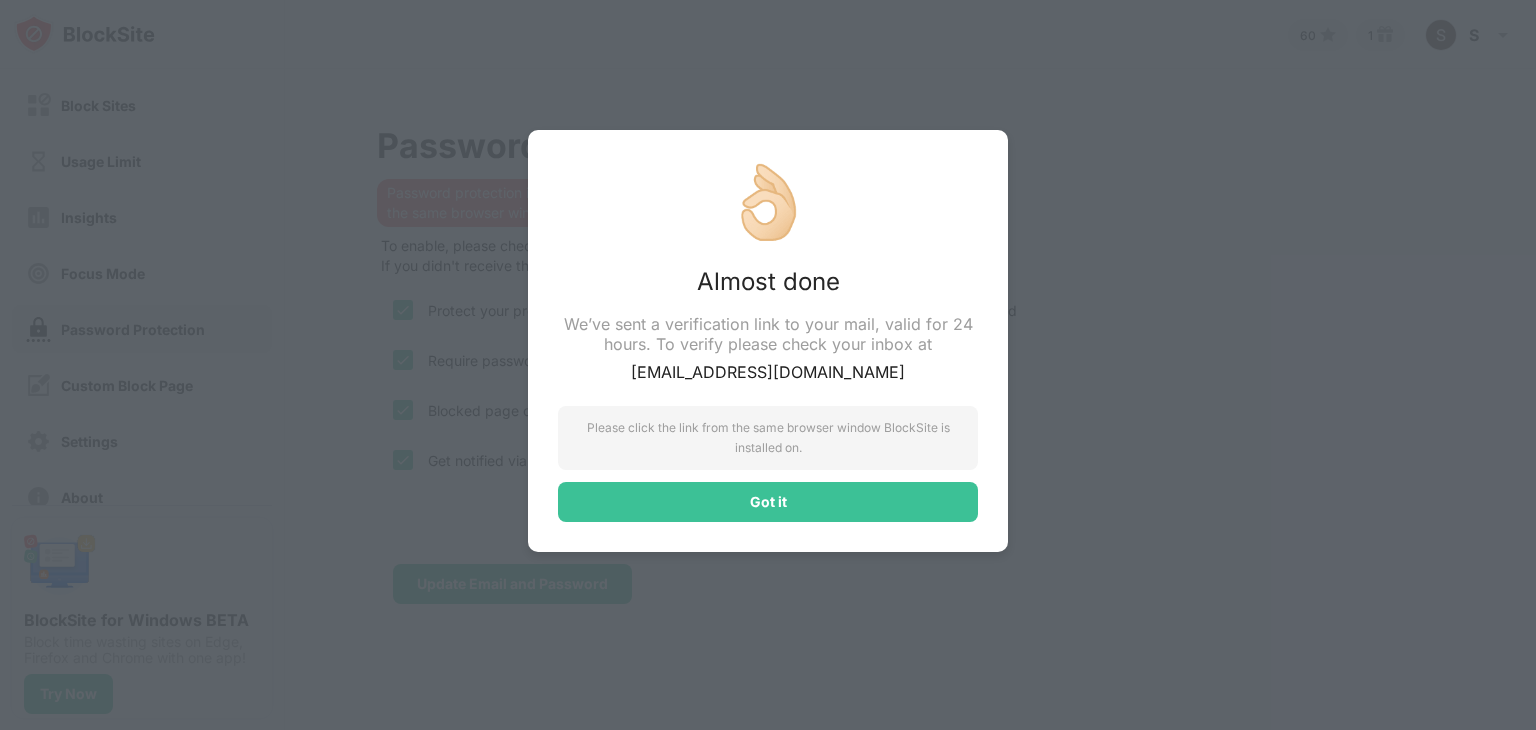 scroll, scrollTop: 0, scrollLeft: 0, axis: both 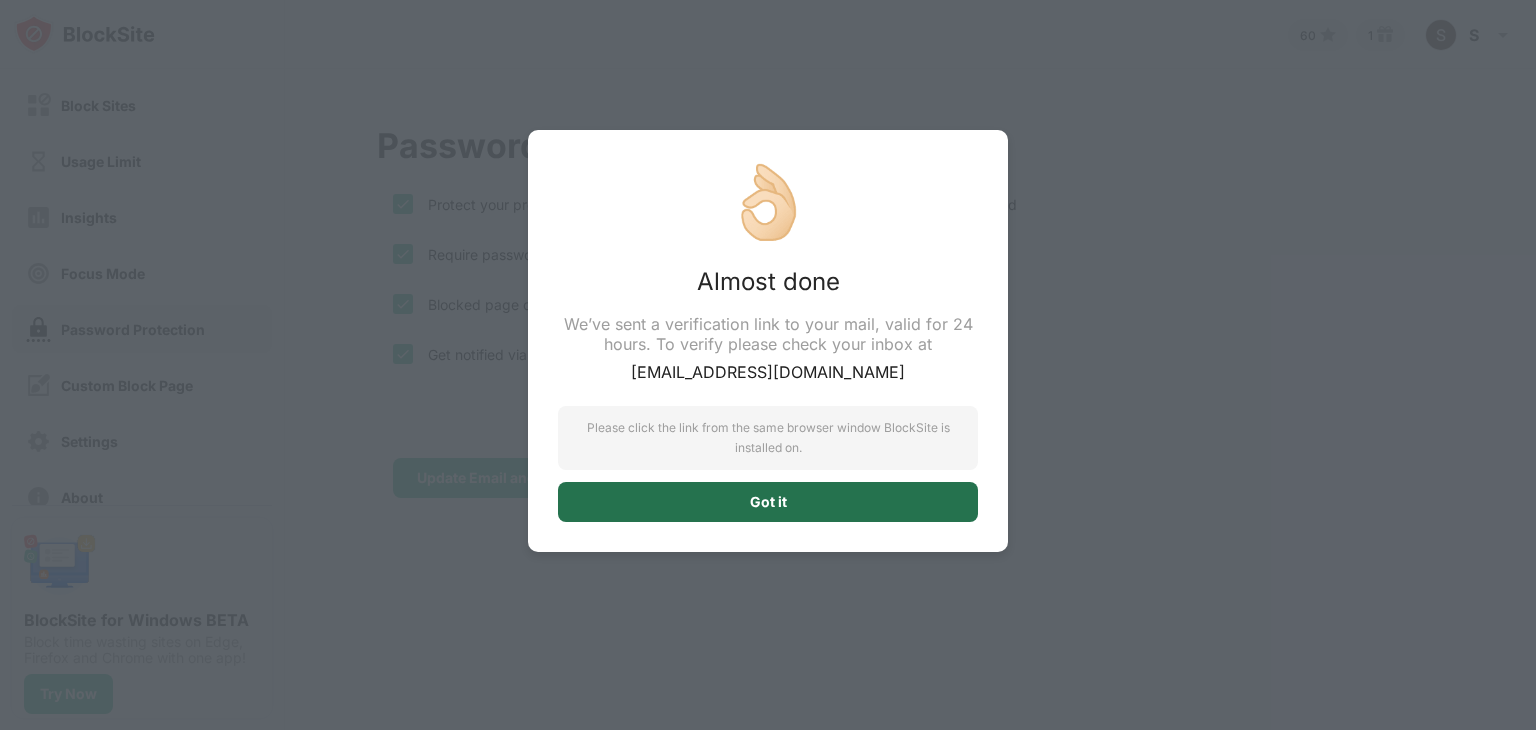 click on "Got it" at bounding box center [768, 502] 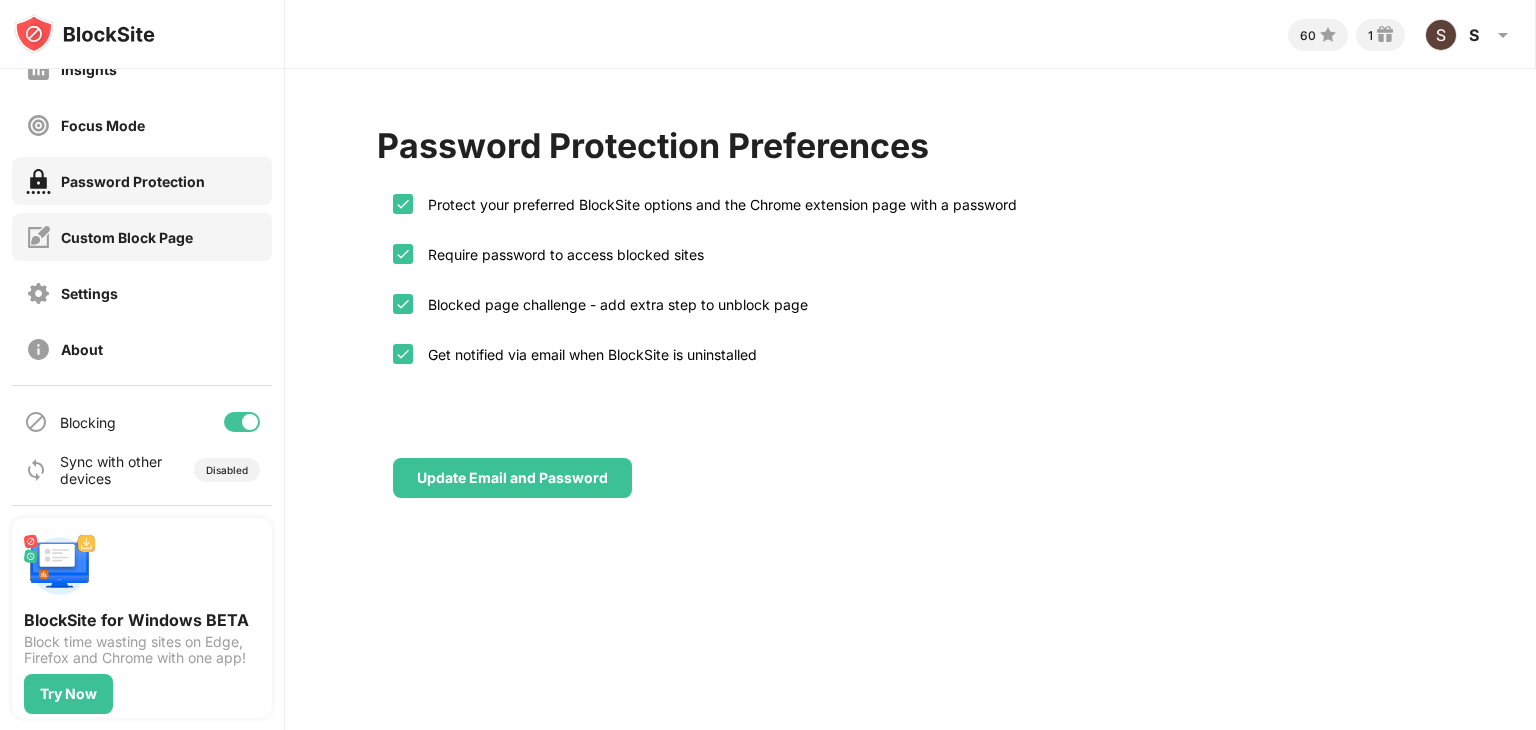 scroll, scrollTop: 0, scrollLeft: 0, axis: both 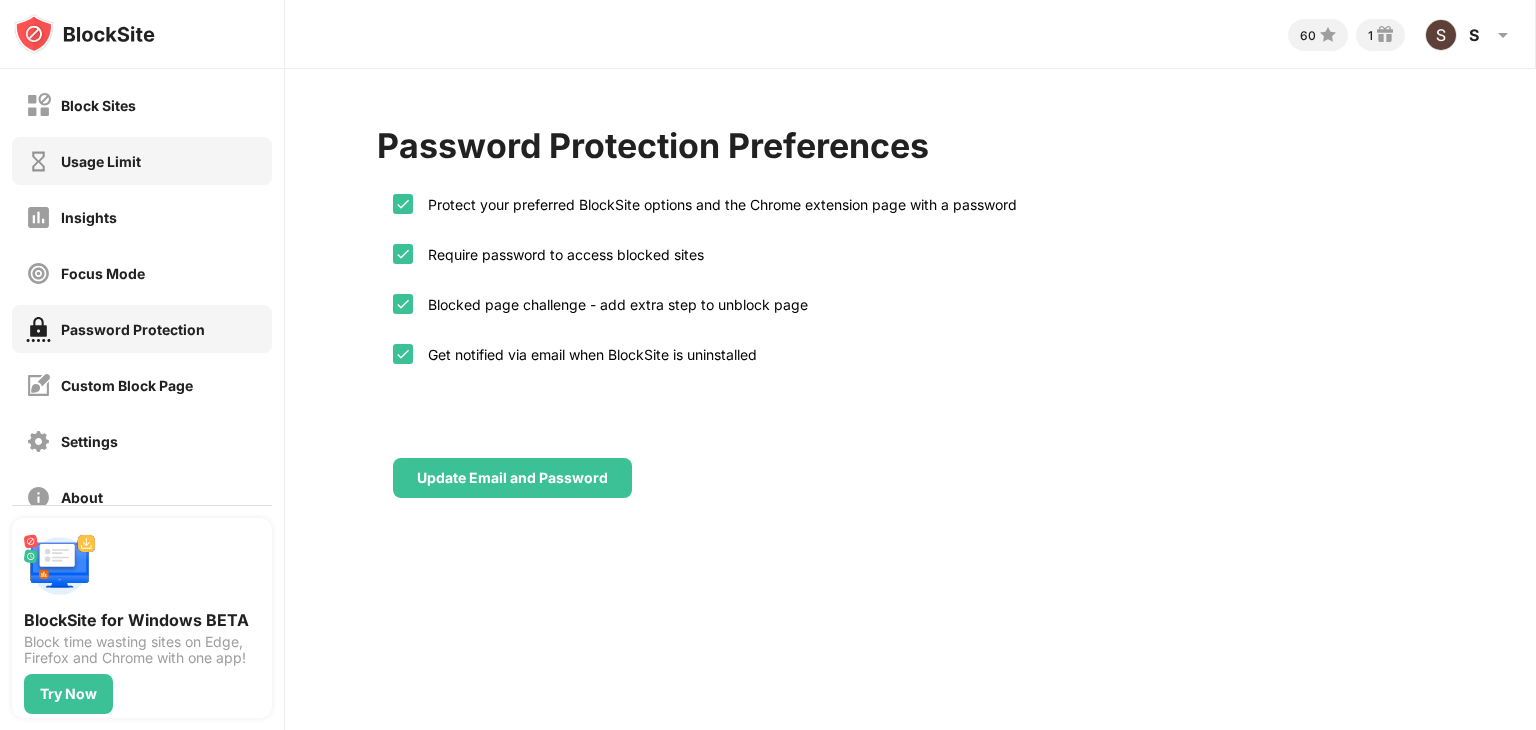 click on "Usage Limit" at bounding box center [142, 161] 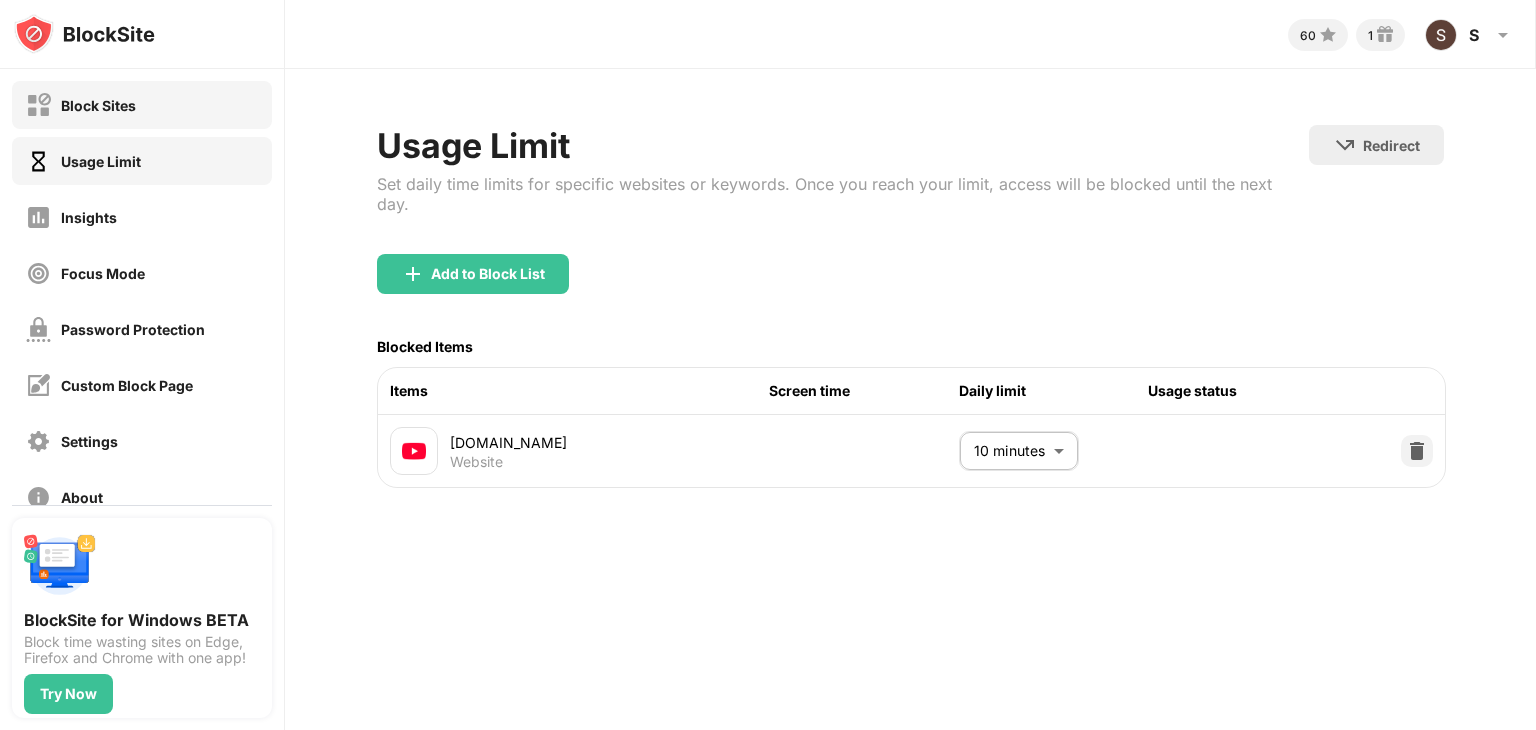 click on "Block Sites" at bounding box center (142, 105) 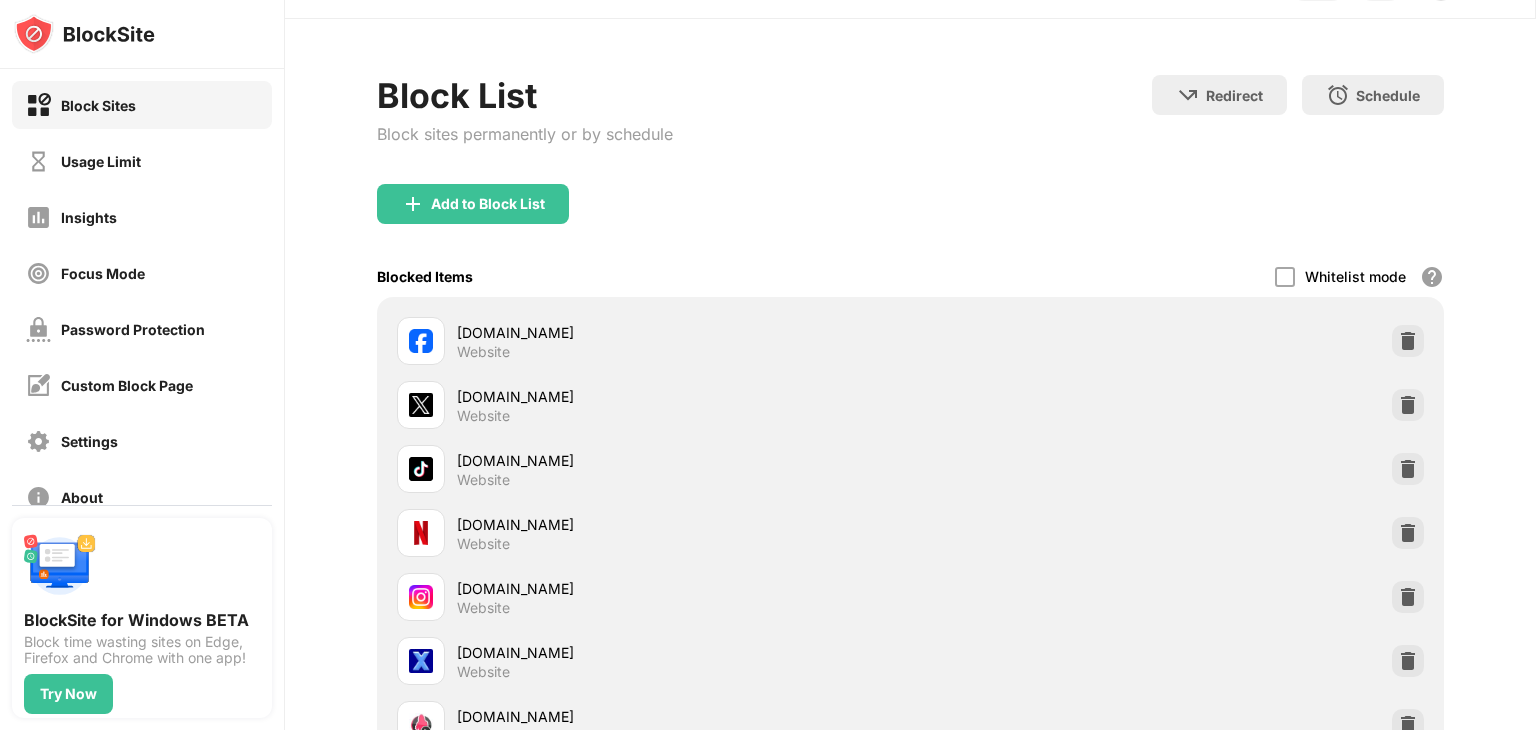 scroll, scrollTop: 0, scrollLeft: 0, axis: both 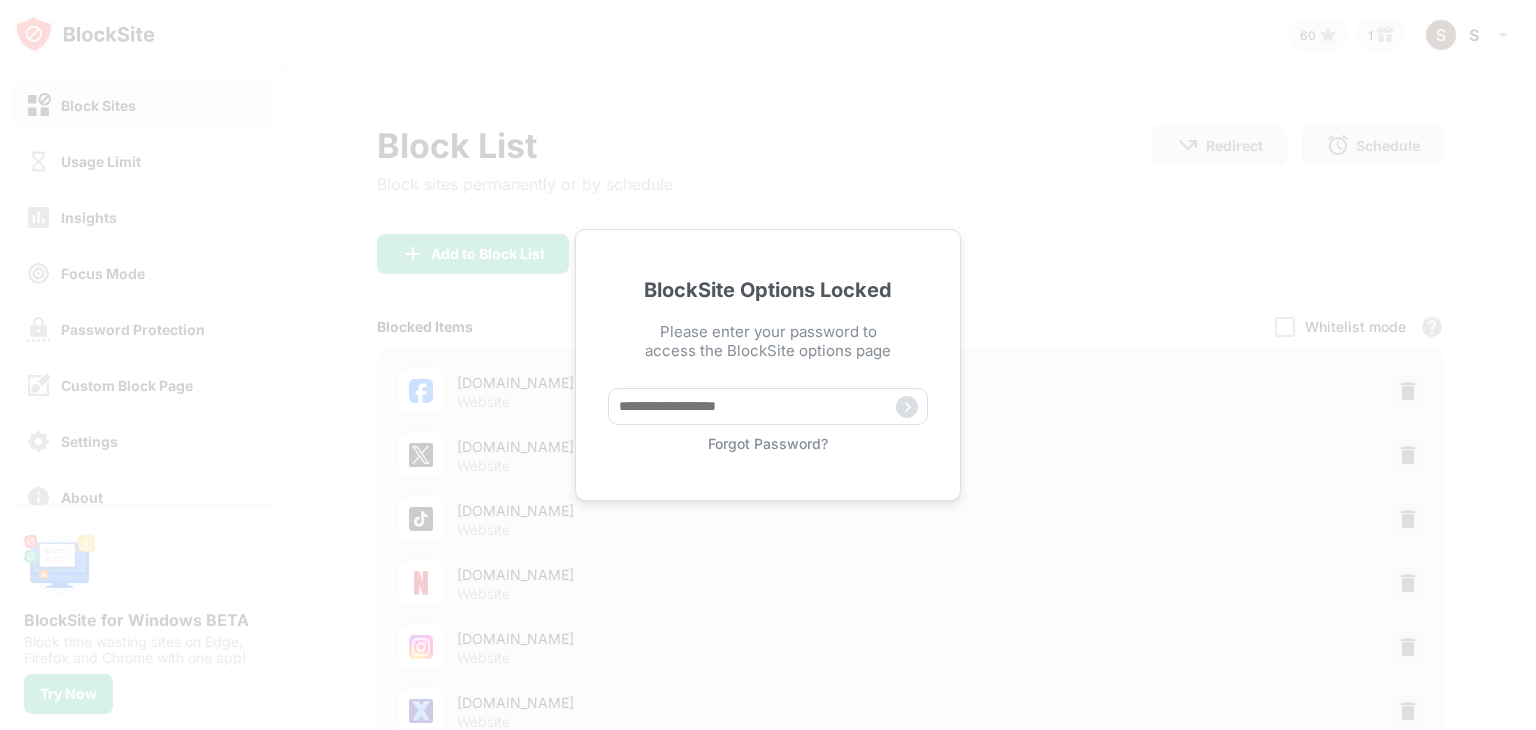 click on "Forgot Password?" at bounding box center [768, 443] 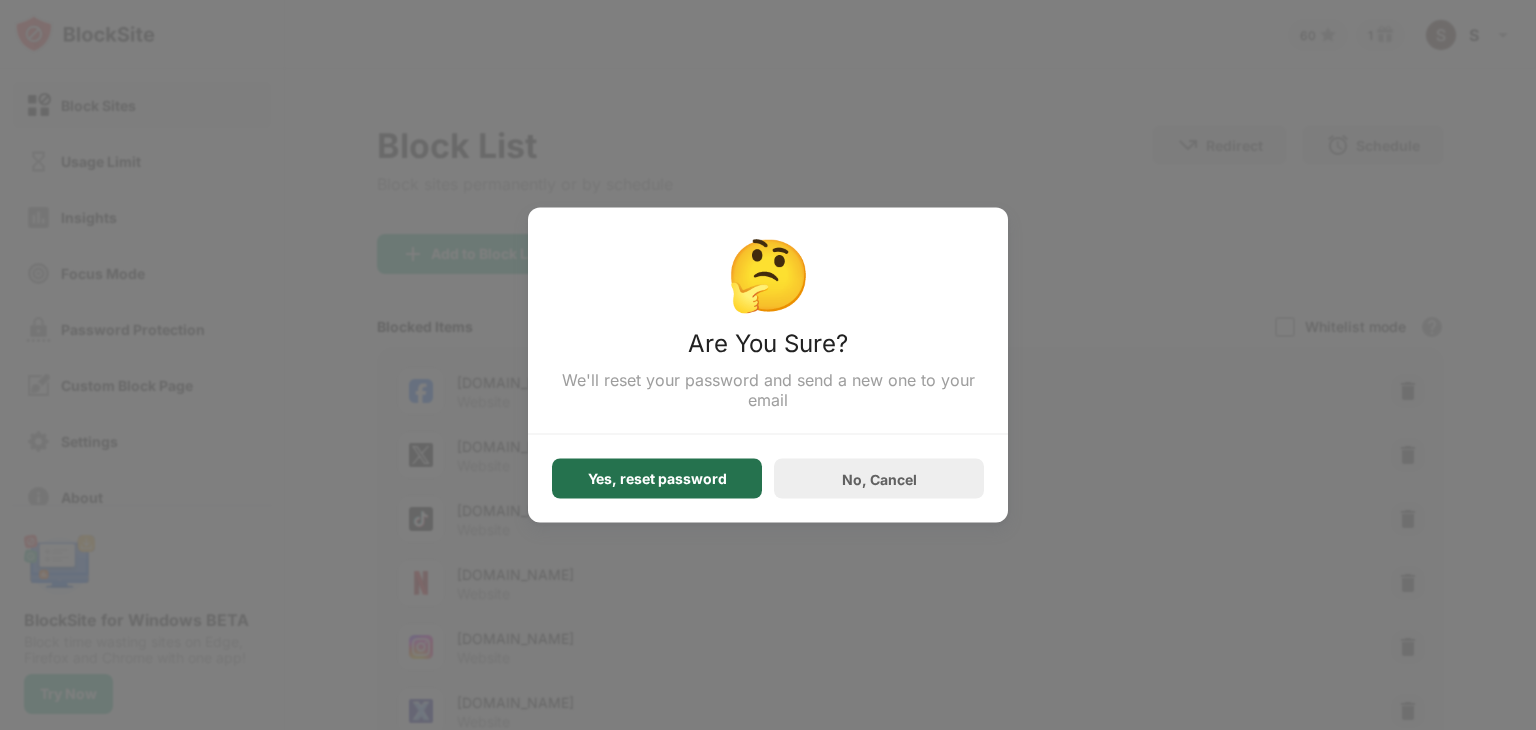click on "Yes, reset password" at bounding box center [657, 479] 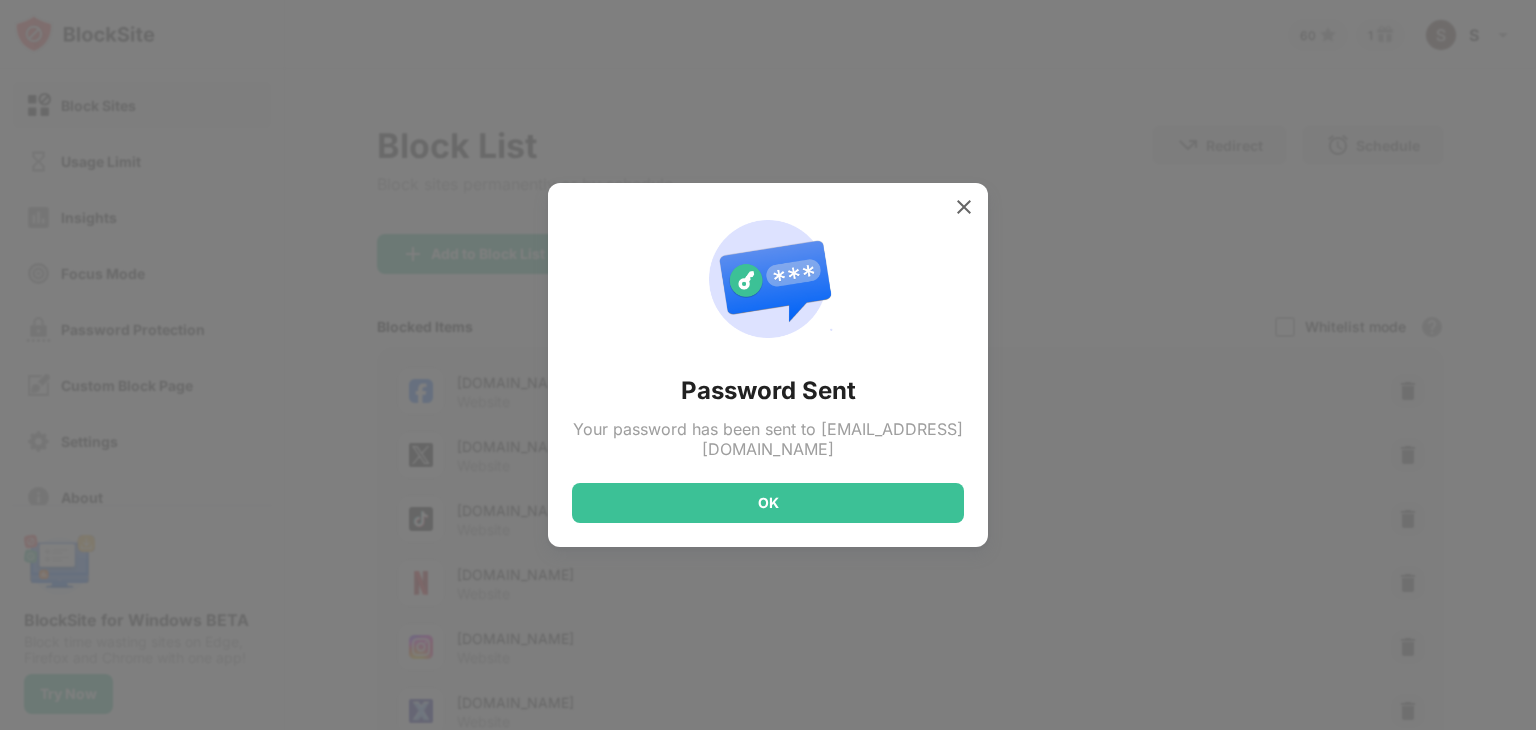 click on "Password Sent Your password has been sent to harmansandhu5047@gmail.com OK" at bounding box center (768, 365) 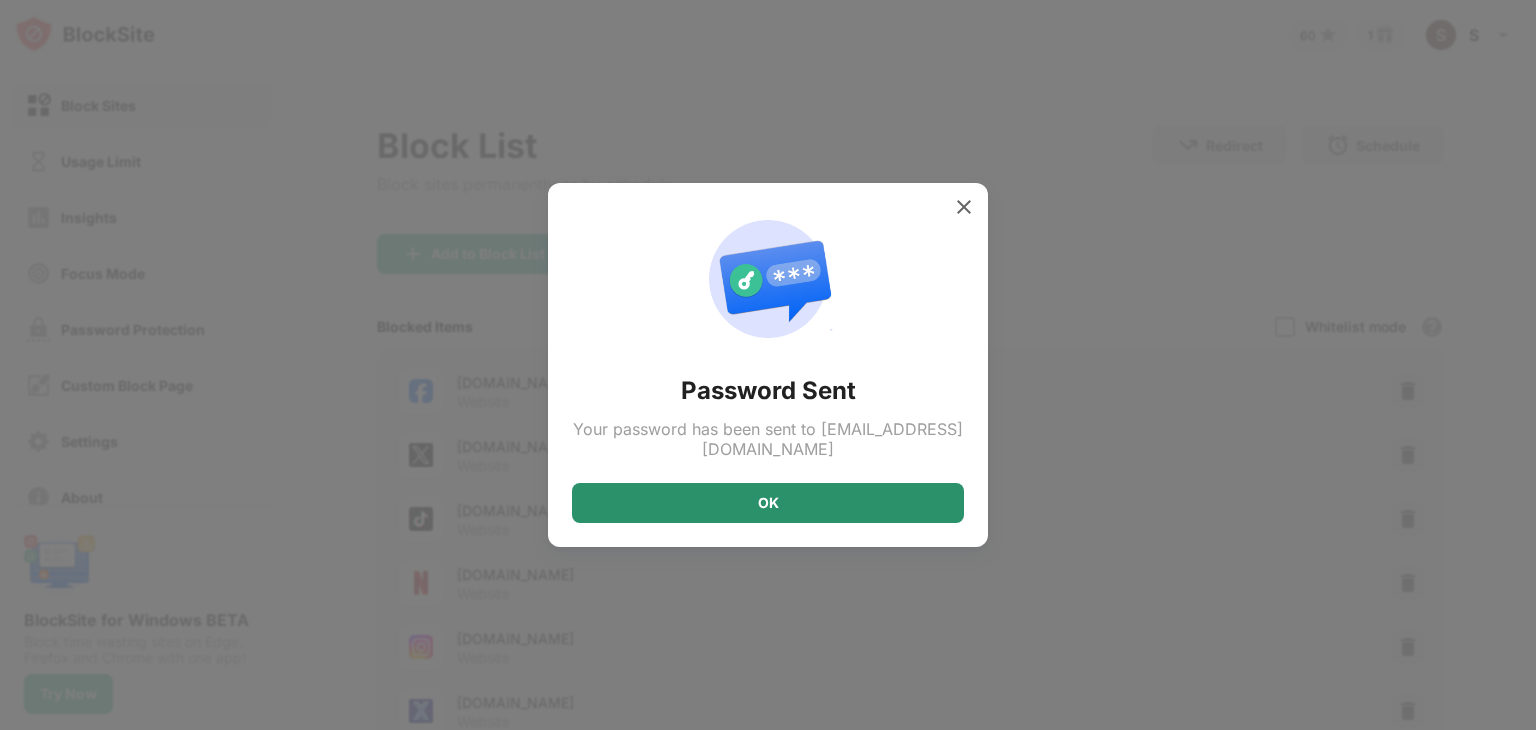 click on "OK" at bounding box center (768, 503) 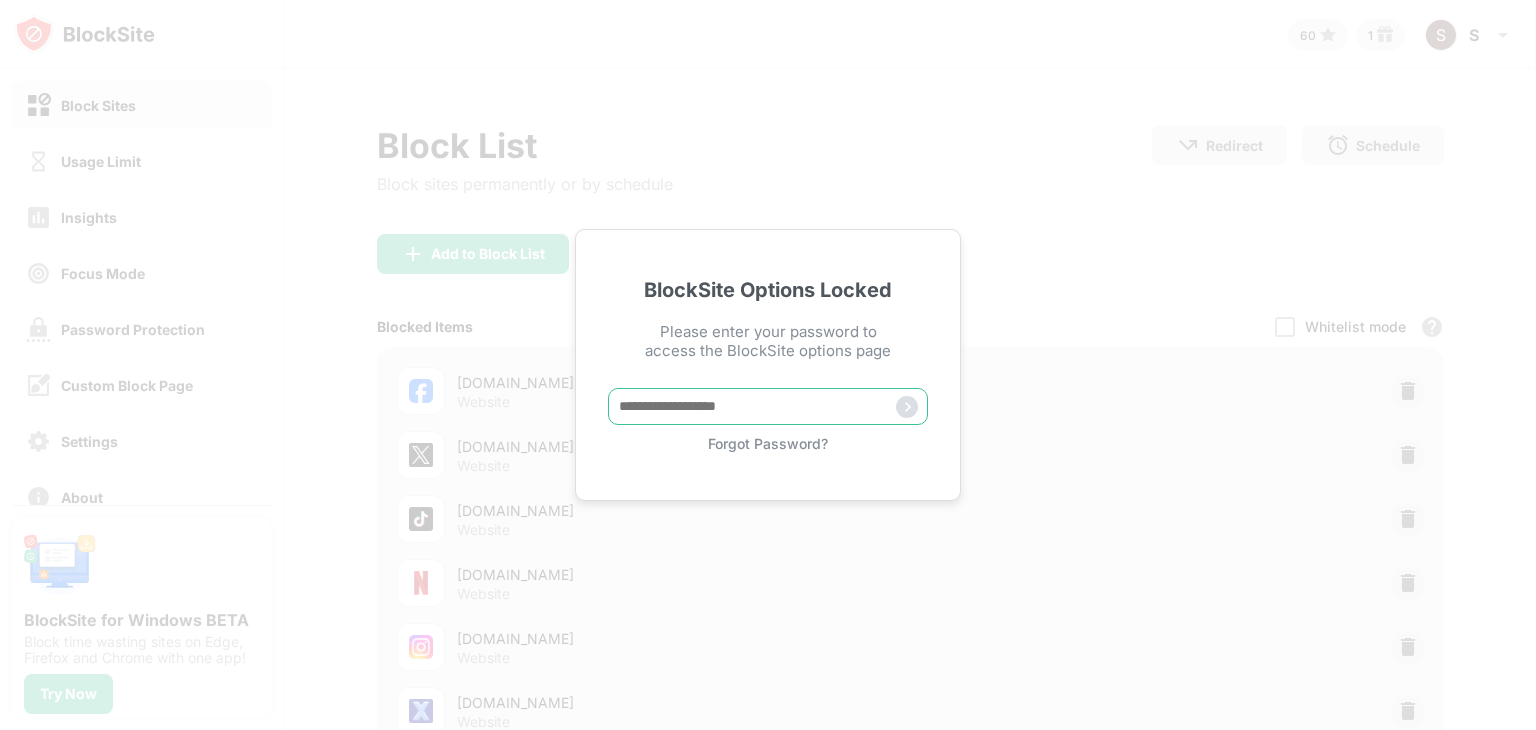 click at bounding box center (768, 406) 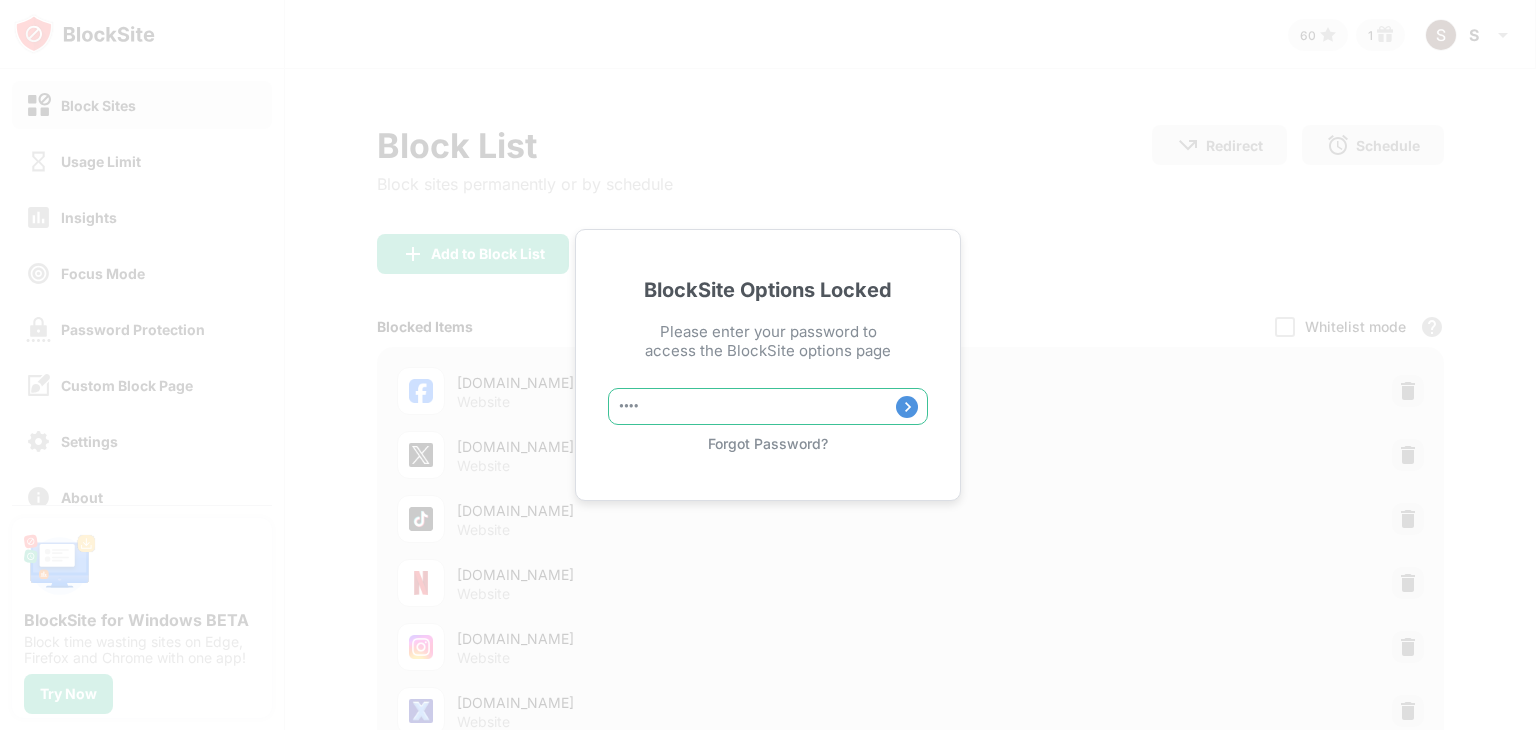 type on "*****" 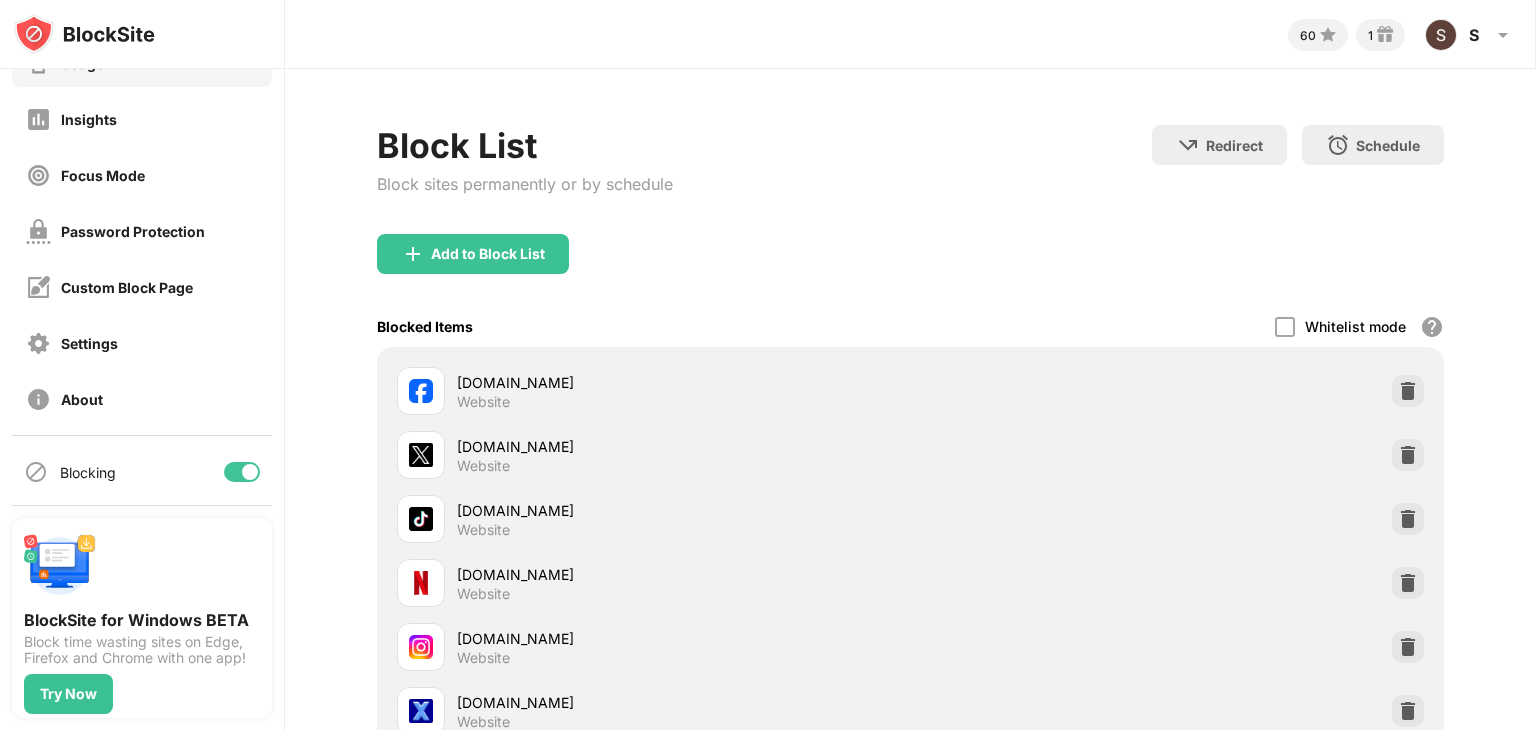 scroll, scrollTop: 104, scrollLeft: 0, axis: vertical 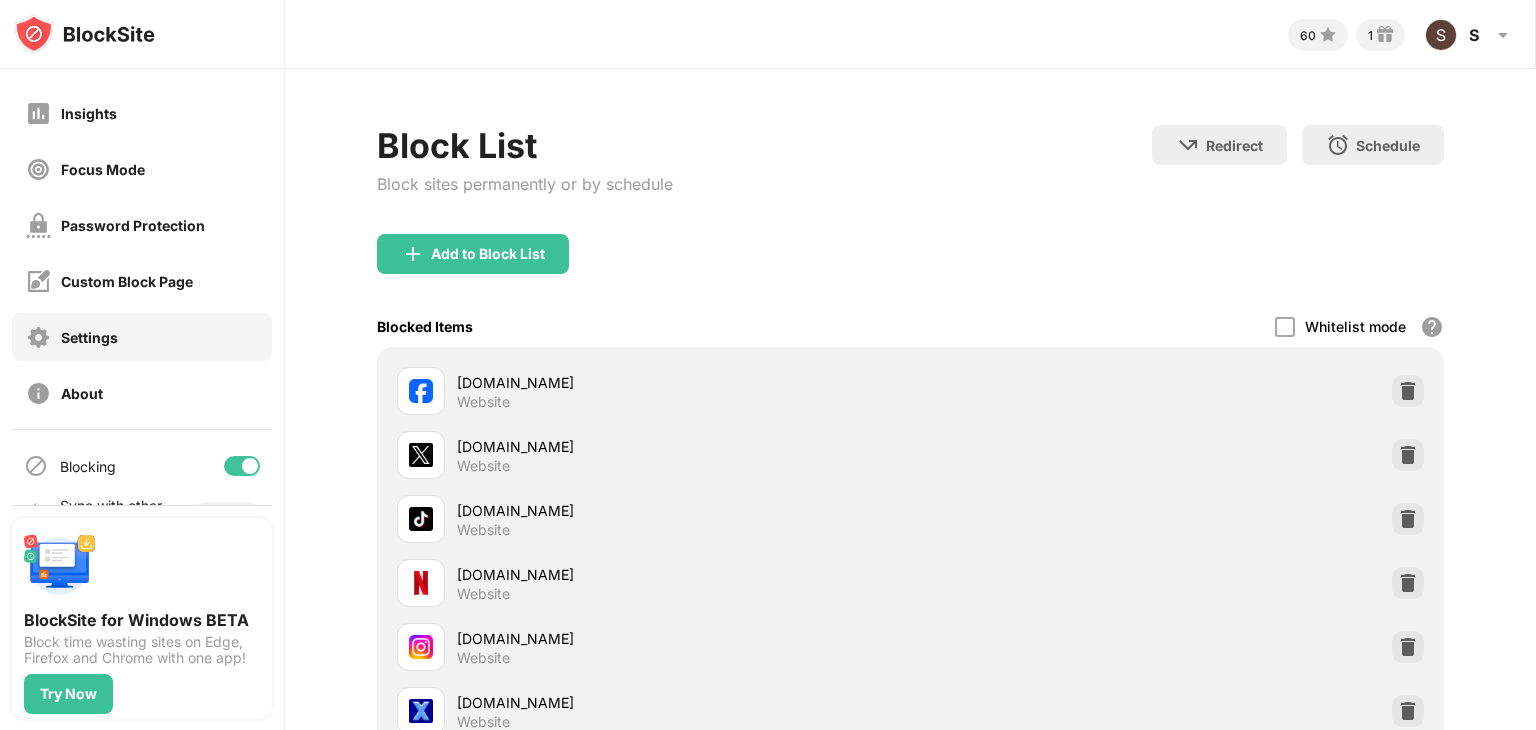 click on "Settings" at bounding box center [72, 337] 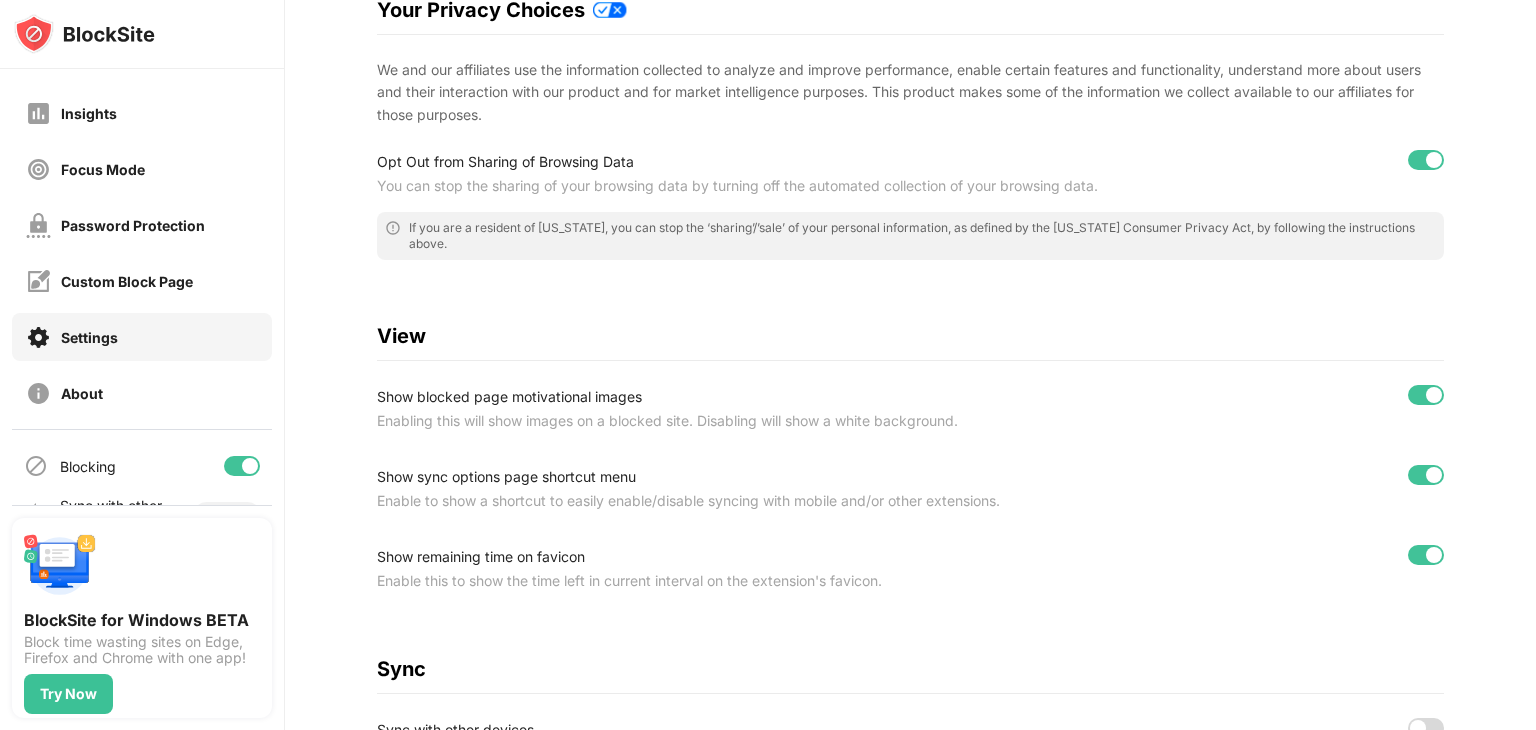 scroll, scrollTop: 455, scrollLeft: 0, axis: vertical 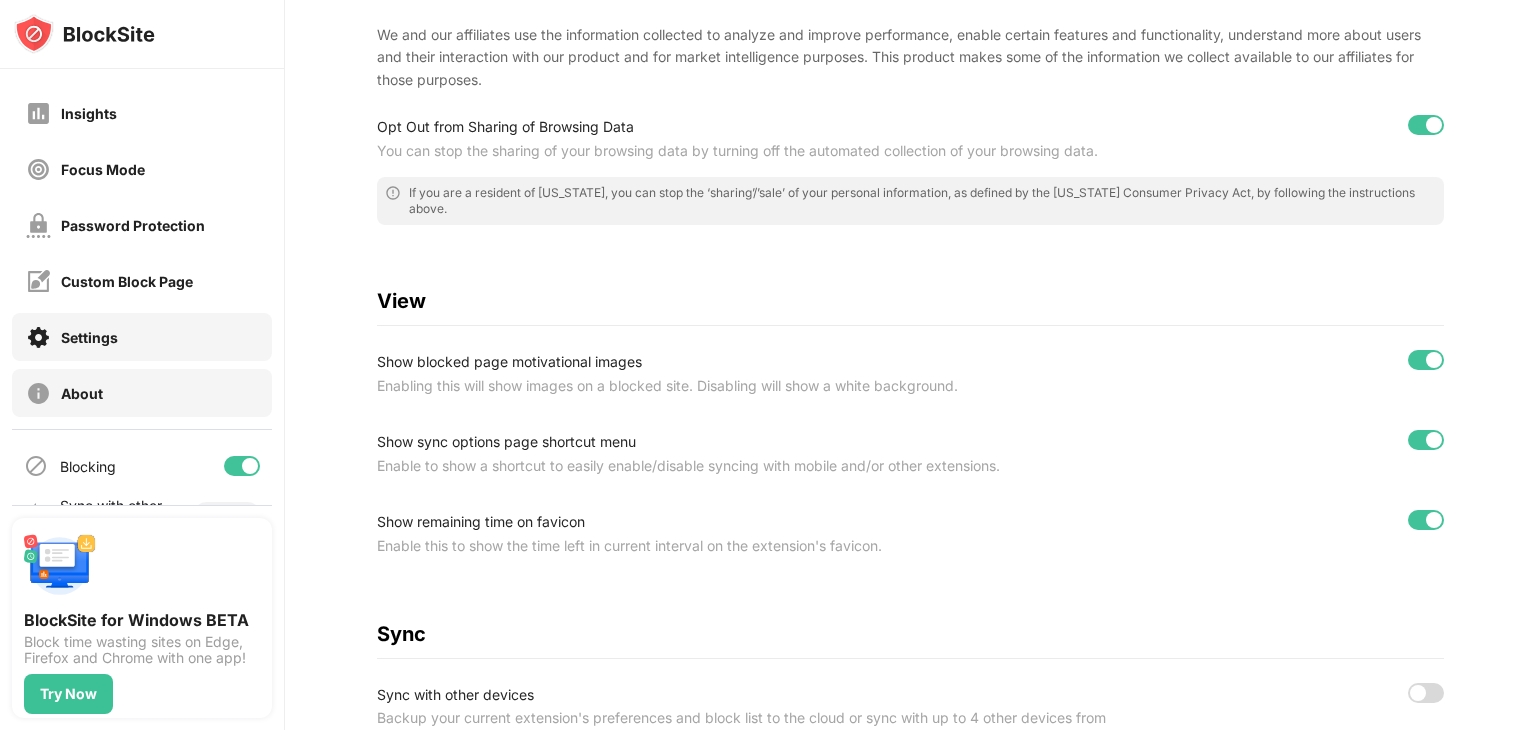 click on "About" at bounding box center [142, 393] 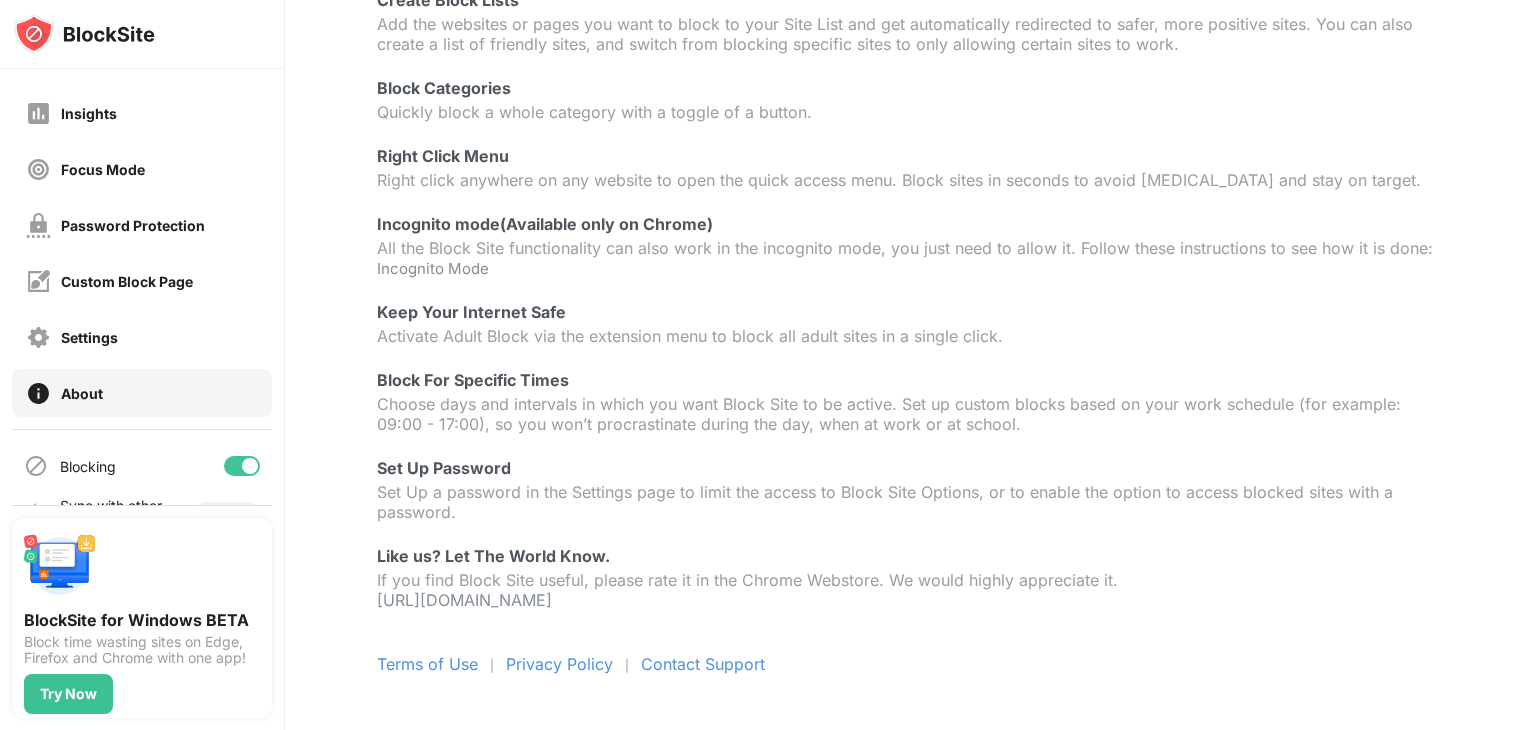 scroll, scrollTop: 240, scrollLeft: 0, axis: vertical 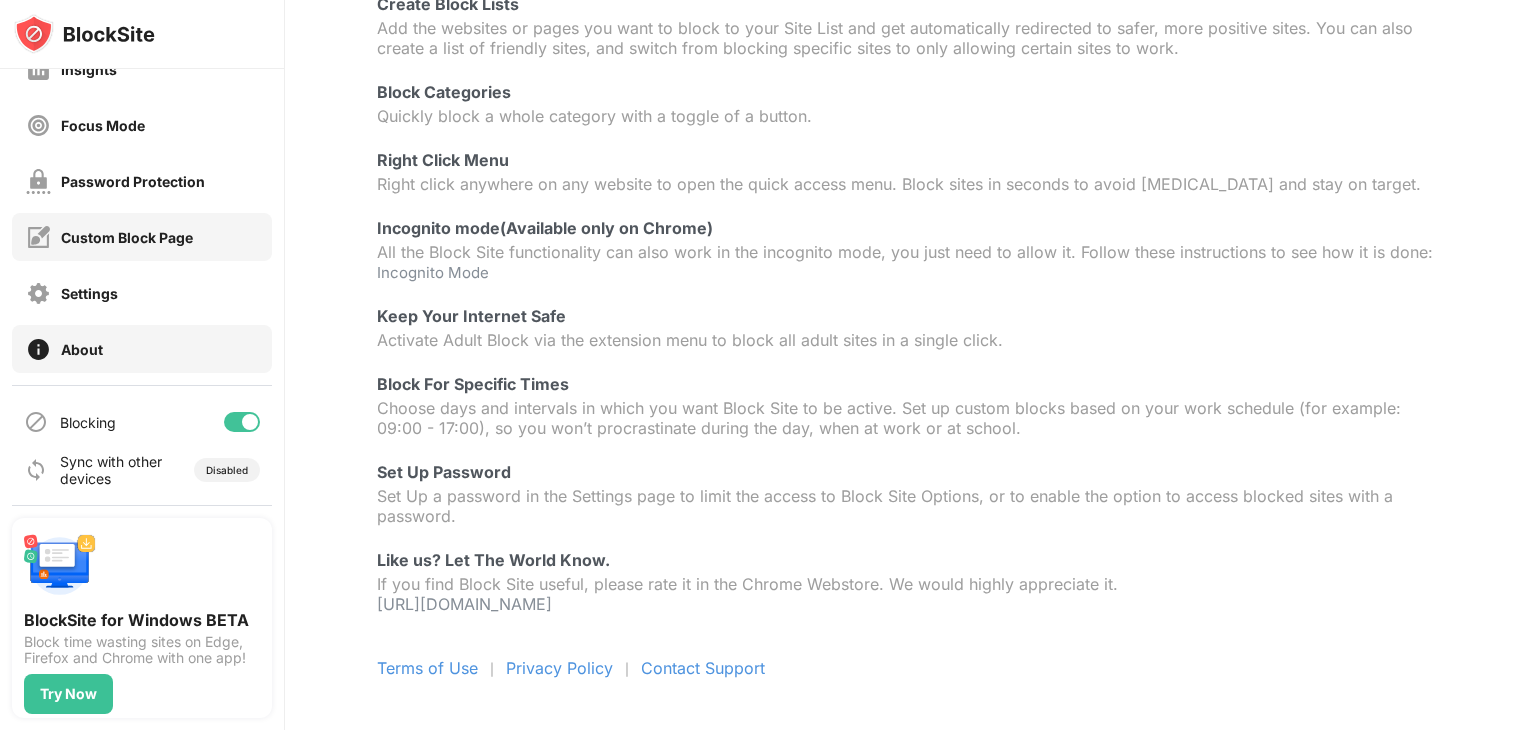 click on "Custom Block Page" at bounding box center [142, 237] 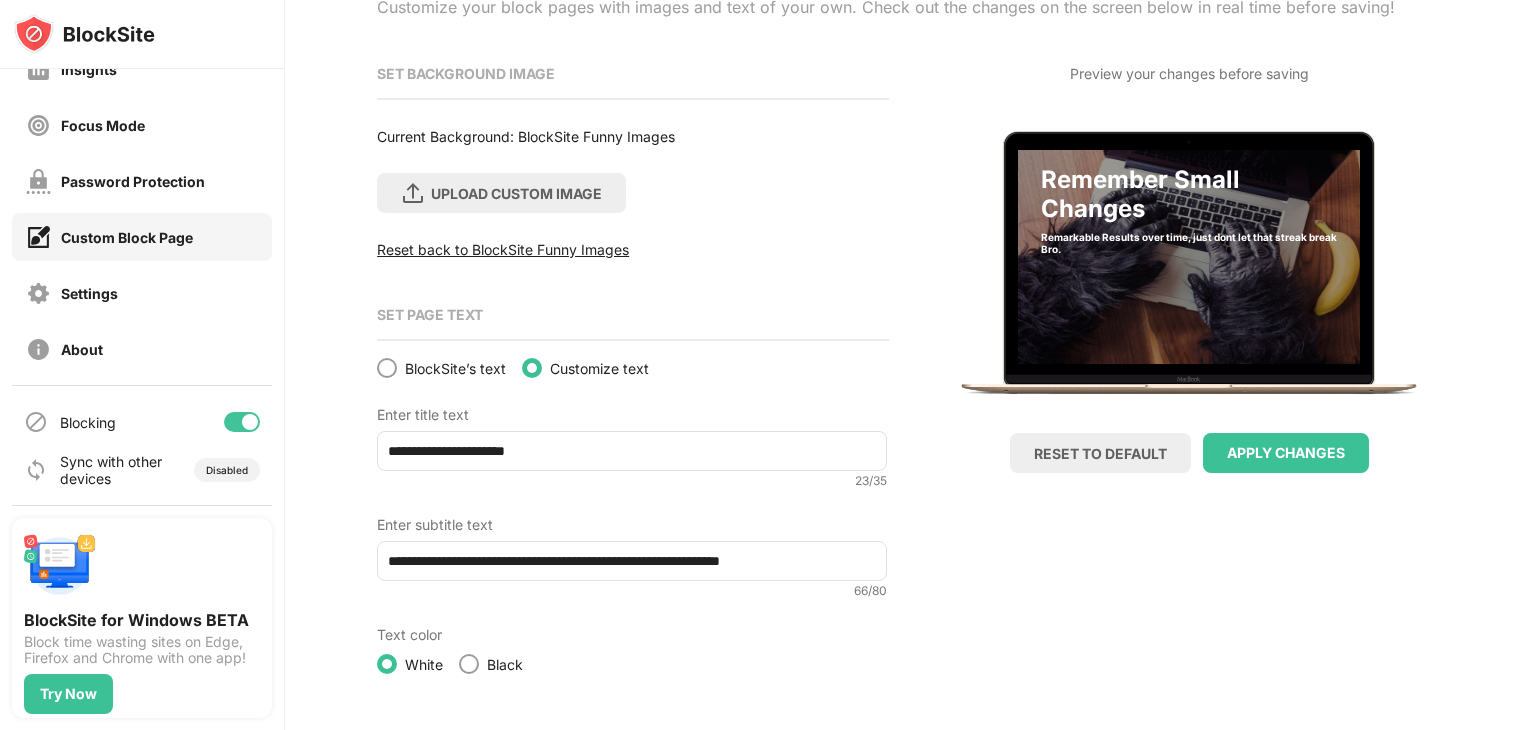 scroll, scrollTop: 189, scrollLeft: 0, axis: vertical 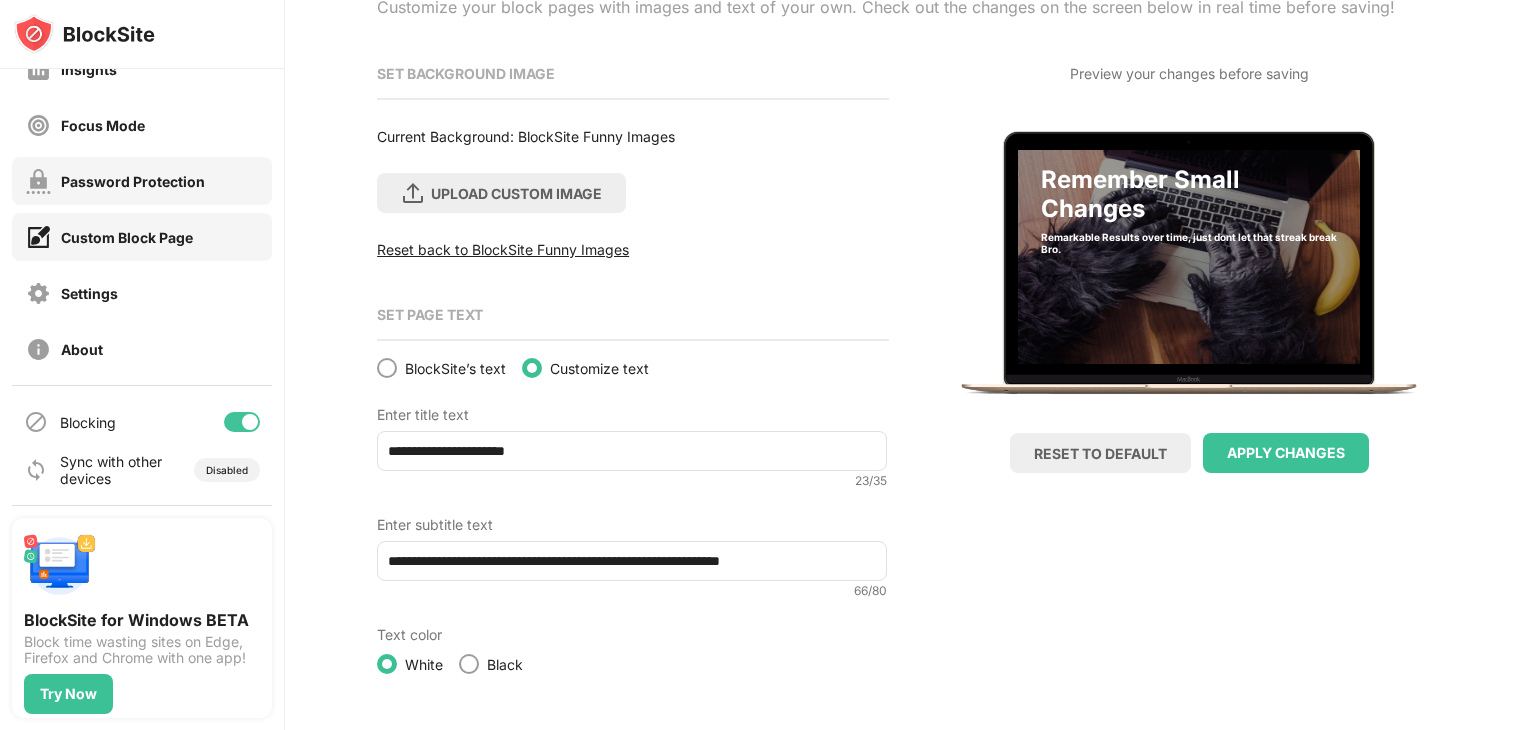 click on "Password Protection" at bounding box center [142, 181] 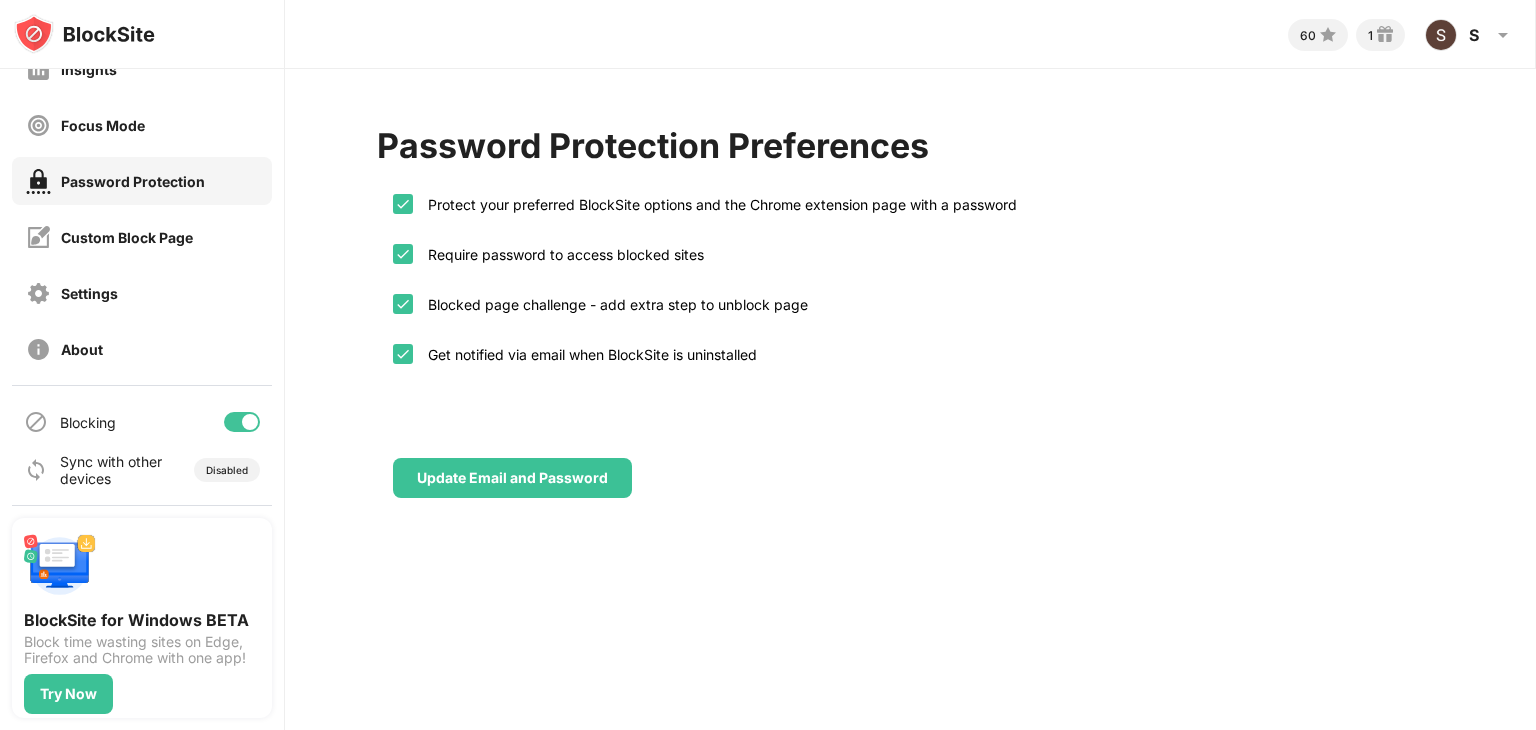 scroll, scrollTop: 0, scrollLeft: 0, axis: both 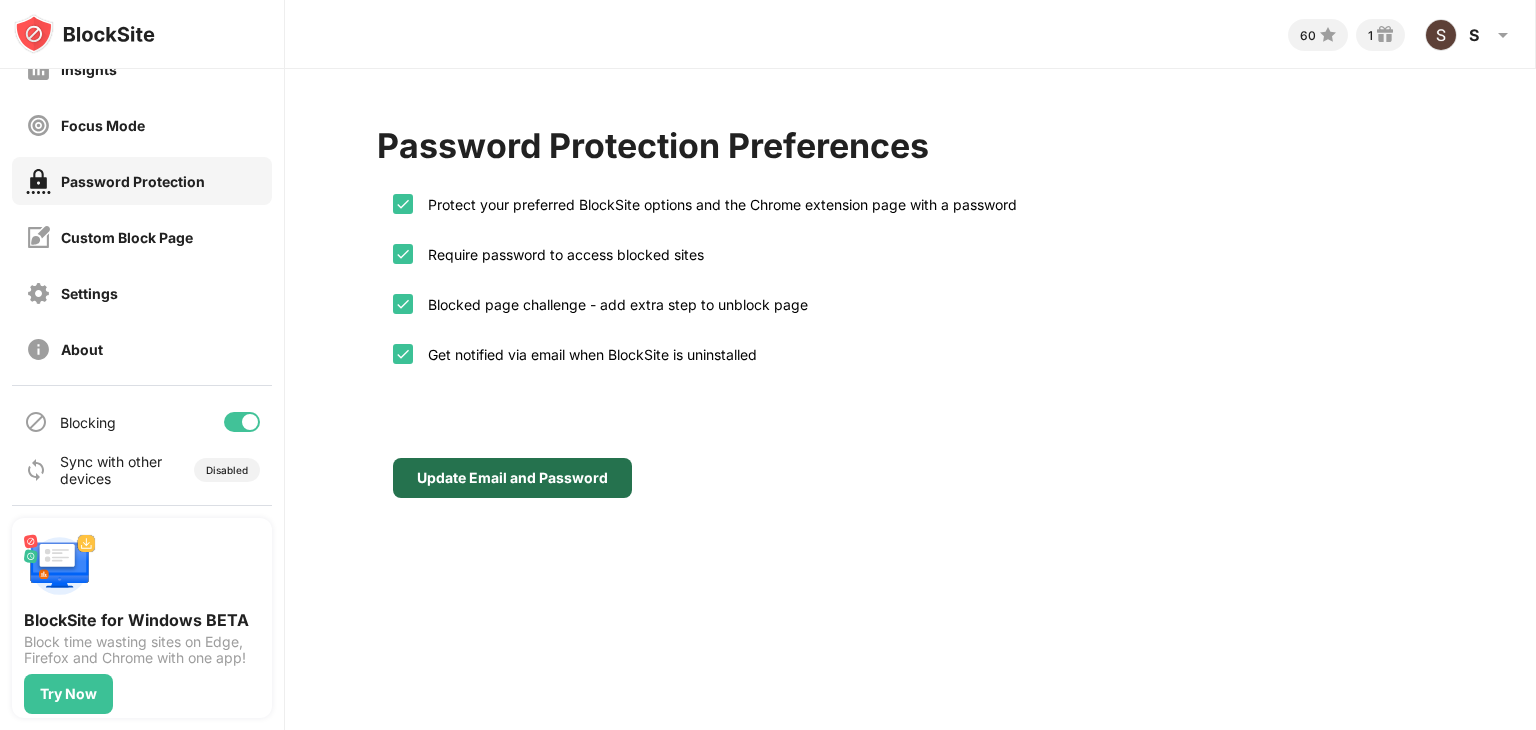click on "Update Email and Password" at bounding box center (512, 478) 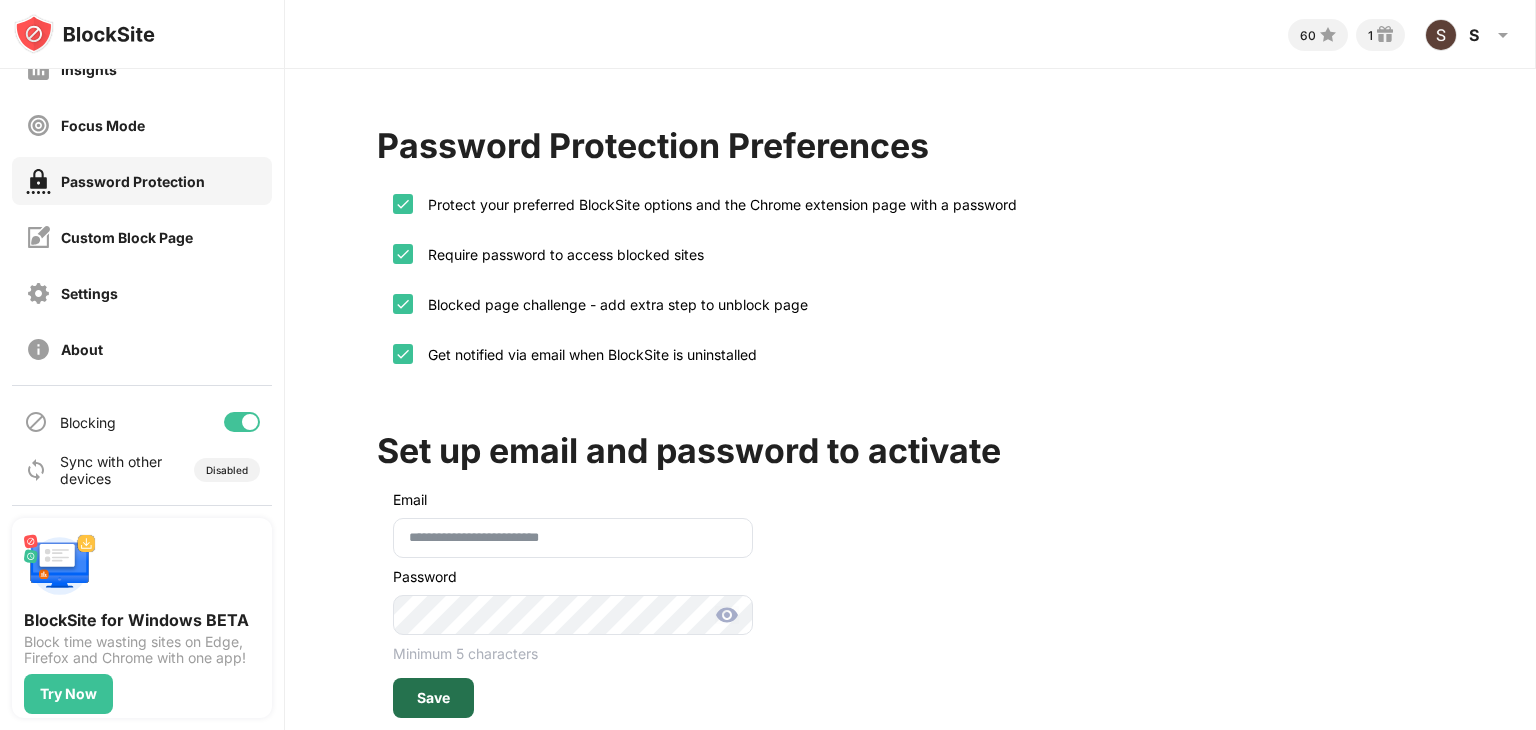 click on "Save" at bounding box center [433, 698] 